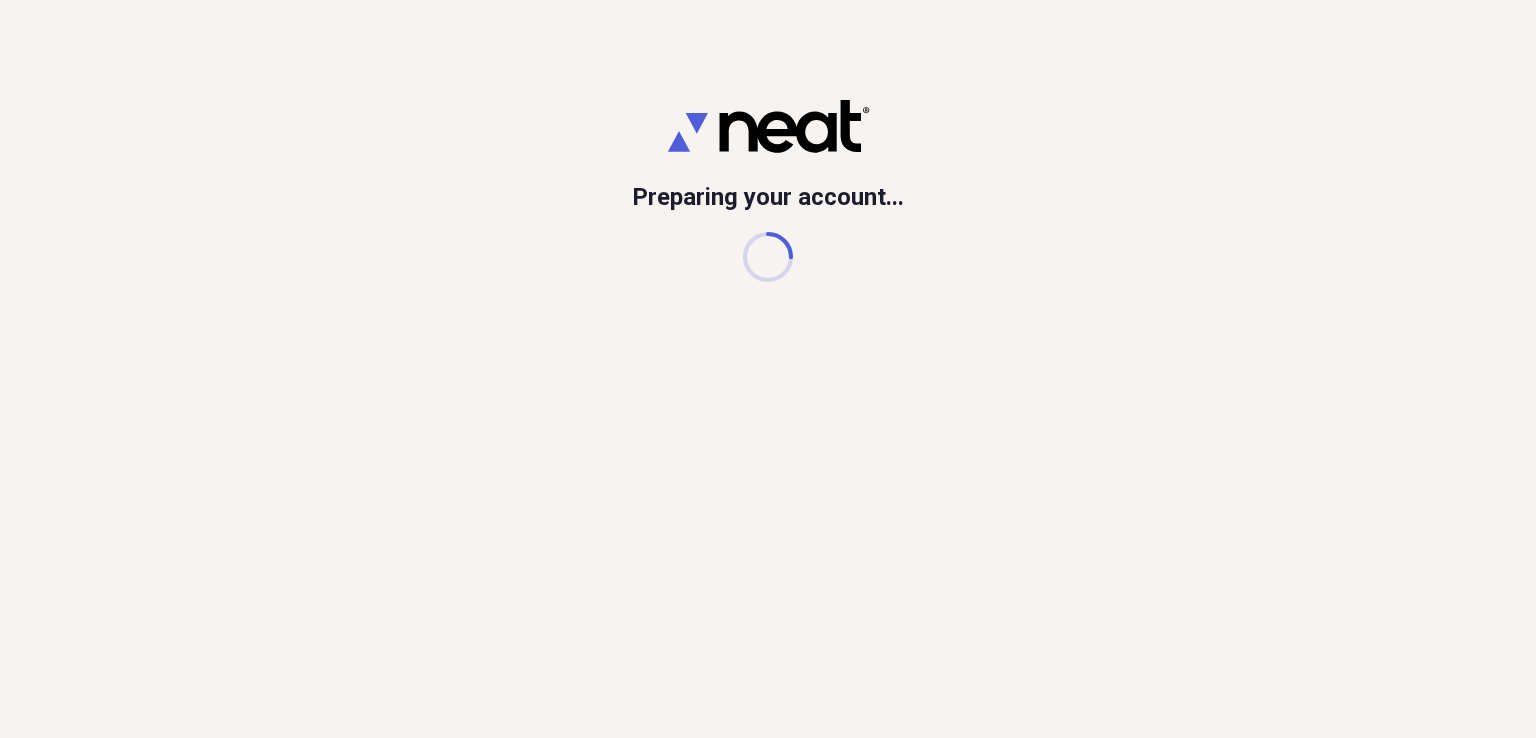scroll, scrollTop: 0, scrollLeft: 0, axis: both 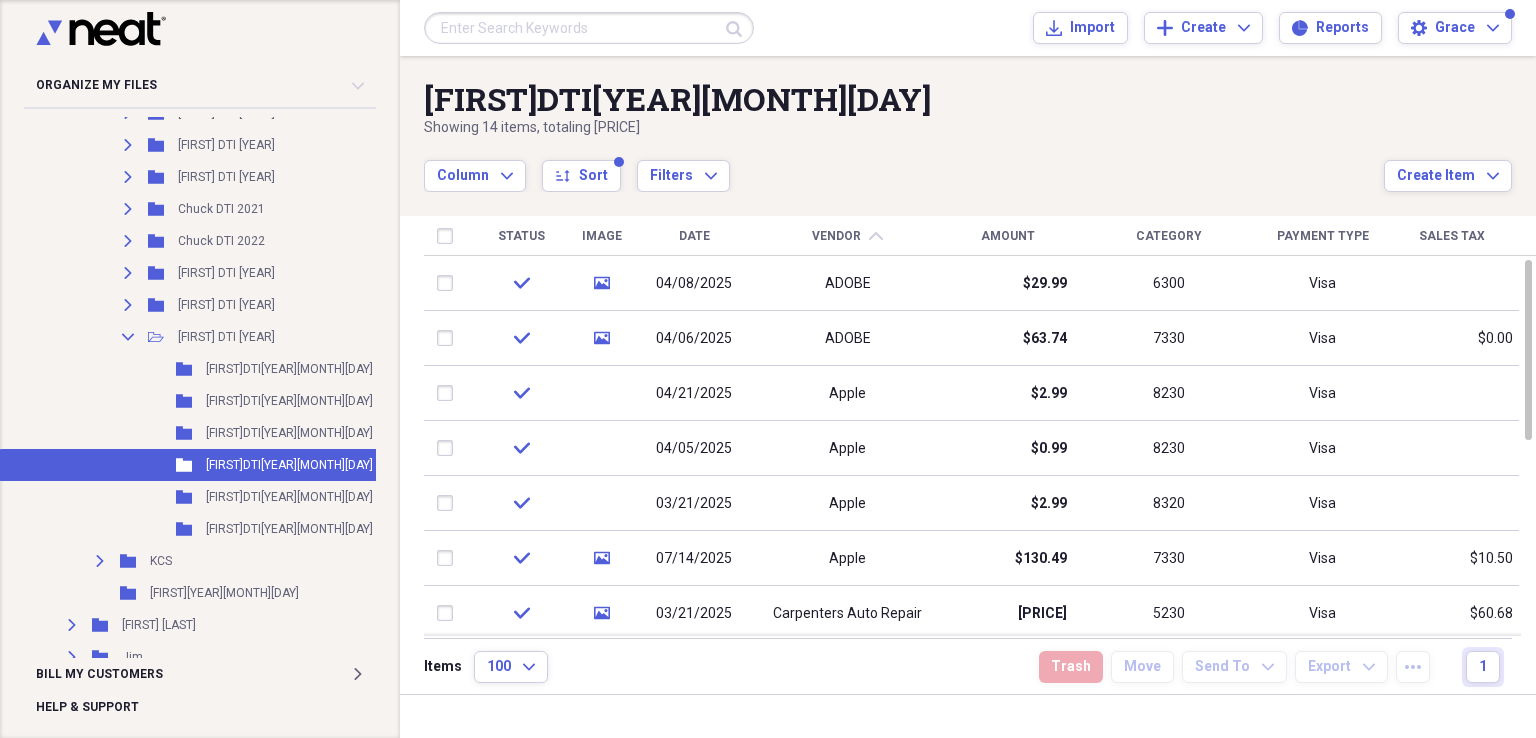 click on "[FIRST]DTI[YEAR][MONTH][DAY]" at bounding box center (289, 465) 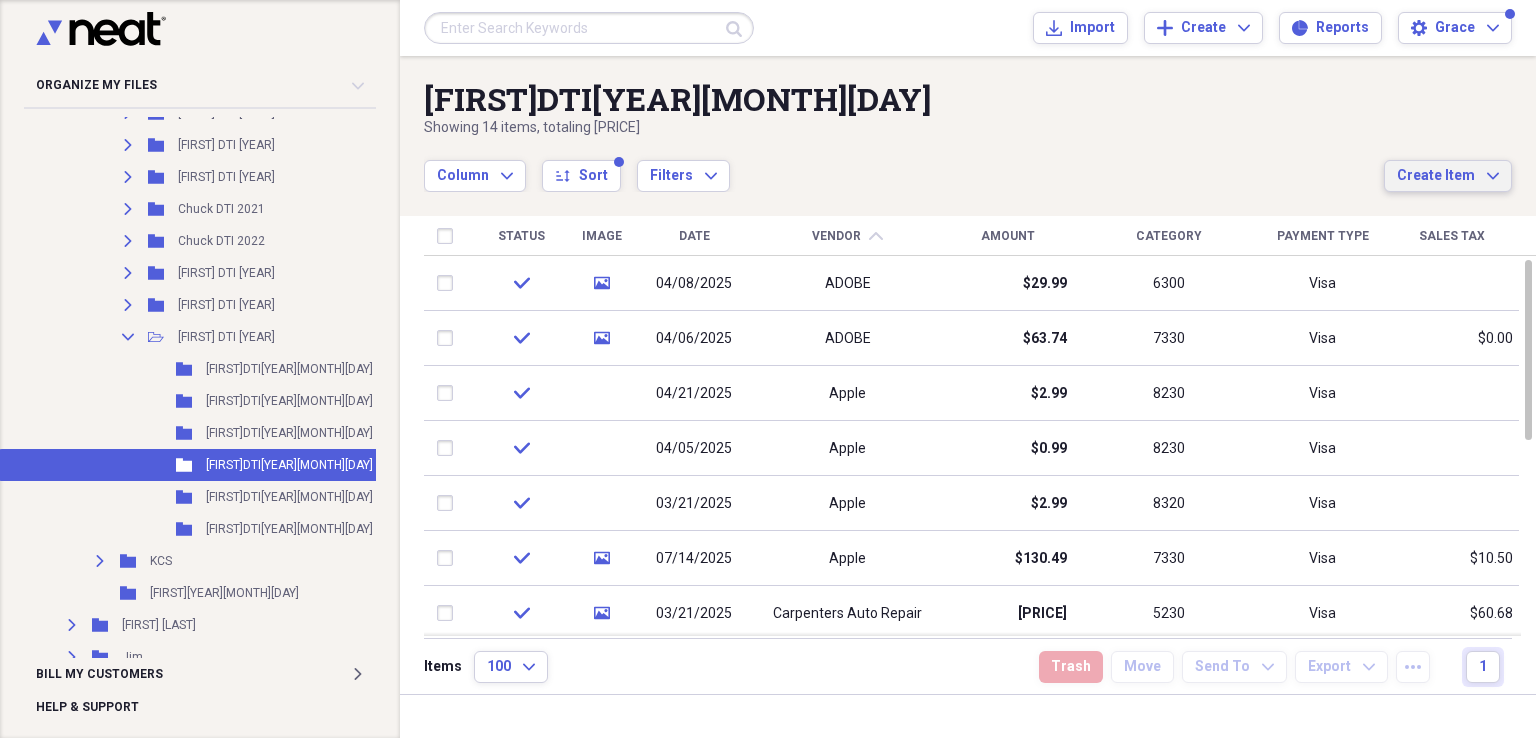 click on "Create Item" at bounding box center [1436, 176] 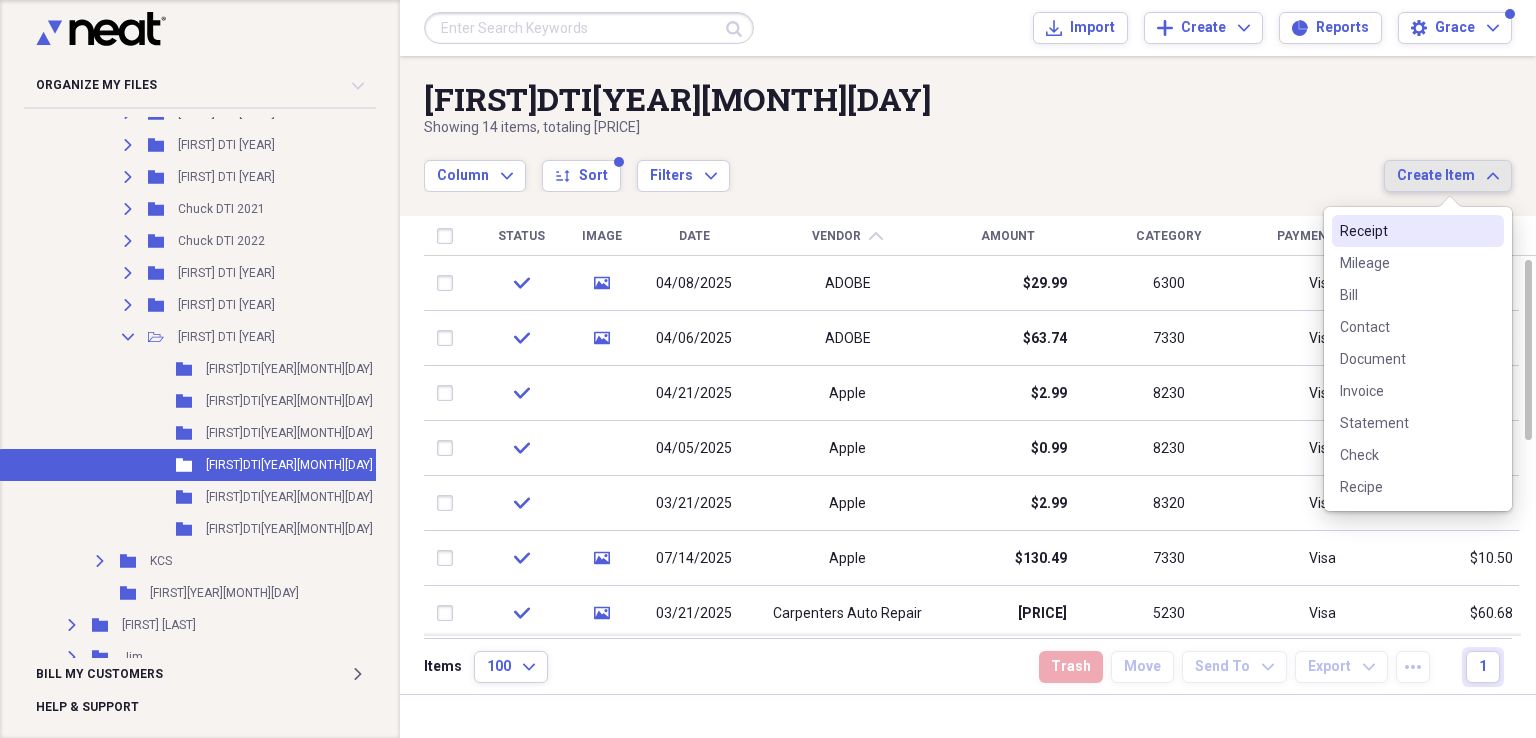 drag, startPoint x: 1265, startPoint y: 154, endPoint x: 1260, endPoint y: 144, distance: 11.18034 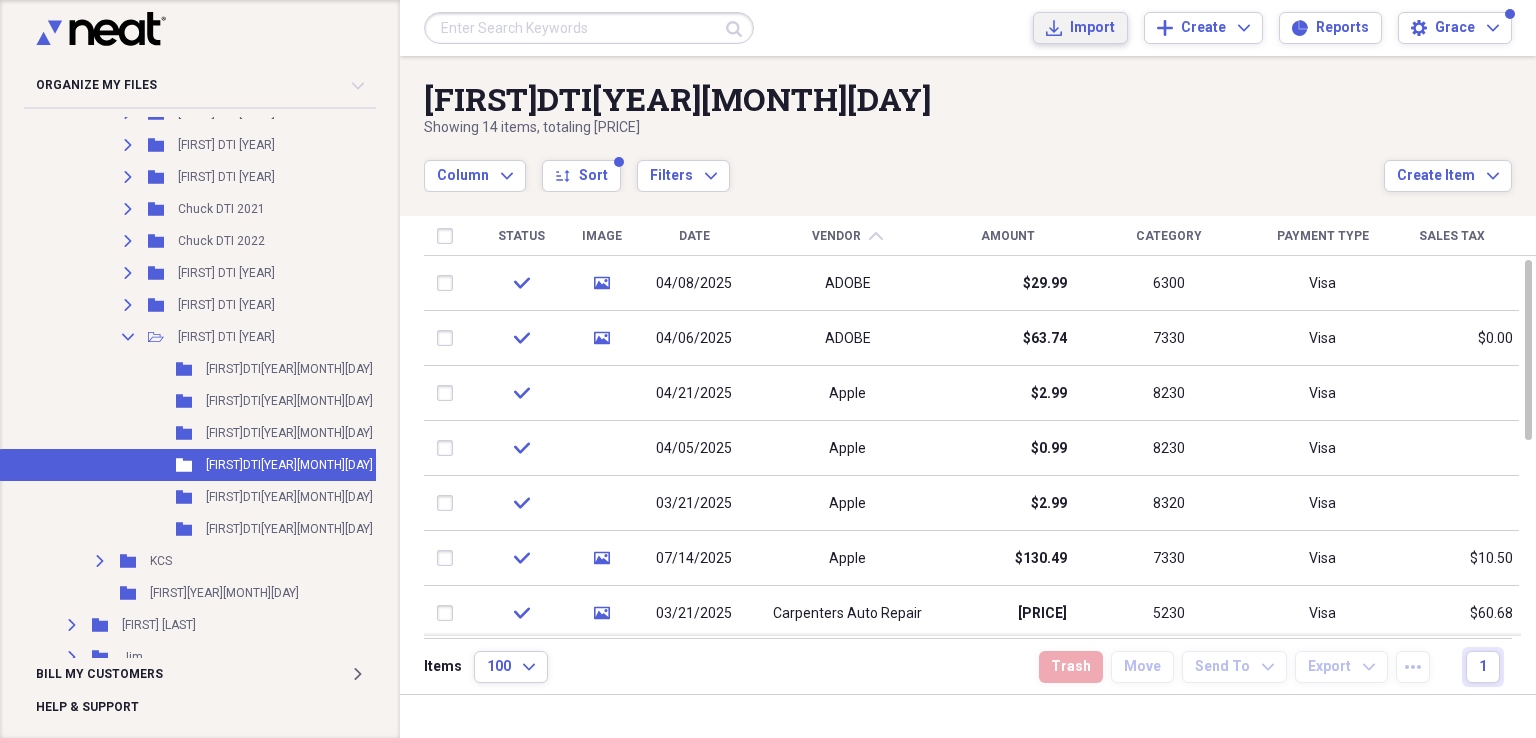 click on "Import" at bounding box center (1092, 28) 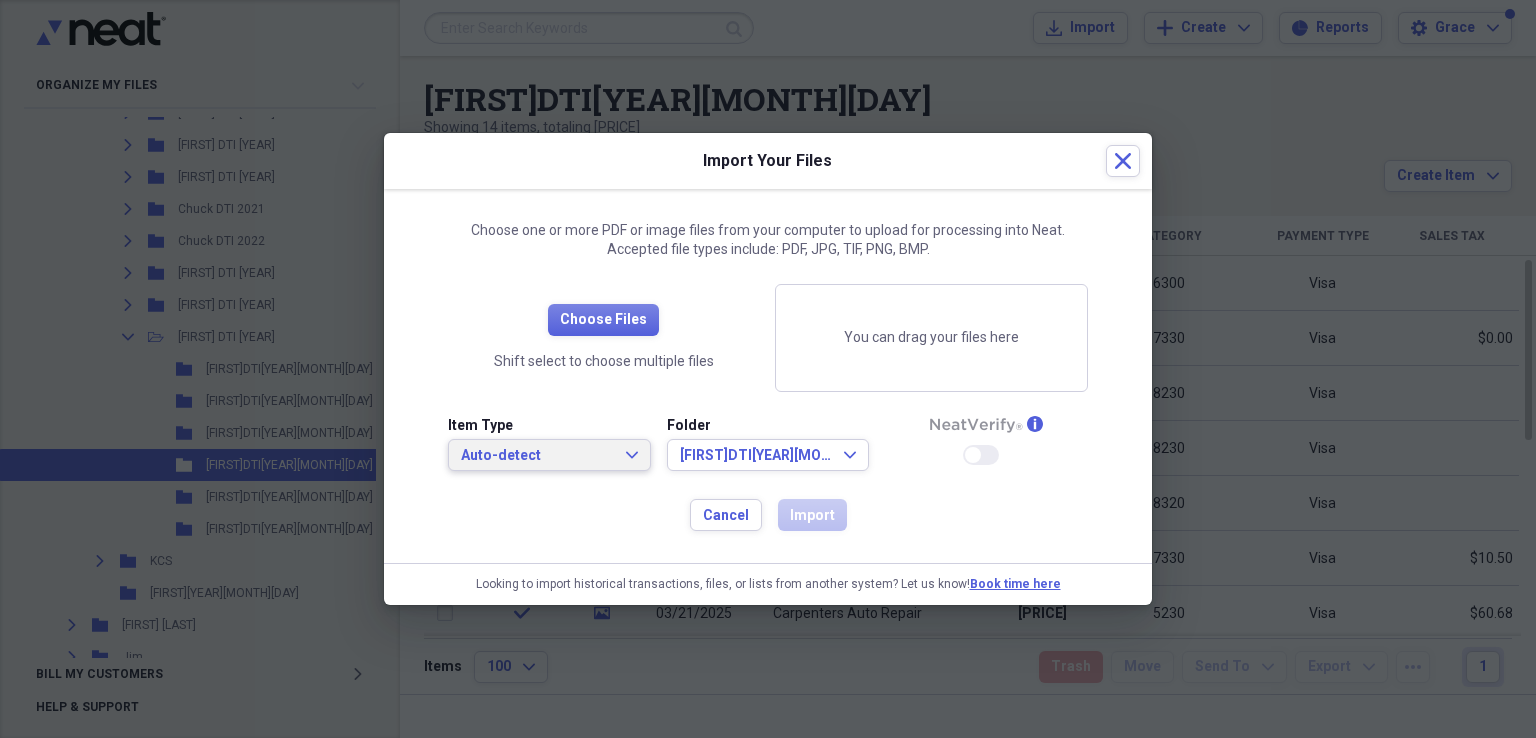click on "Auto-detect" at bounding box center [537, 456] 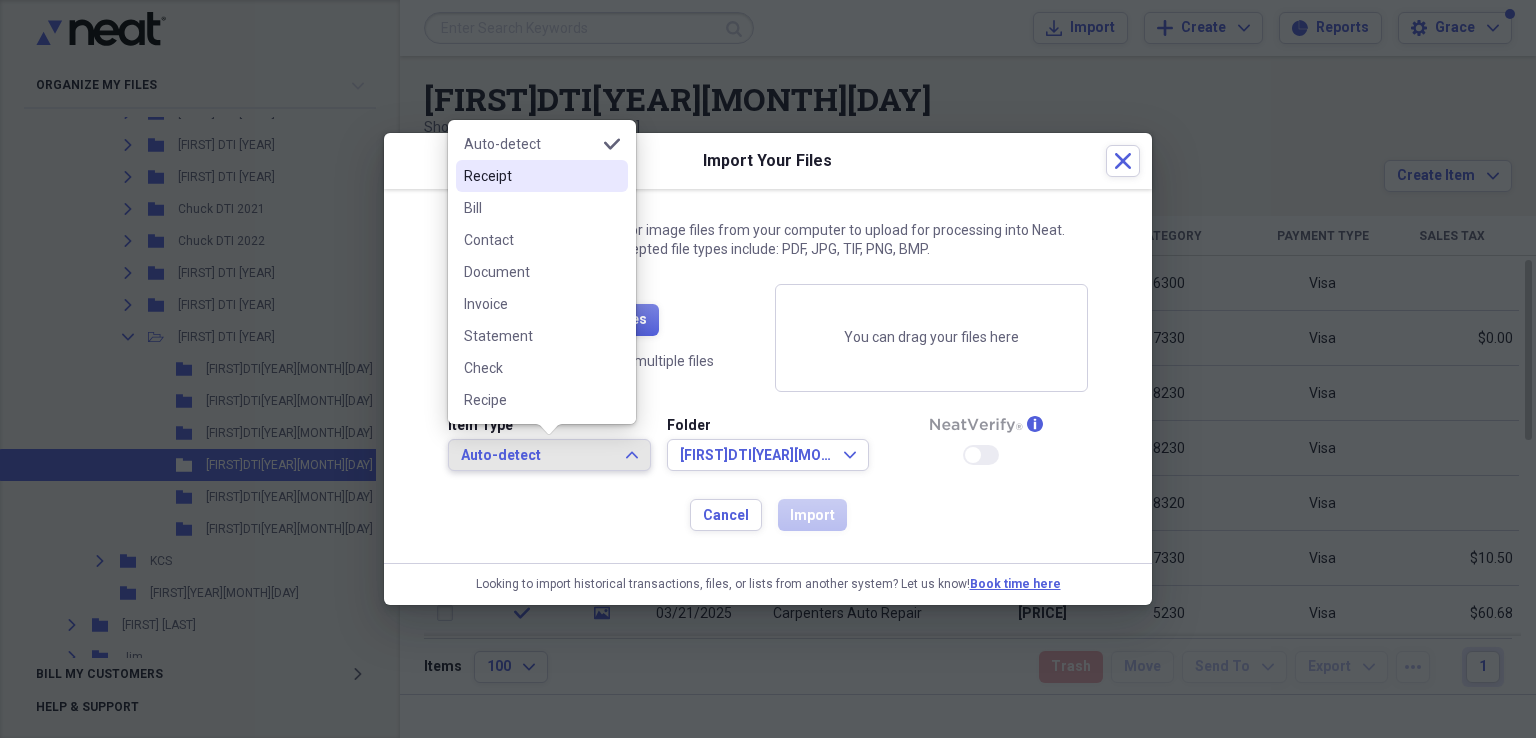 click on "Receipt" at bounding box center [542, 176] 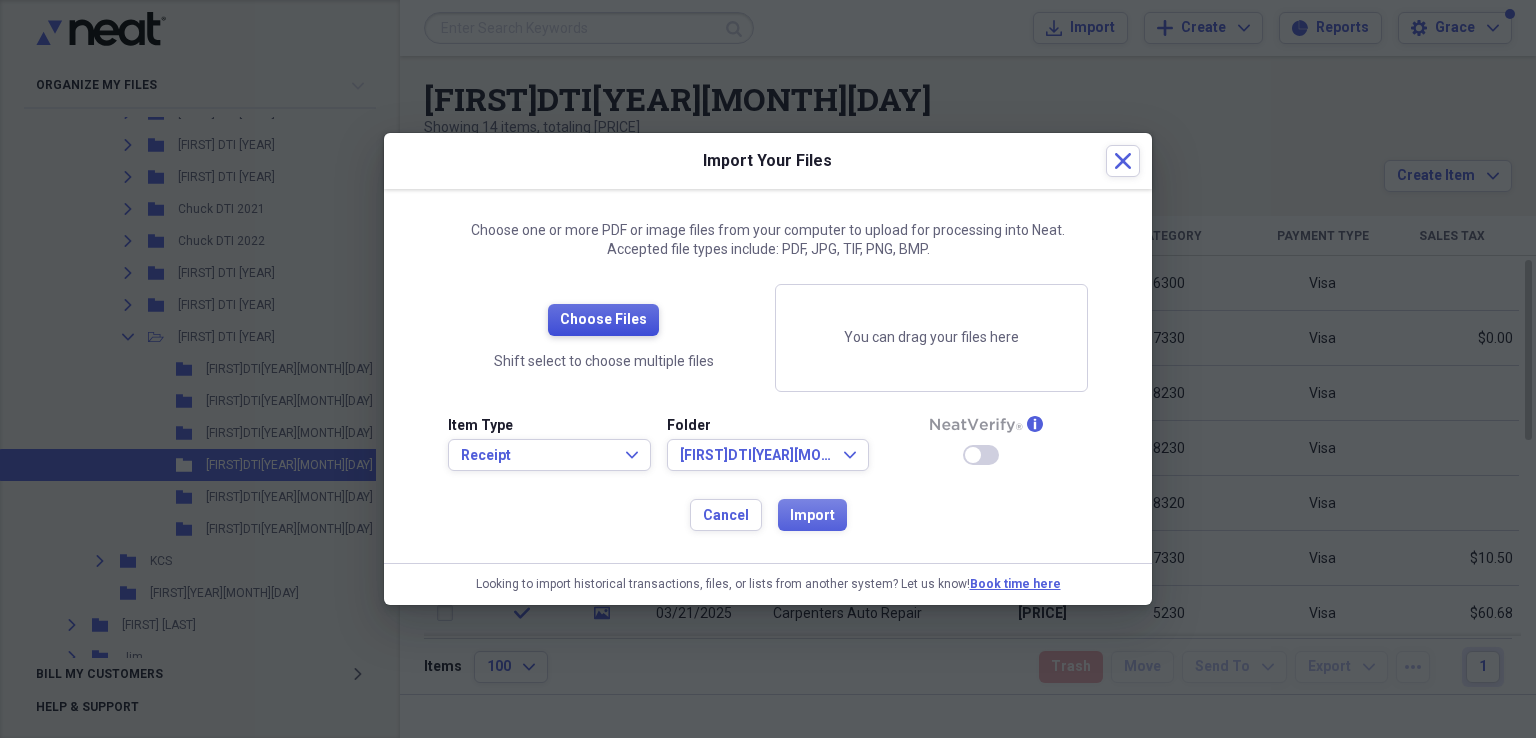 click on "Choose Files" at bounding box center [603, 320] 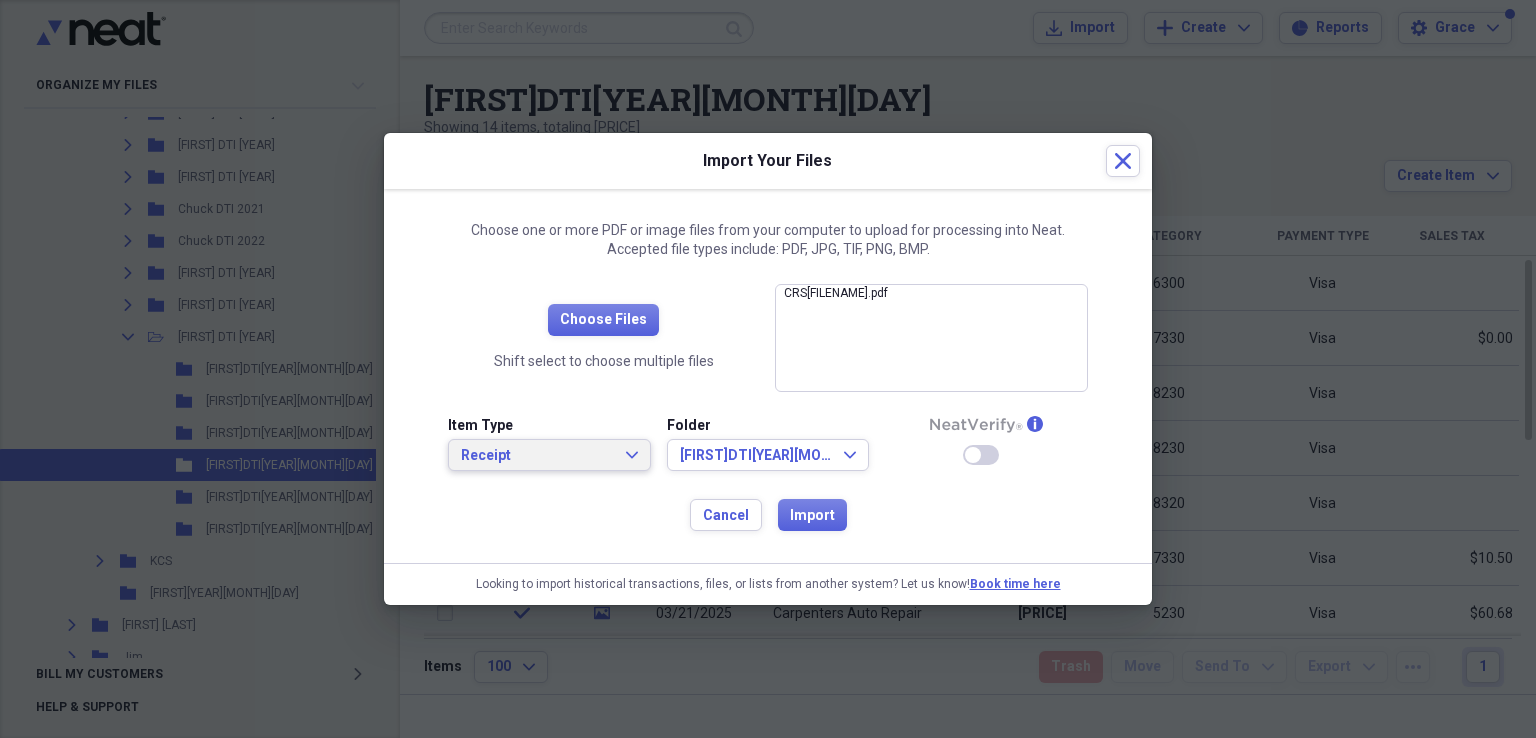 click on "Receipt" at bounding box center [537, 456] 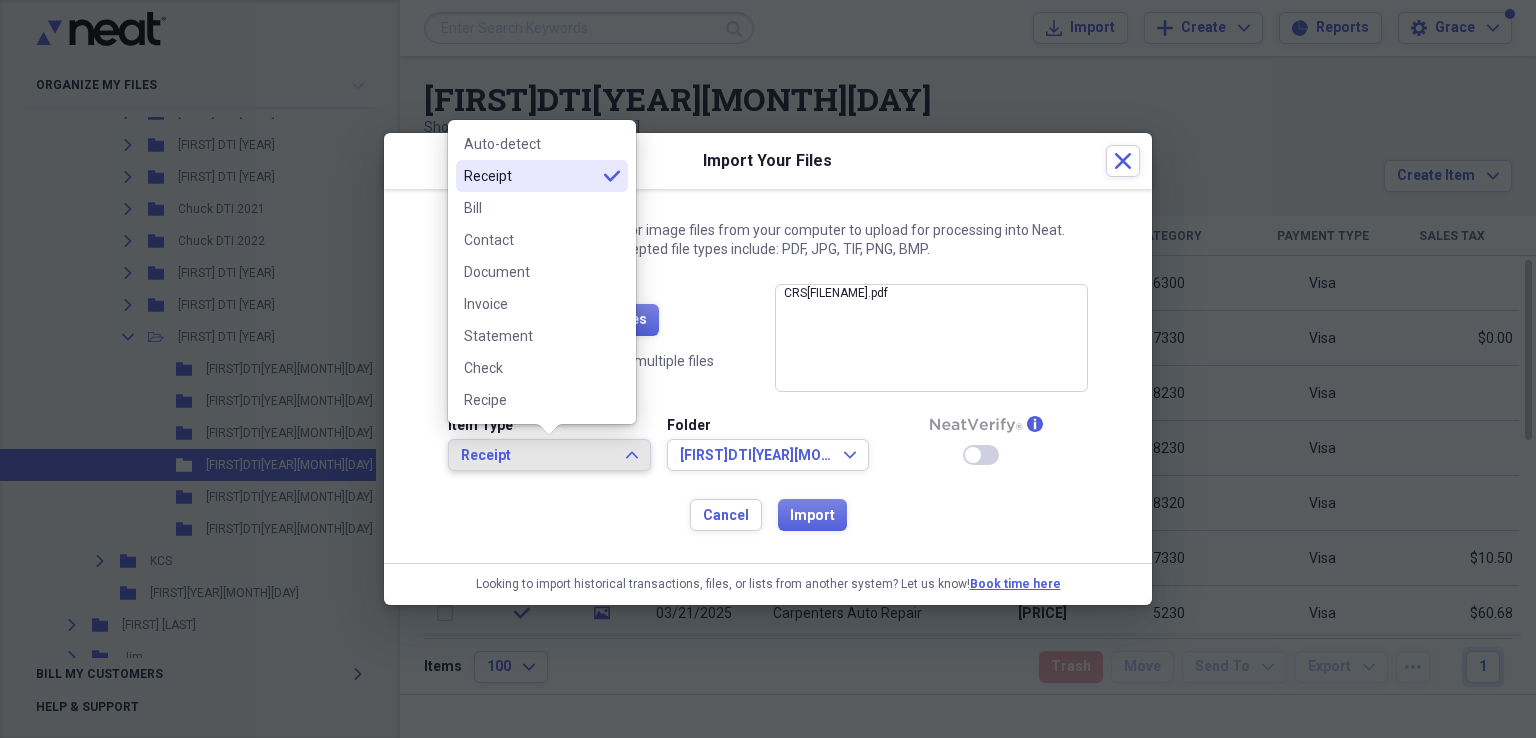 click on "Receipt" at bounding box center (537, 456) 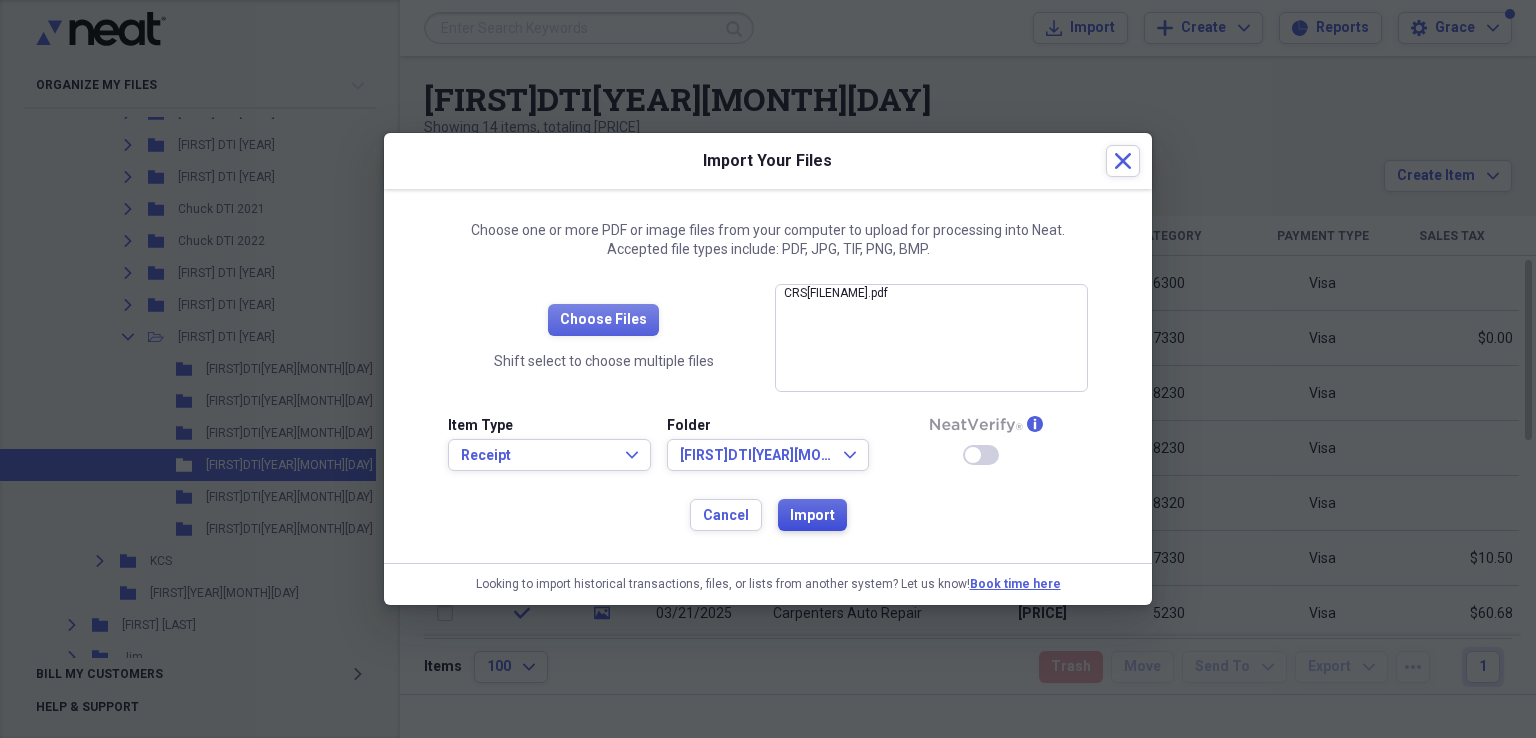 click on "Import" at bounding box center (812, 516) 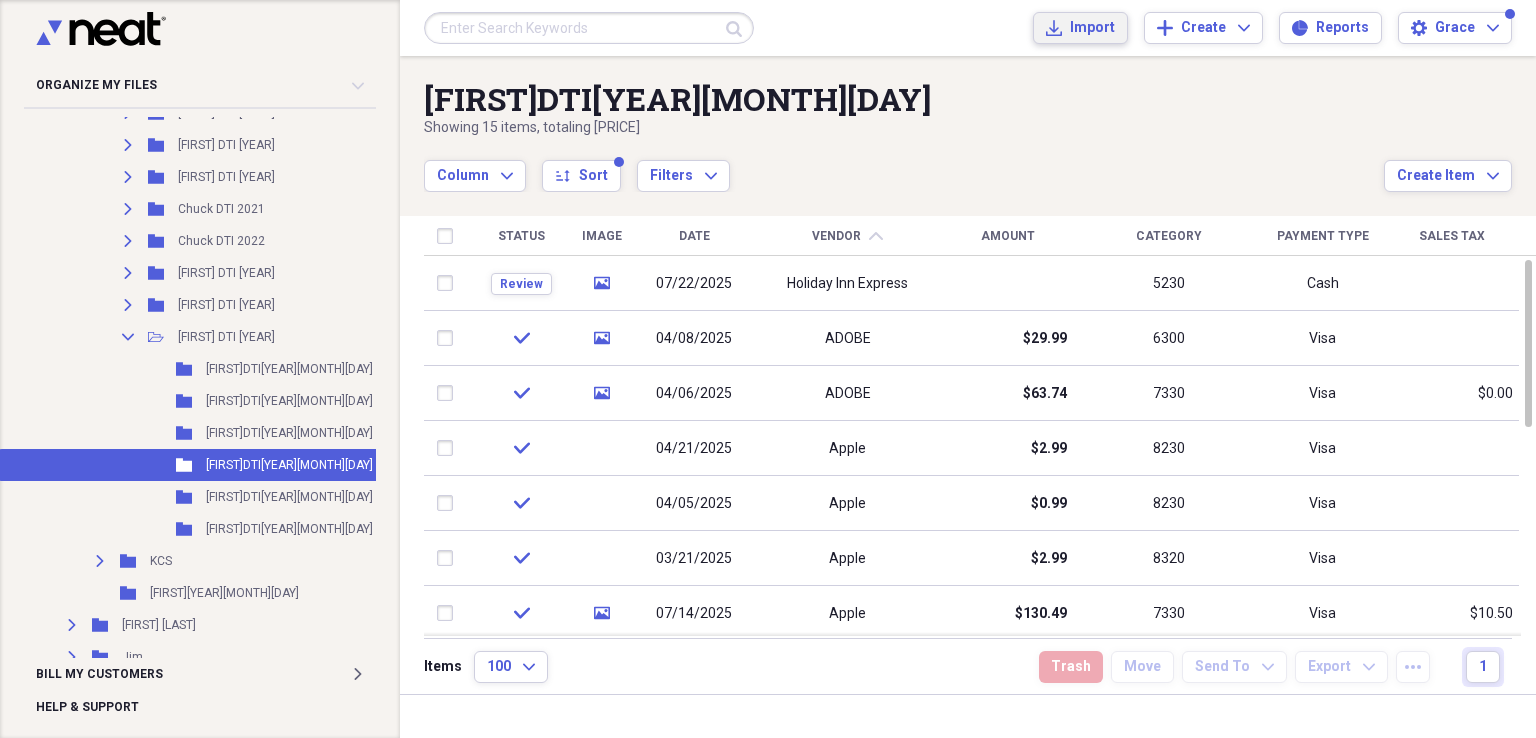 click on "Import" at bounding box center [1092, 28] 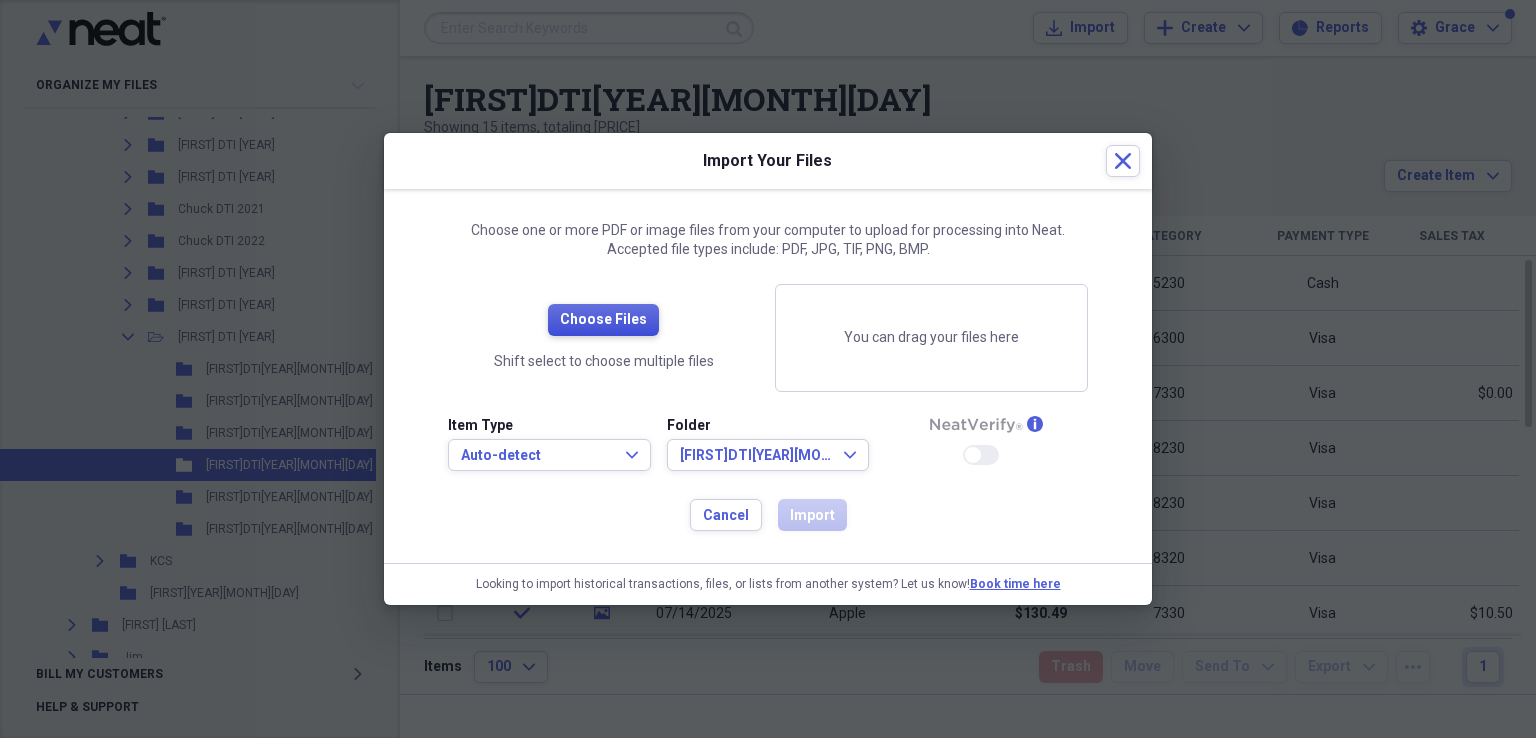 click on "Choose Files" at bounding box center (603, 320) 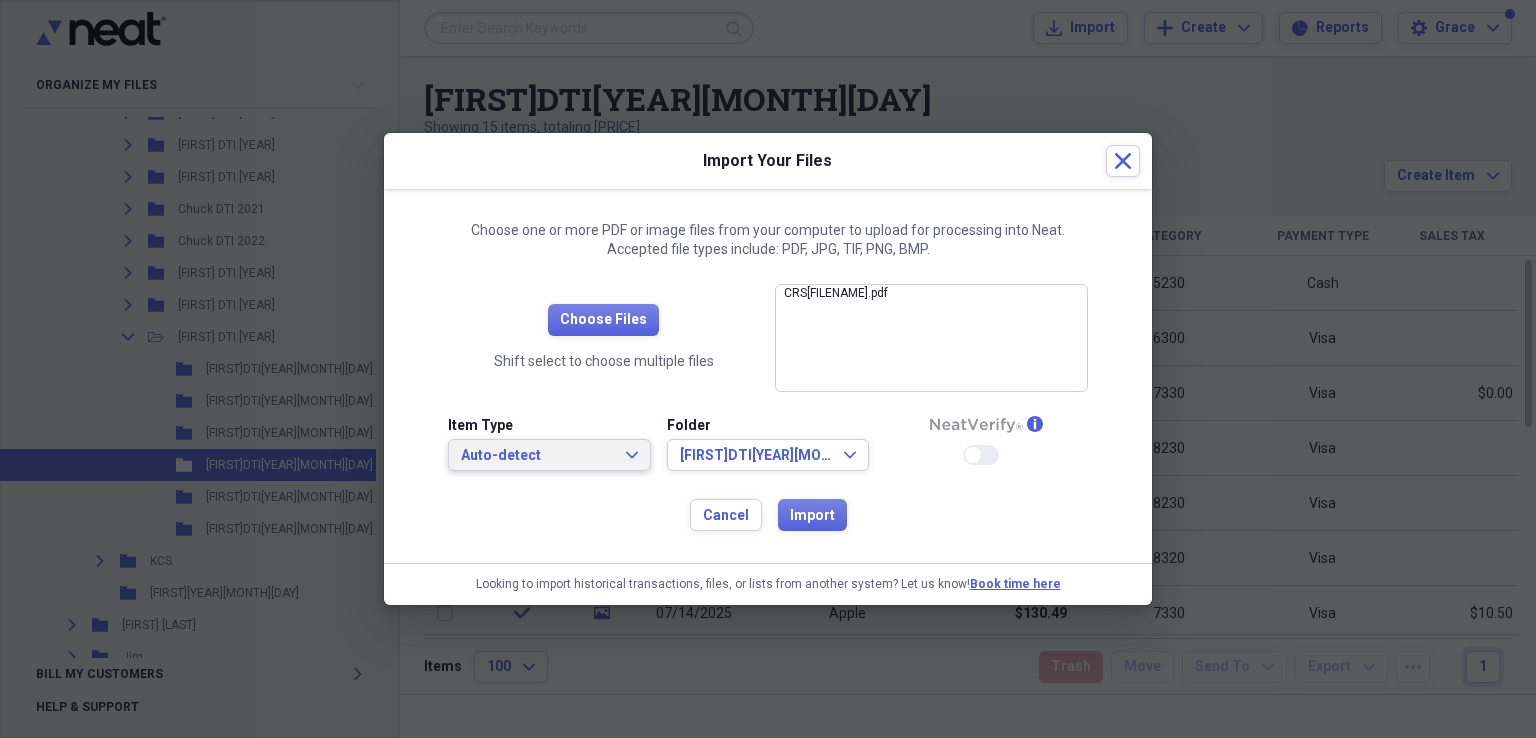 click on "Auto-detect" at bounding box center [537, 456] 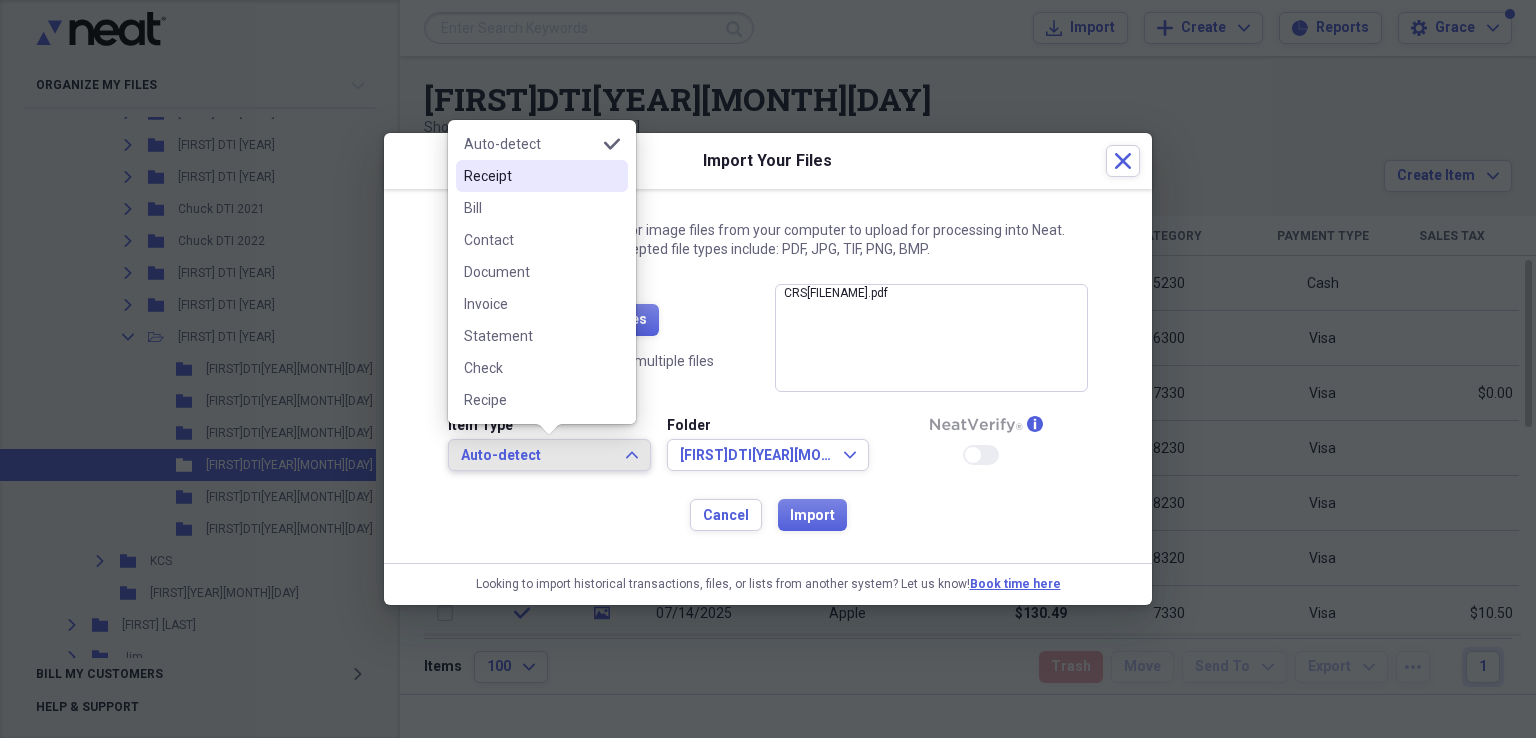 click on "Receipt" at bounding box center [530, 176] 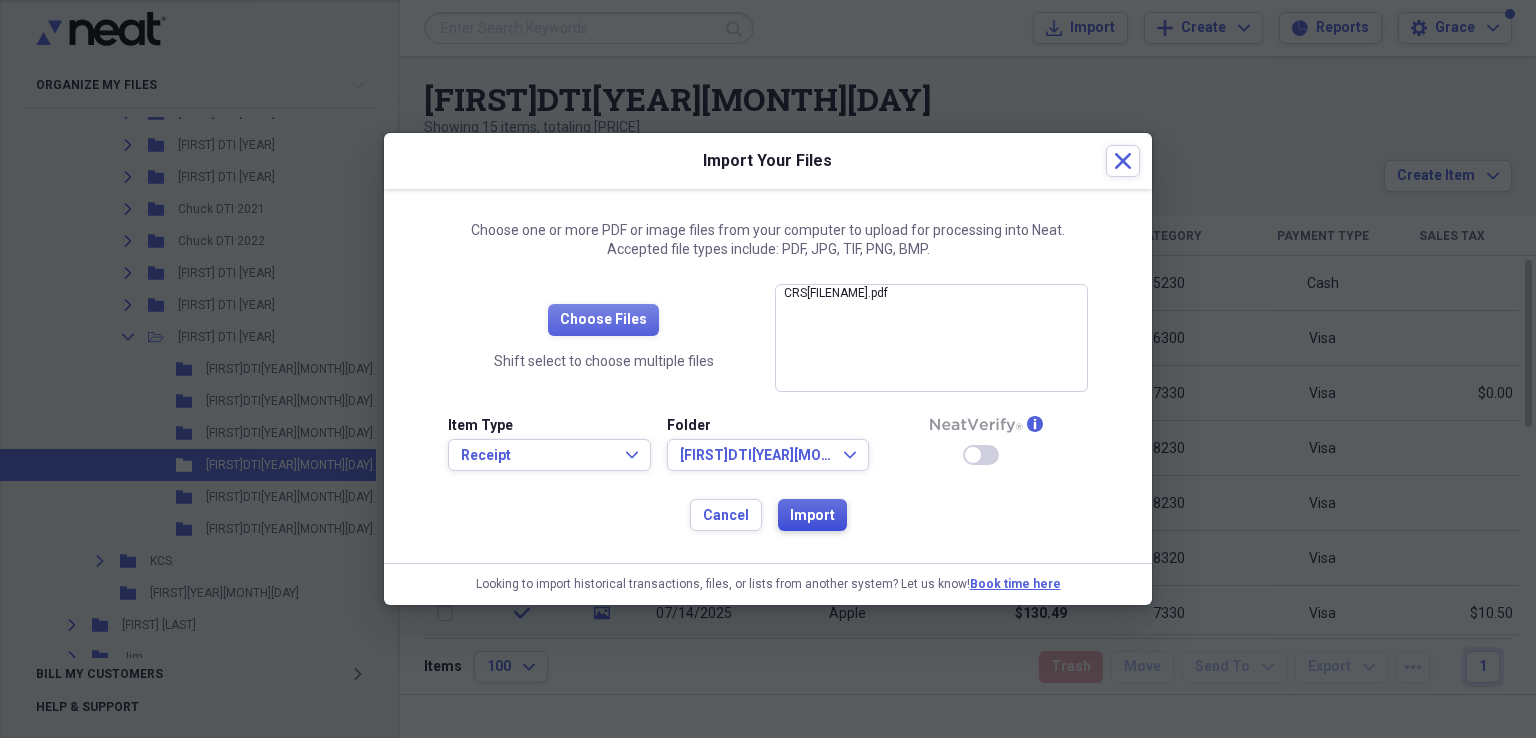 click on "Import" at bounding box center [812, 516] 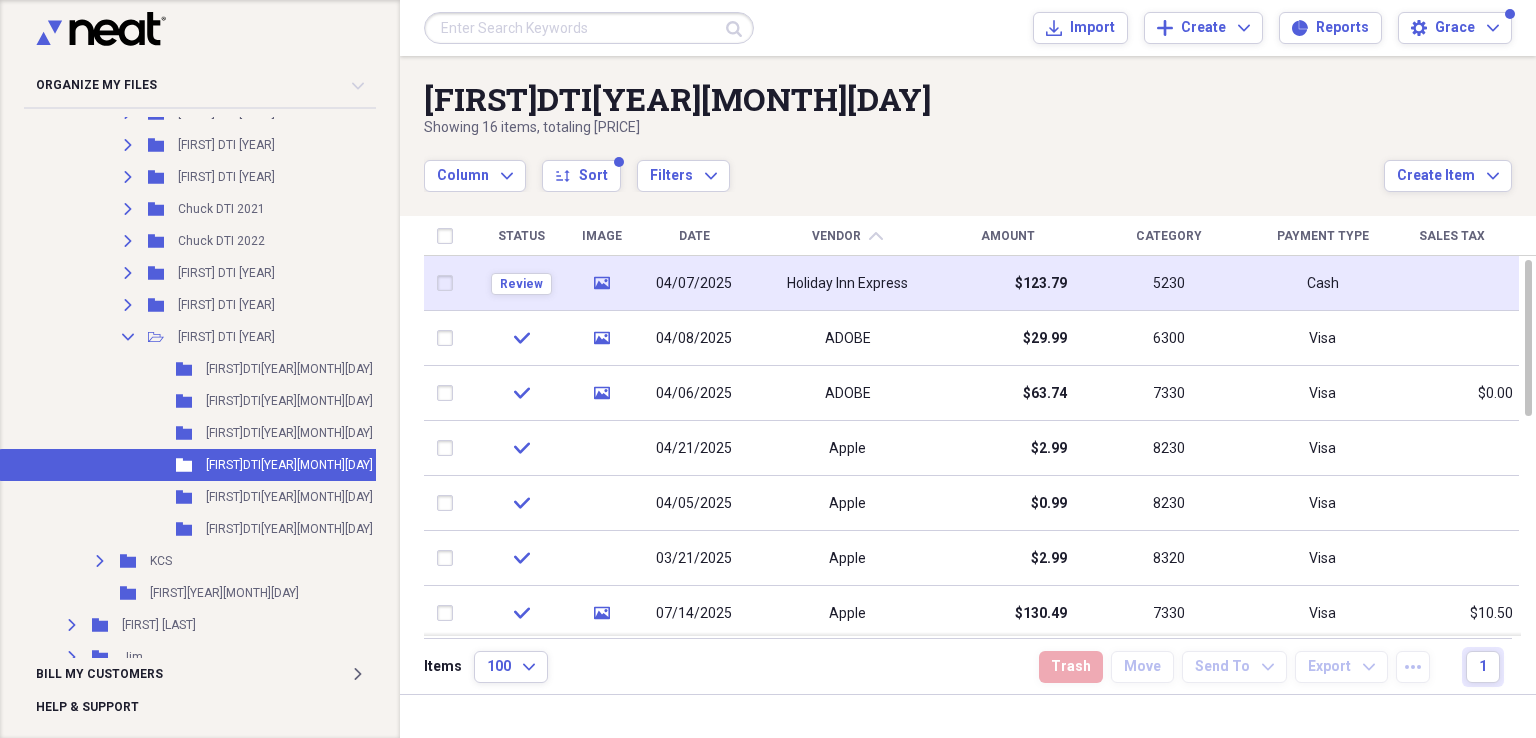 click on "Holiday Inn Express" at bounding box center [847, 283] 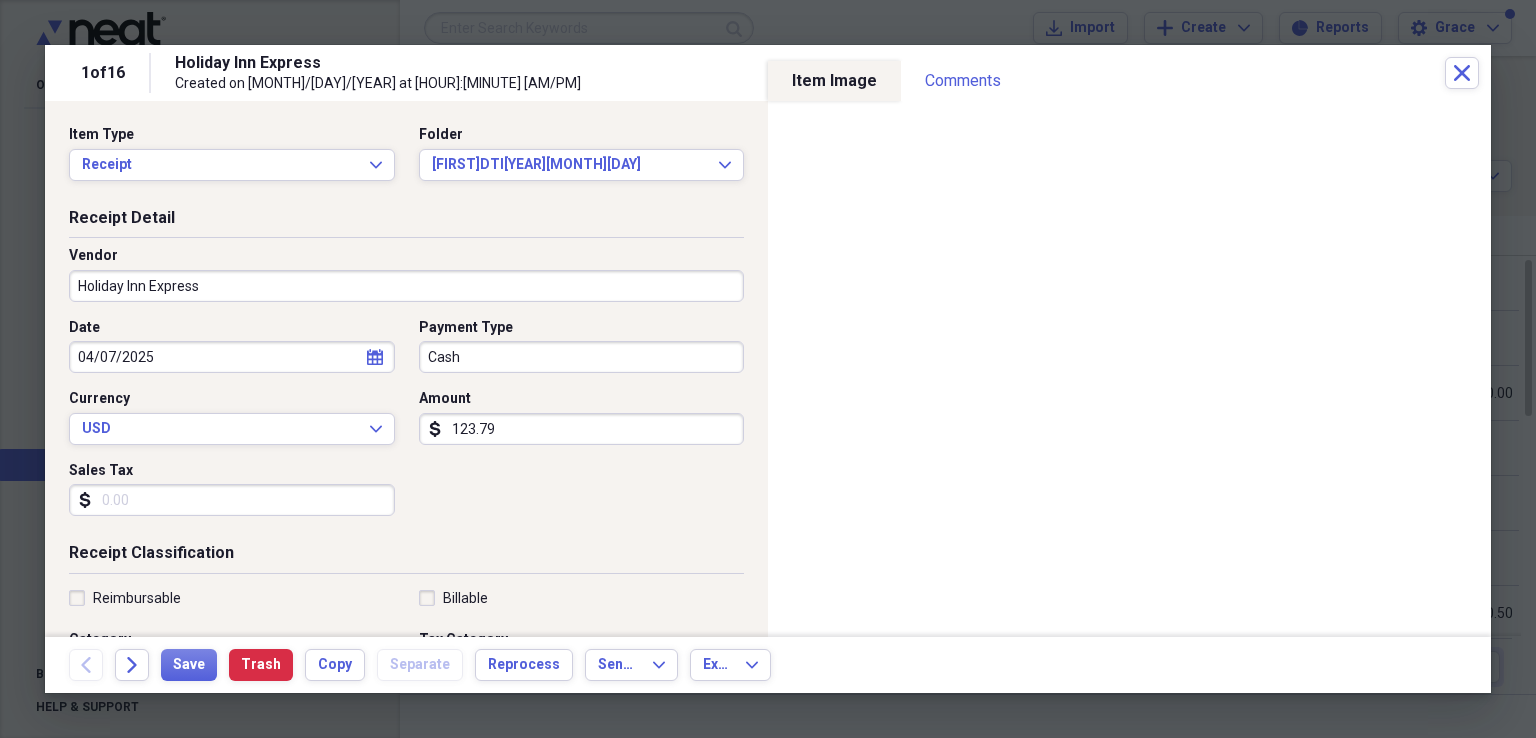 click on "Holiday Inn Express" at bounding box center [406, 286] 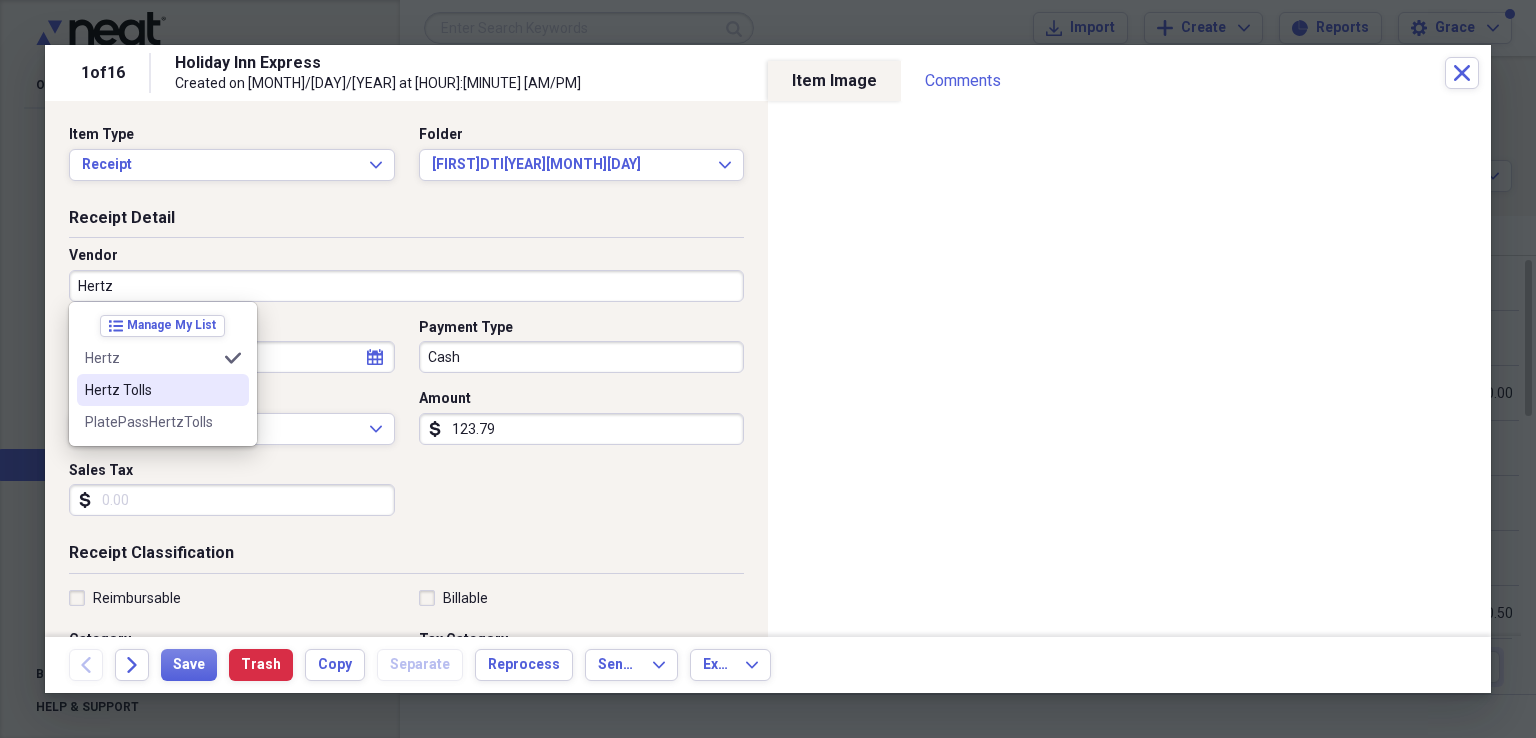 click on "Hertz Tolls" at bounding box center [151, 390] 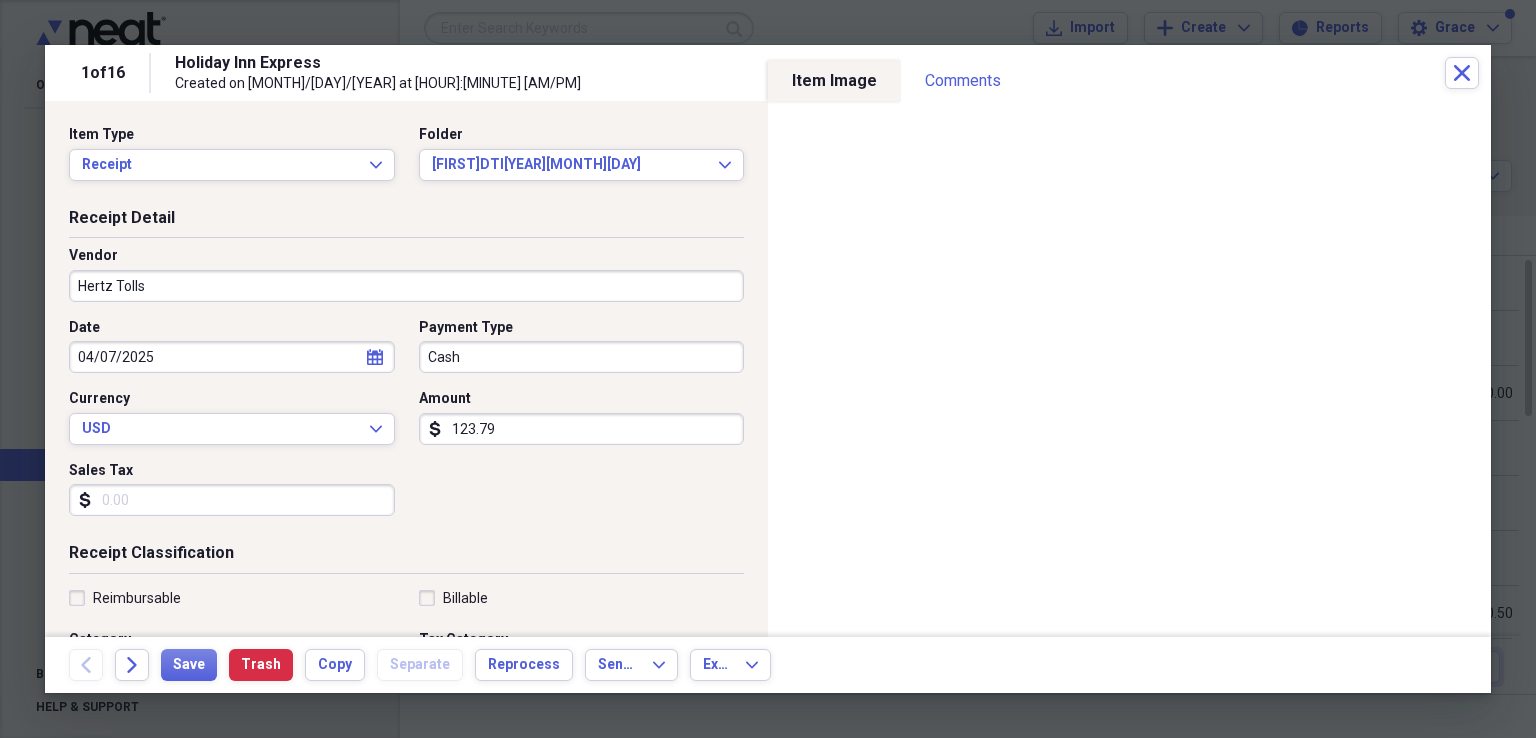 click on "Cash" at bounding box center [582, 357] 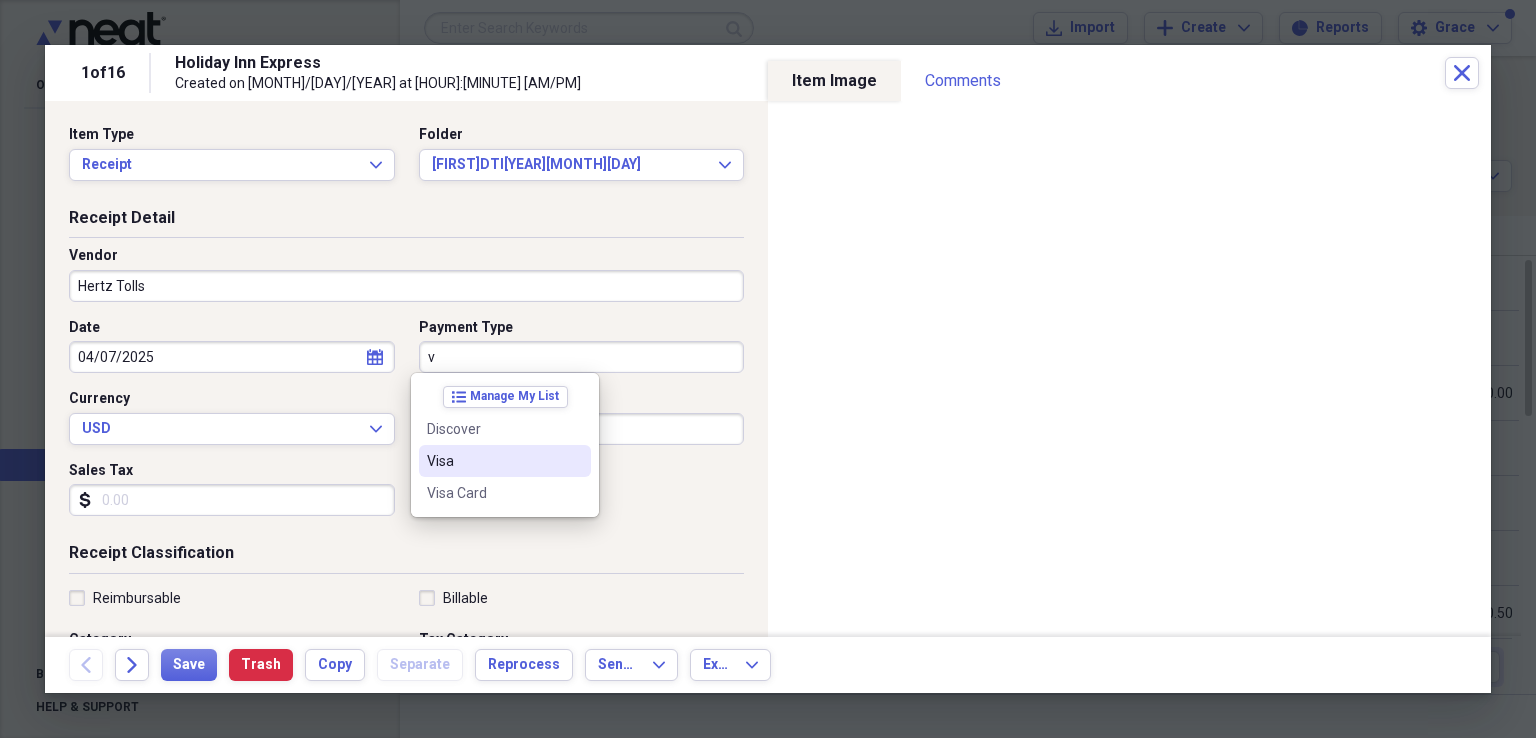 click on "Visa" at bounding box center (493, 461) 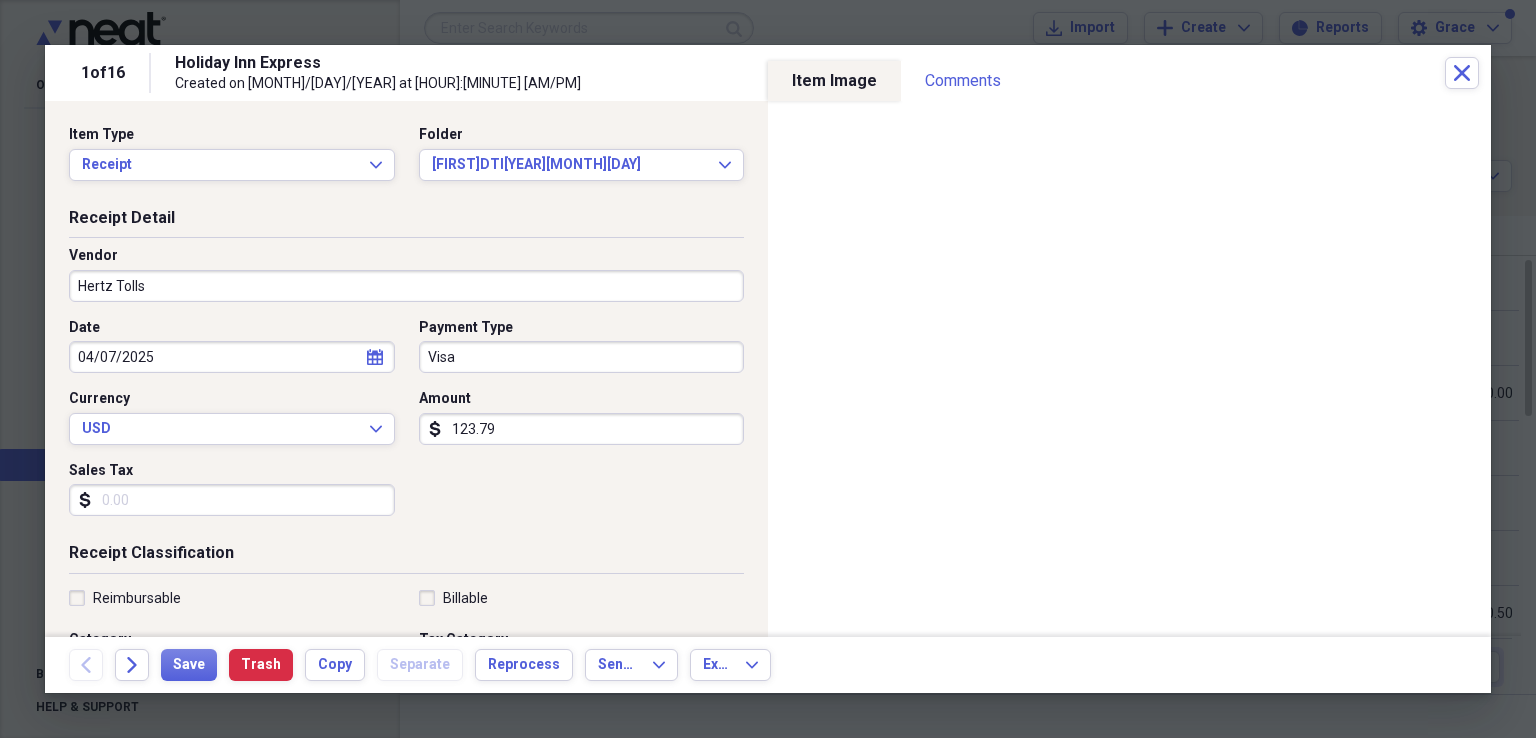 click on "123.79" at bounding box center (582, 429) 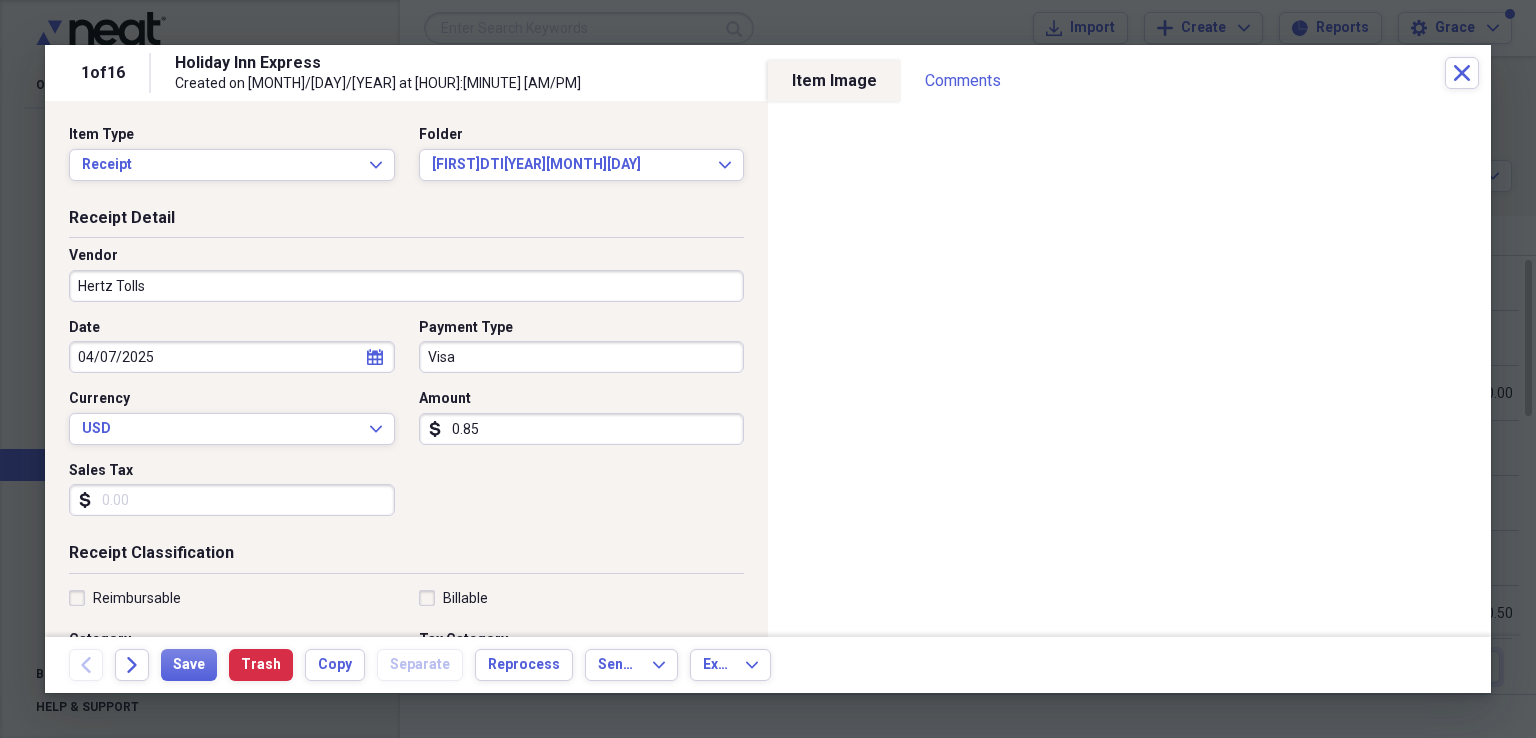 type on "0.08" 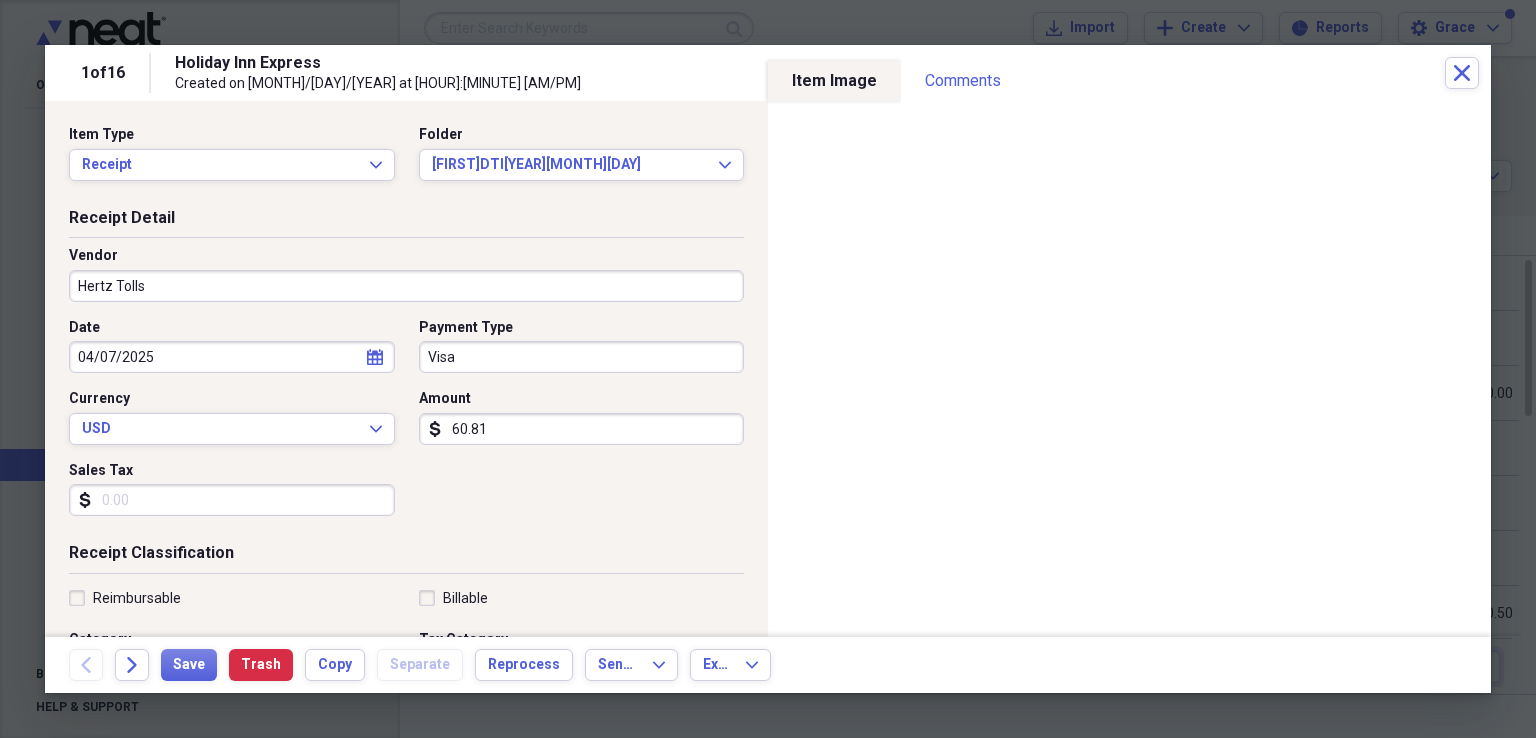 type on "60.81" 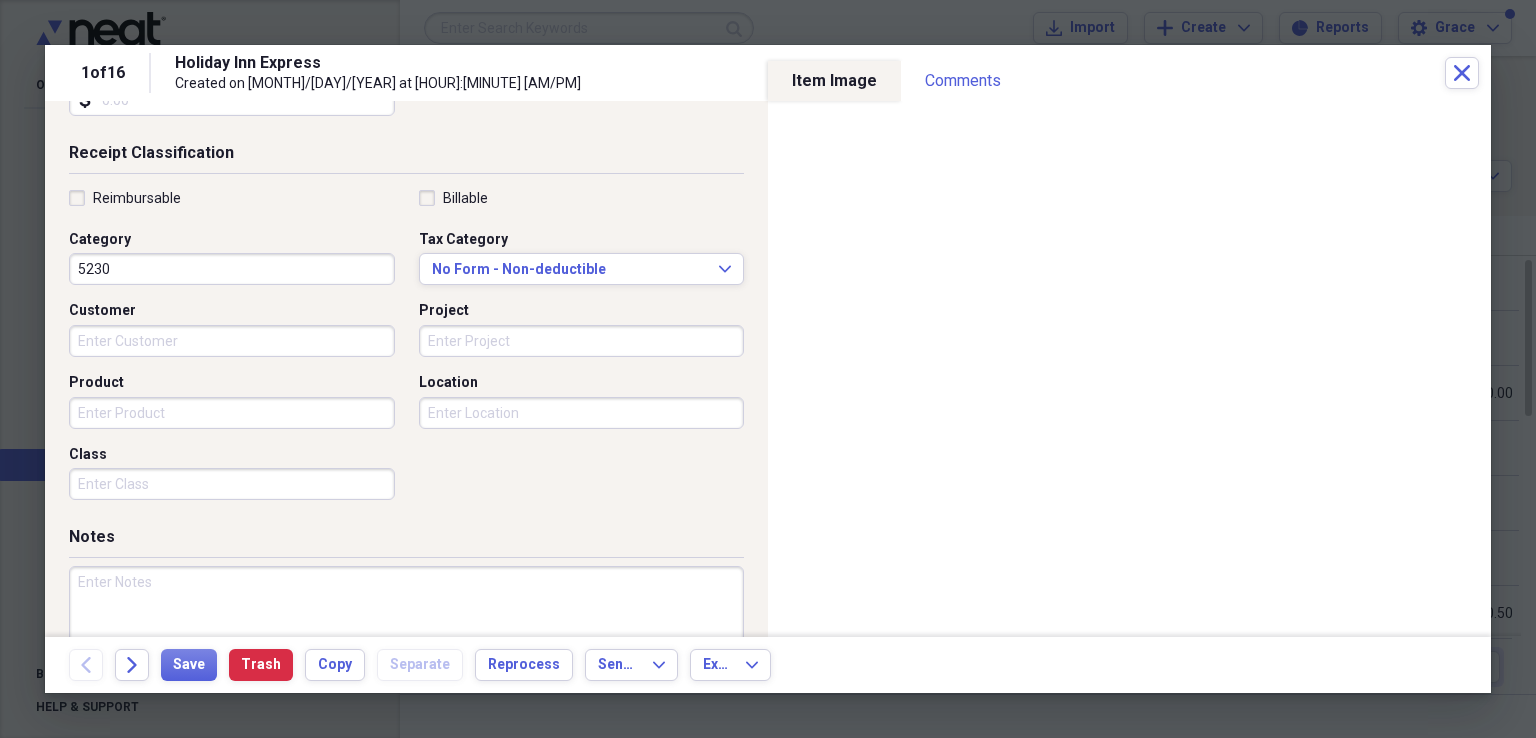 scroll, scrollTop: 484, scrollLeft: 0, axis: vertical 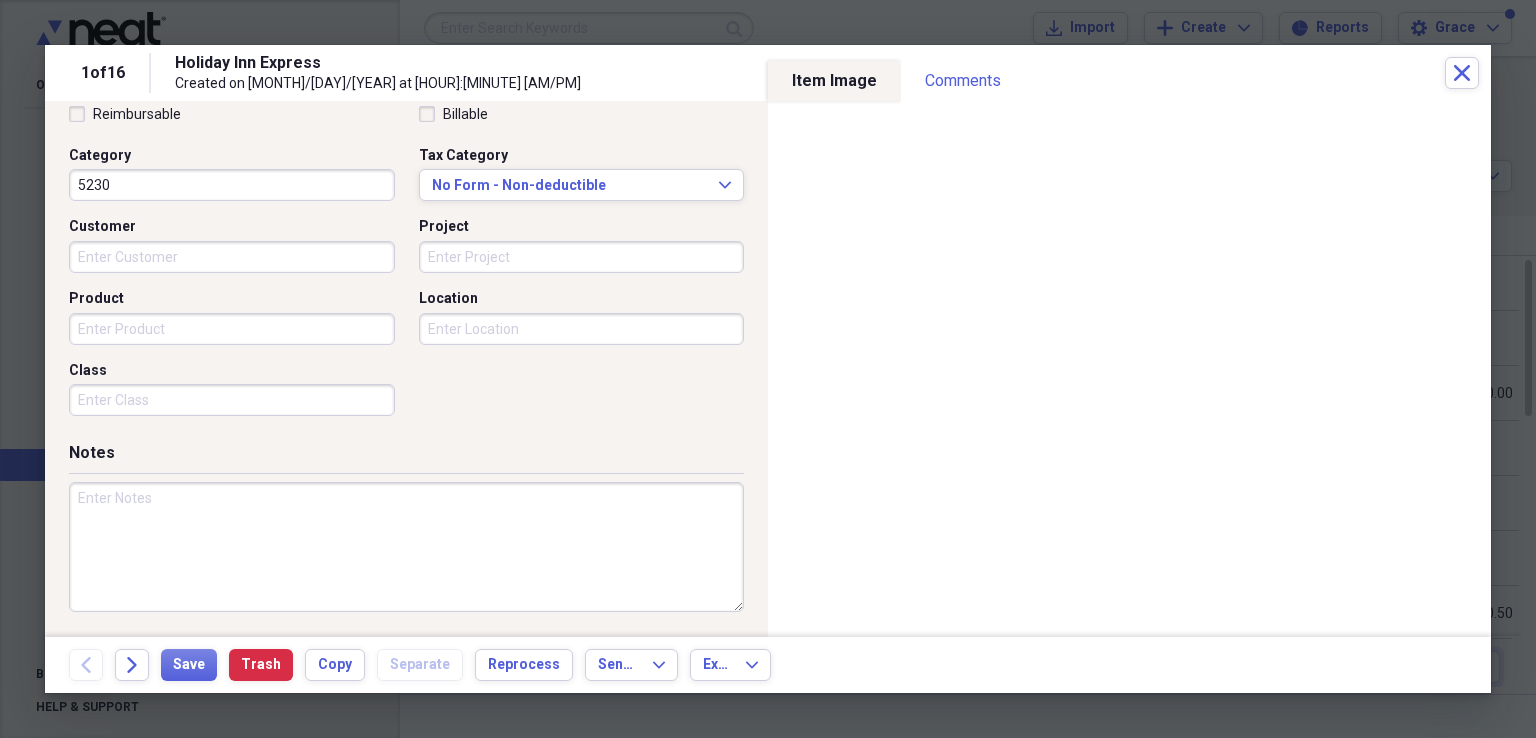 click at bounding box center (406, 547) 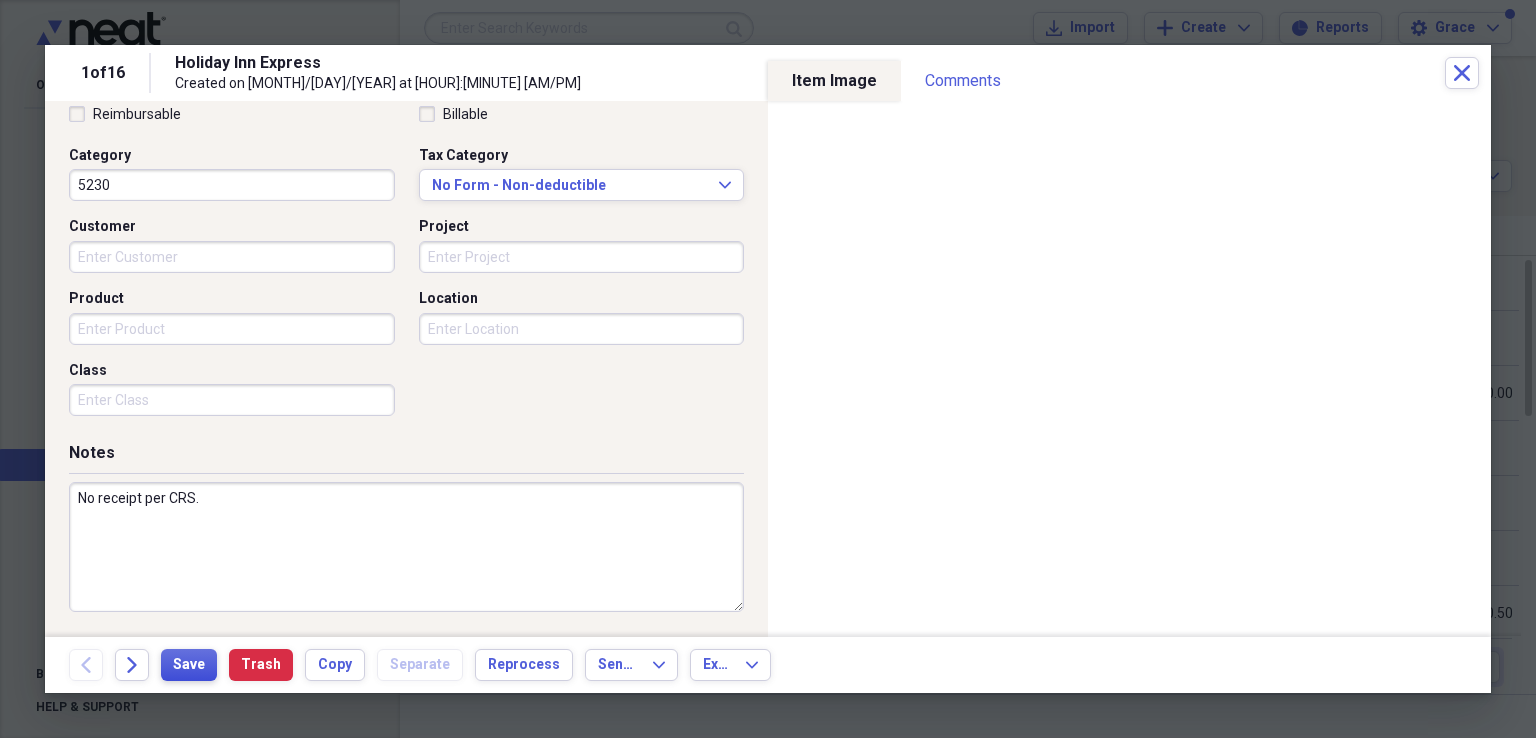 type on "No receipt per CRS." 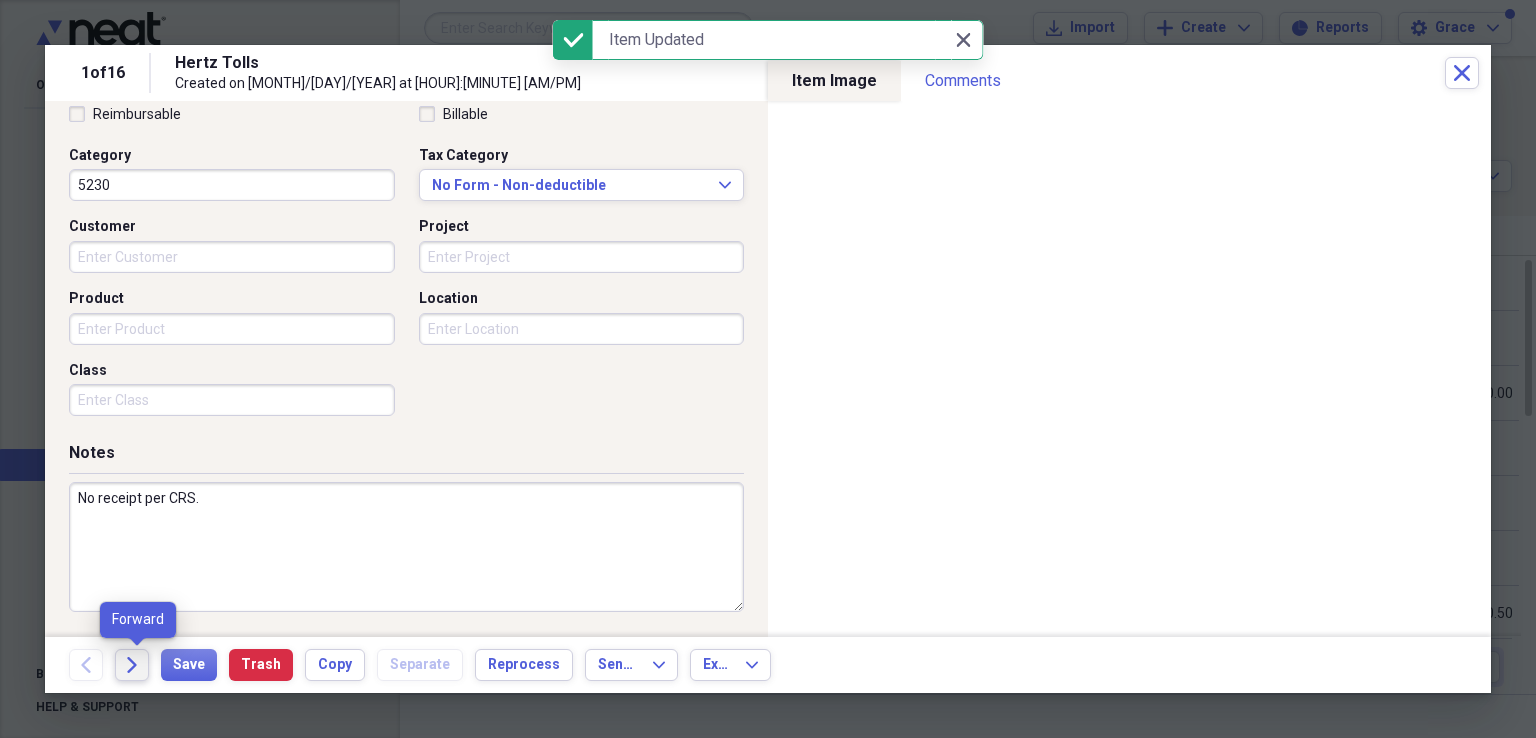 click on "Forward" 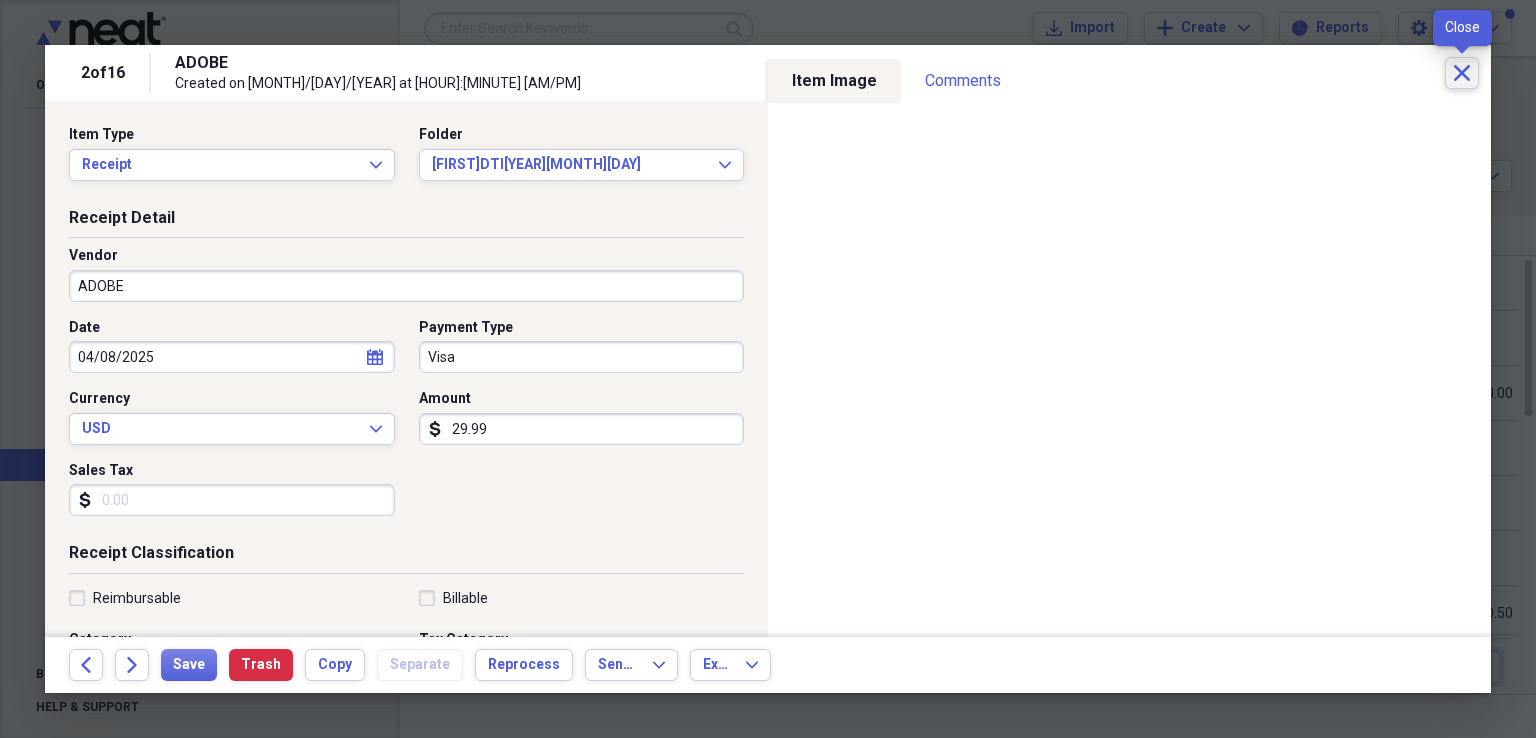 click on "Close" 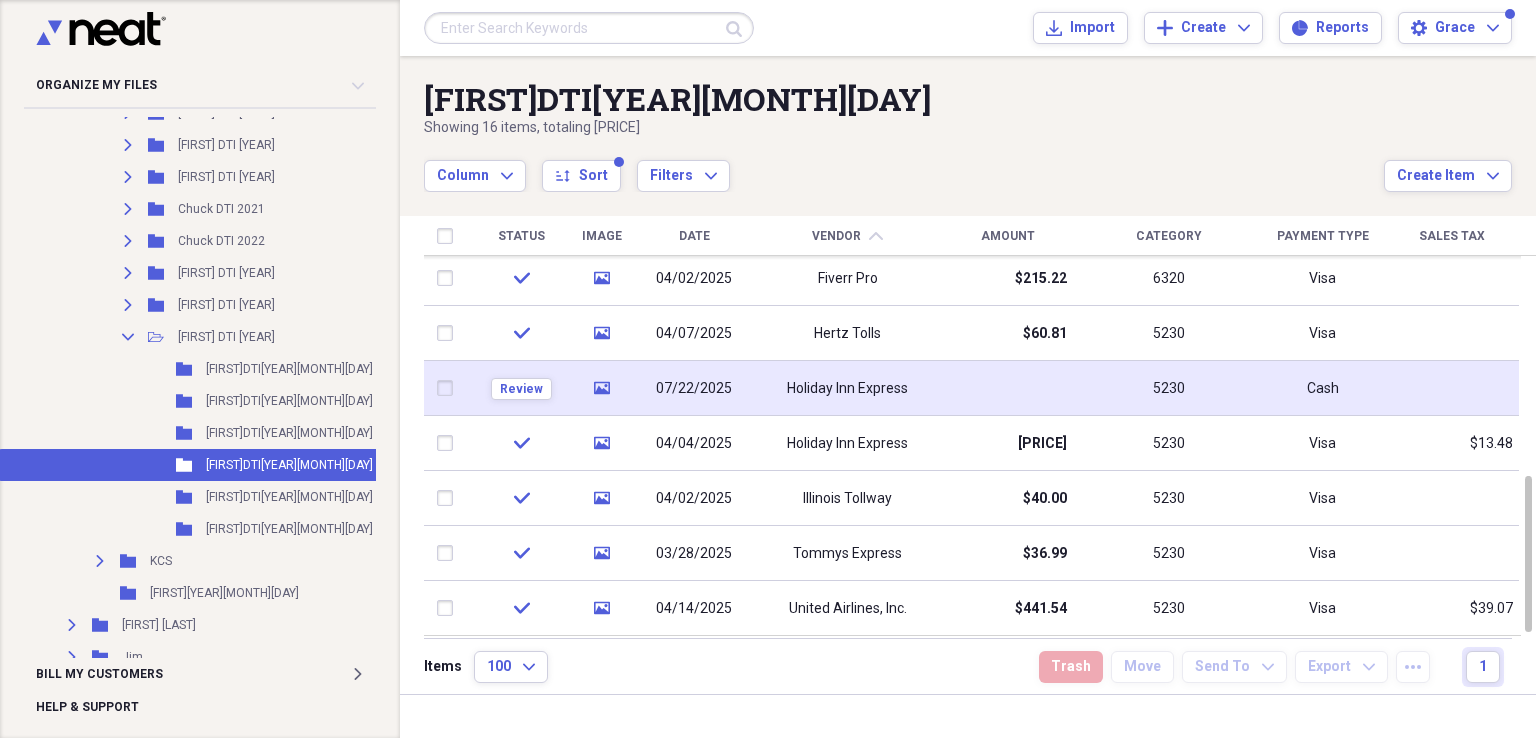 drag, startPoint x: 852, startPoint y: 385, endPoint x: 1058, endPoint y: 390, distance: 206.06067 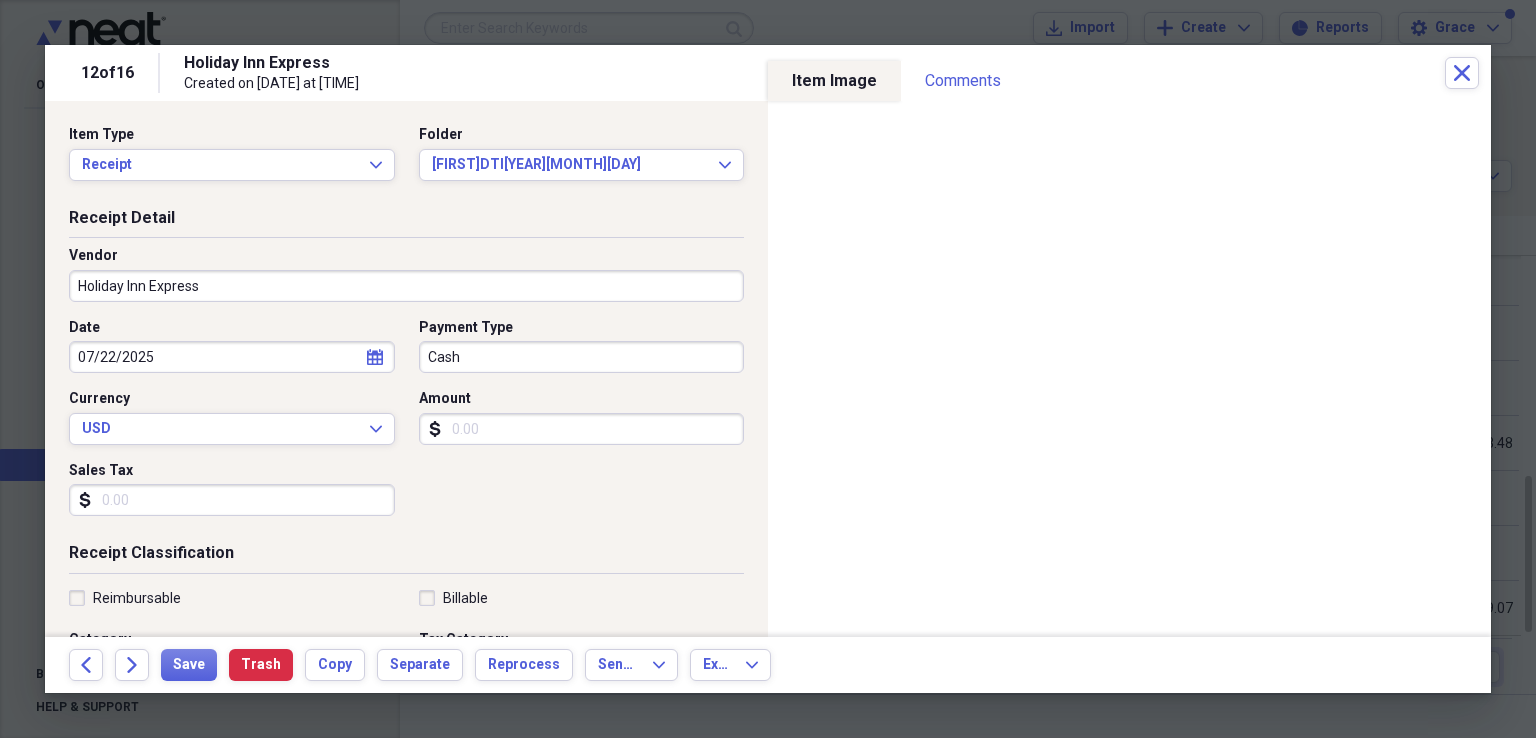 click on "calendar Calendar" at bounding box center (375, 357) 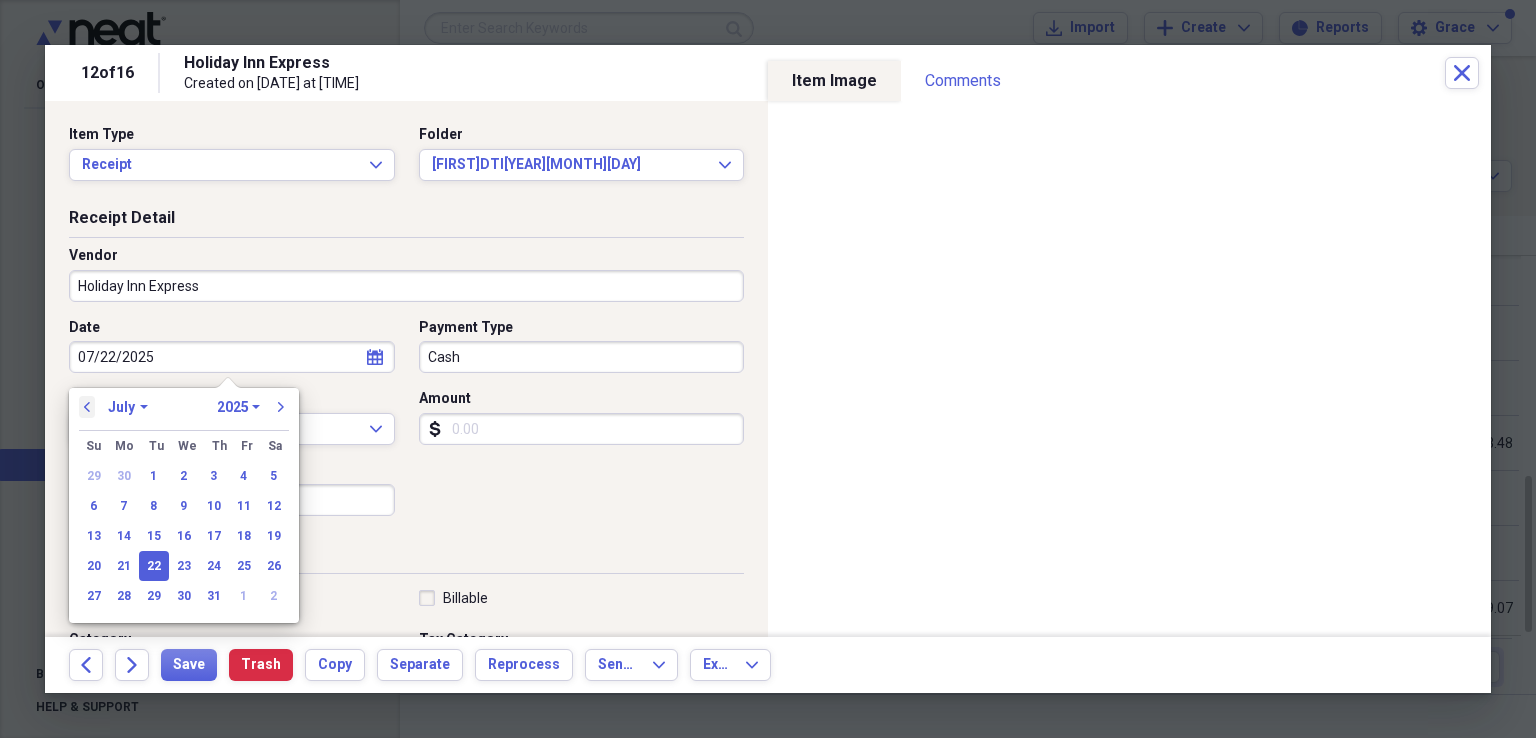 click on "previous" at bounding box center (87, 407) 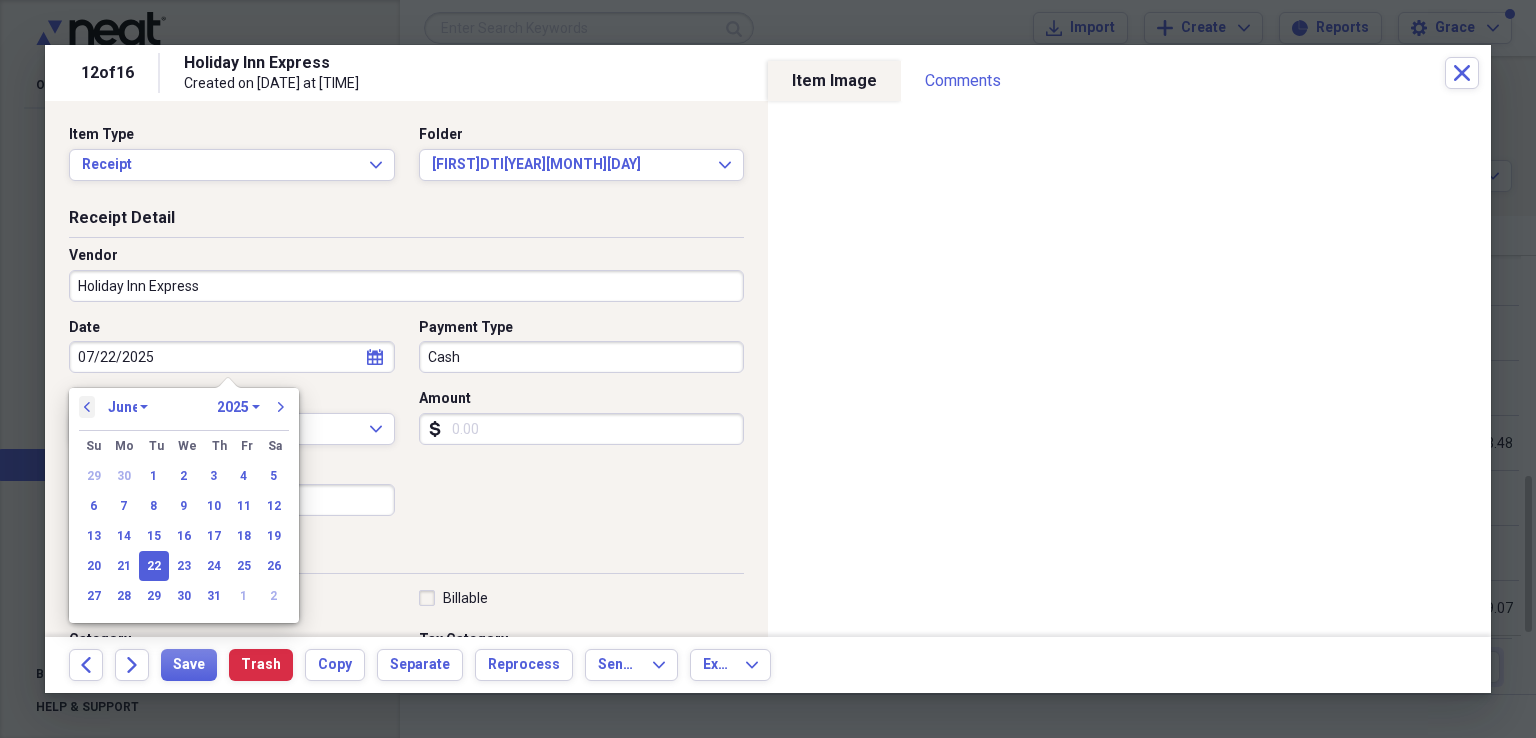 click on "previous" at bounding box center [87, 407] 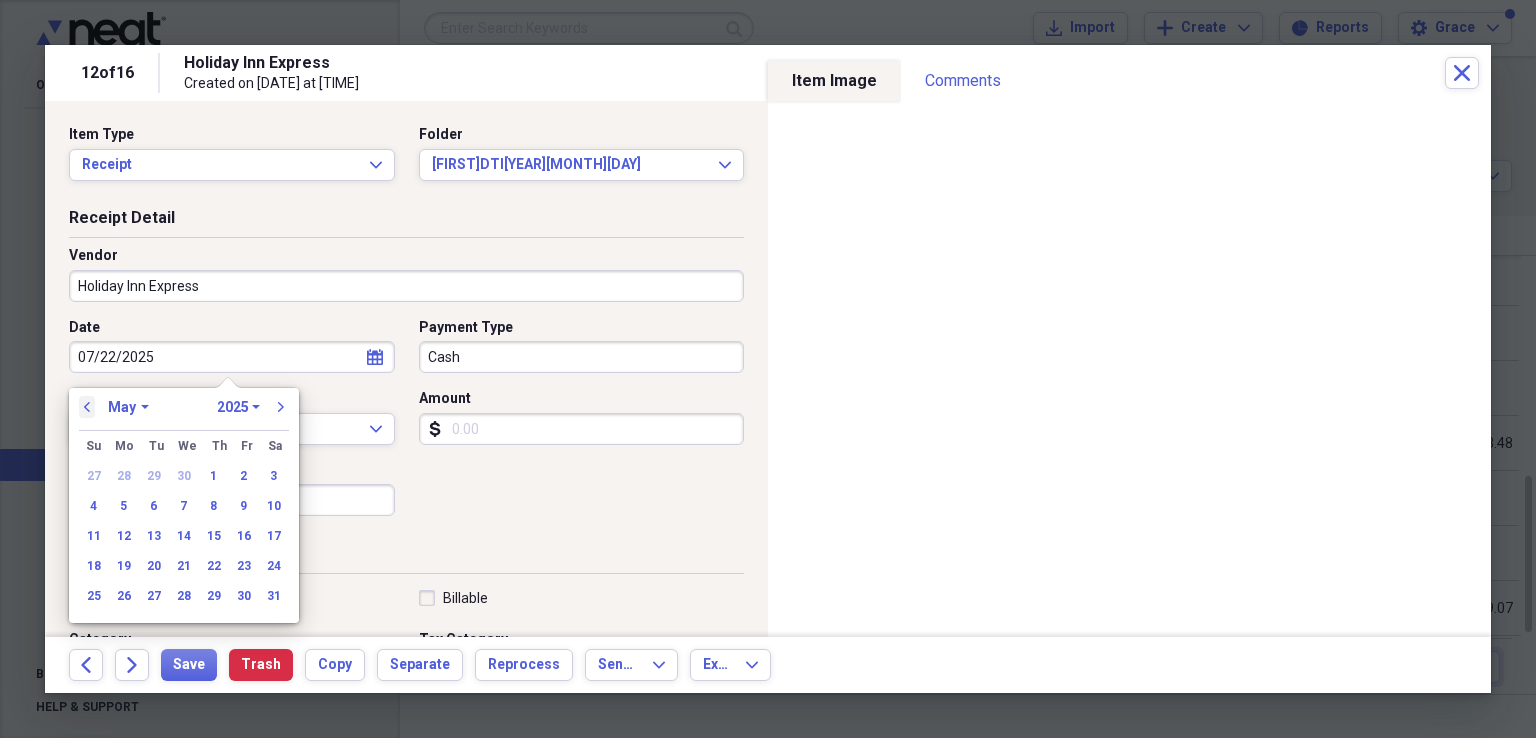 click on "previous" at bounding box center (87, 407) 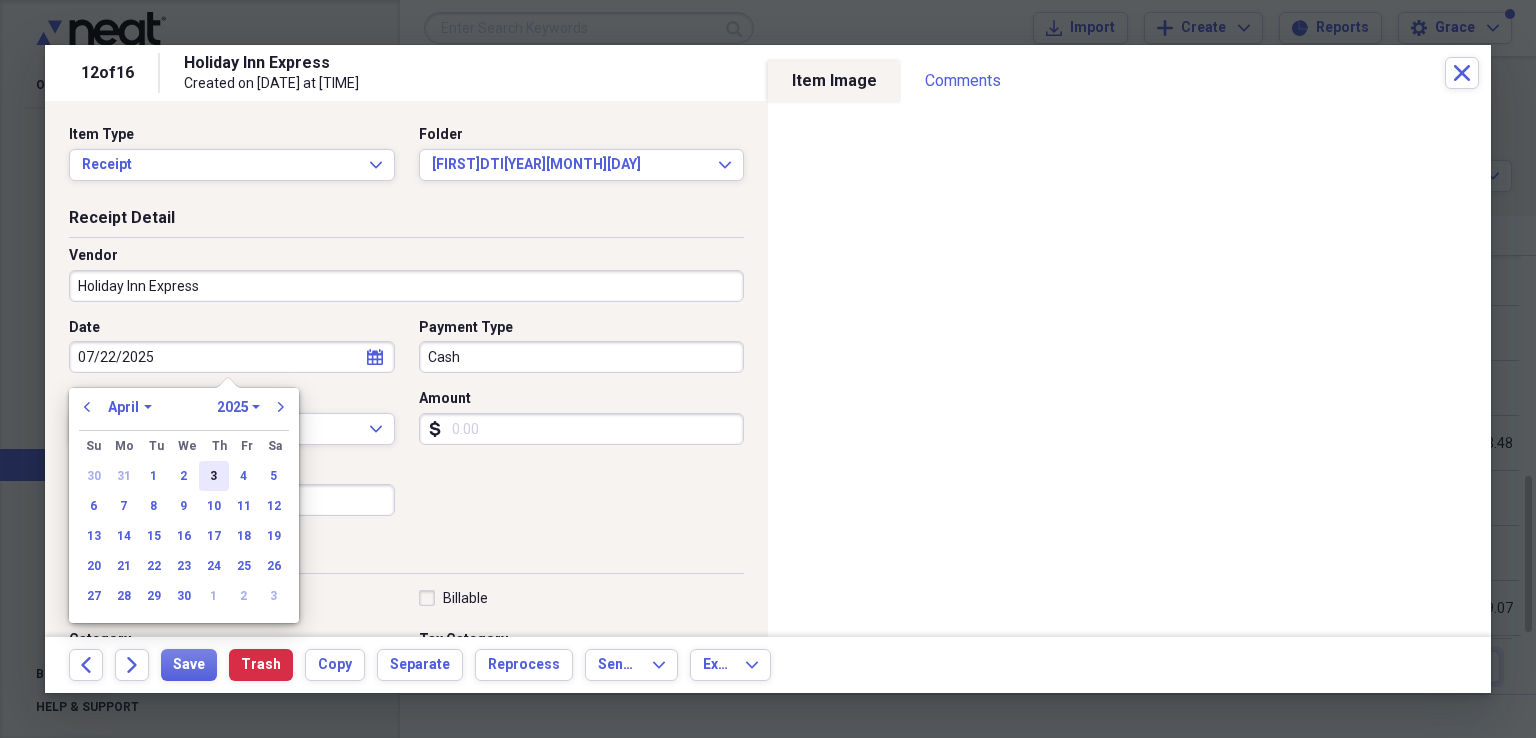 click on "3" at bounding box center [214, 476] 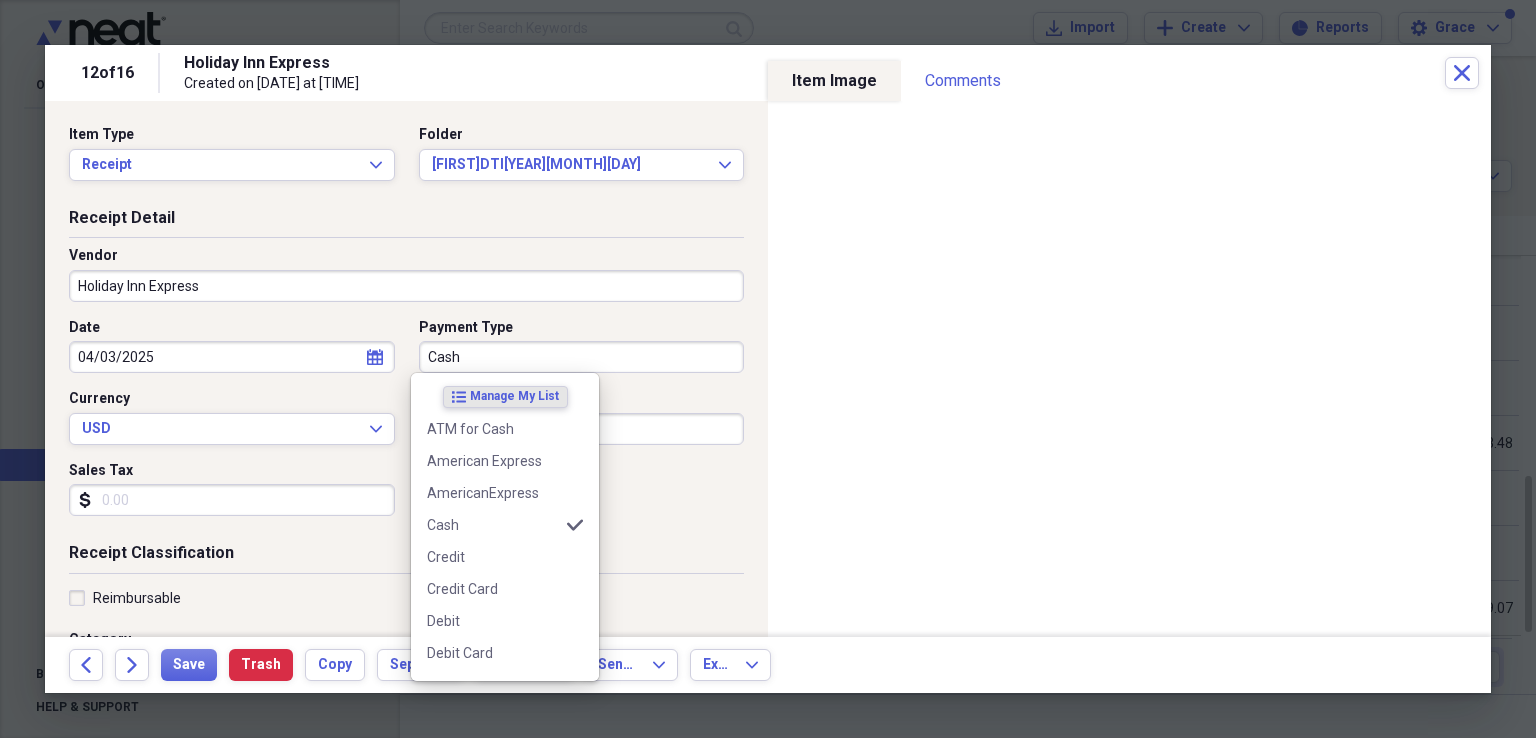 click on "Cash" at bounding box center [582, 357] 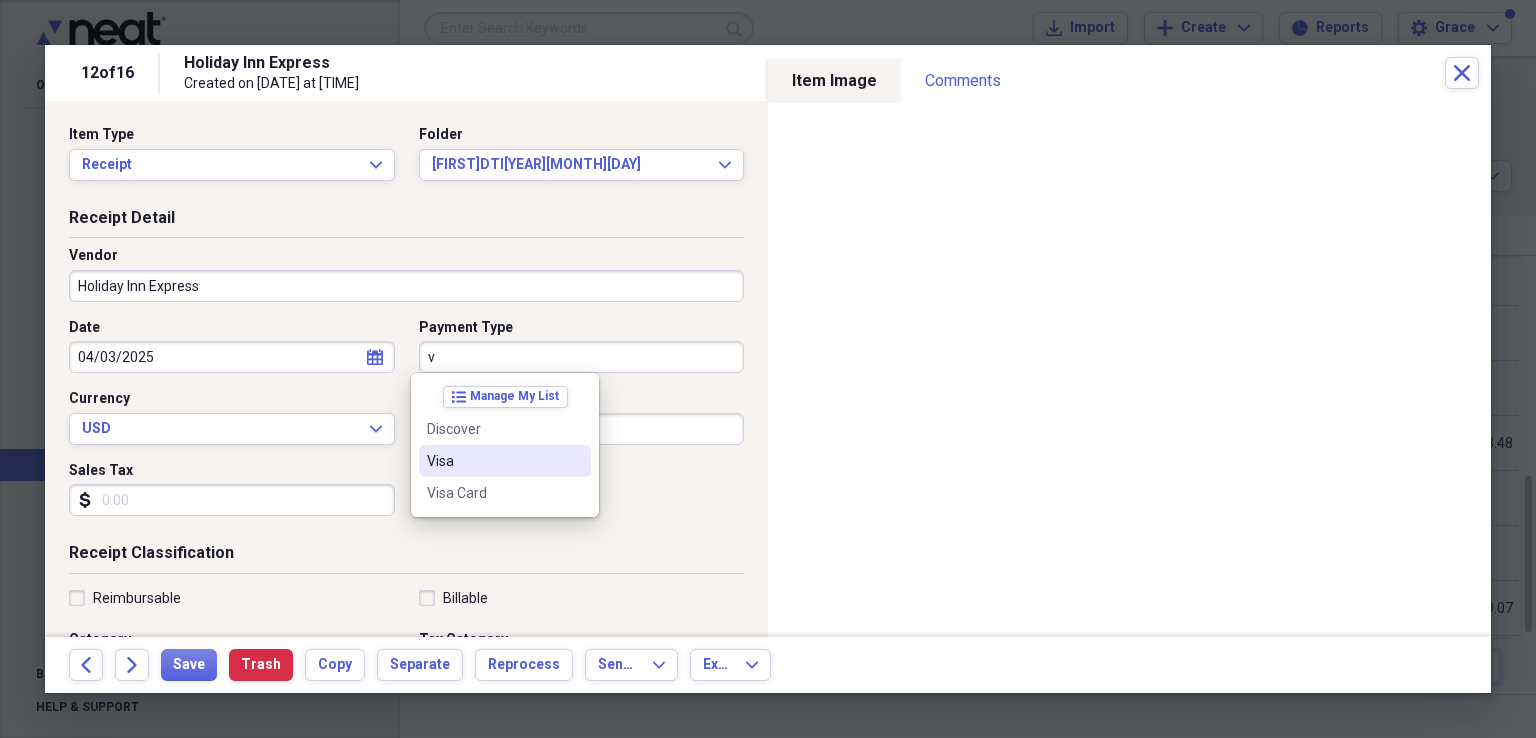 click on "Visa" at bounding box center [493, 461] 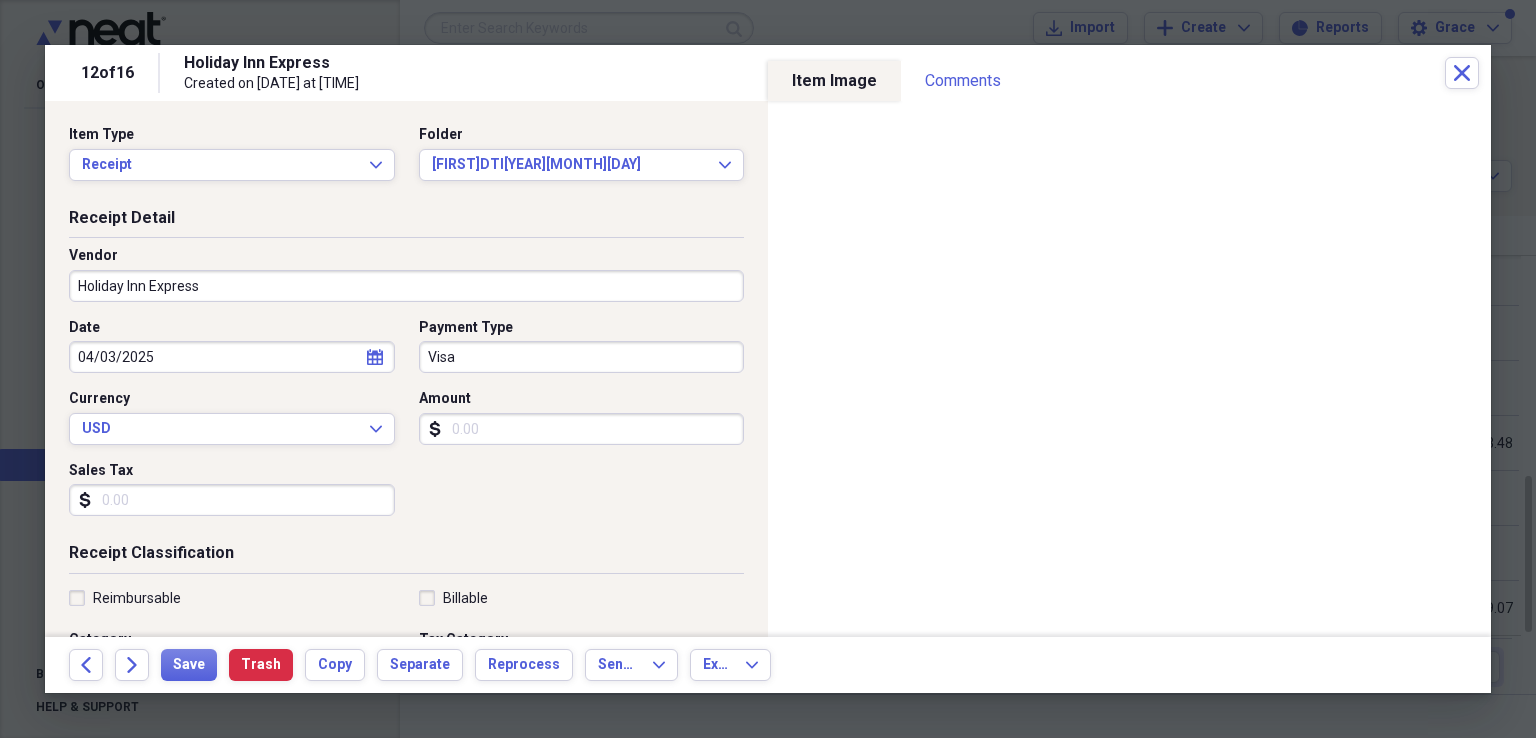 click on "Amount" at bounding box center [582, 429] 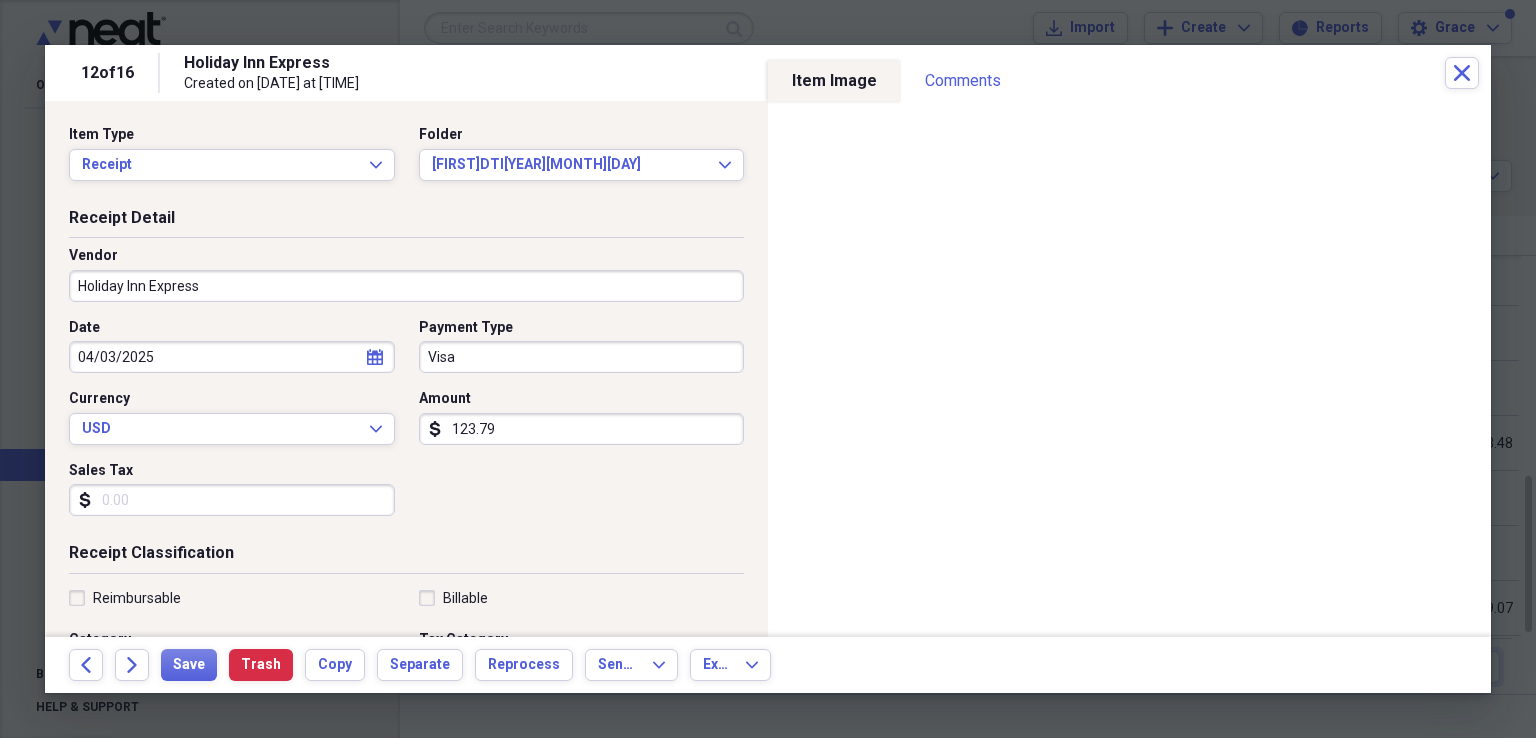 type on "123.79" 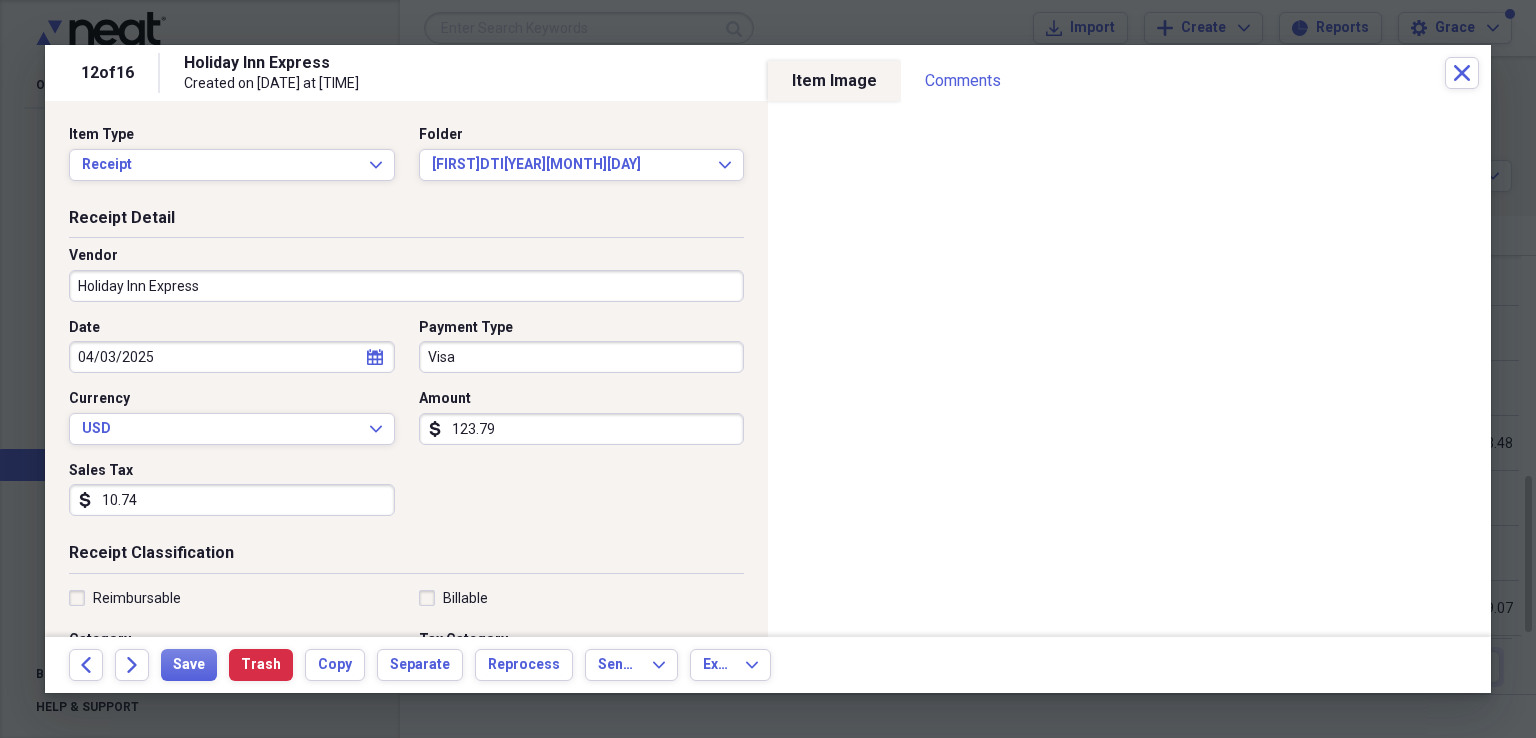 type on "10.74" 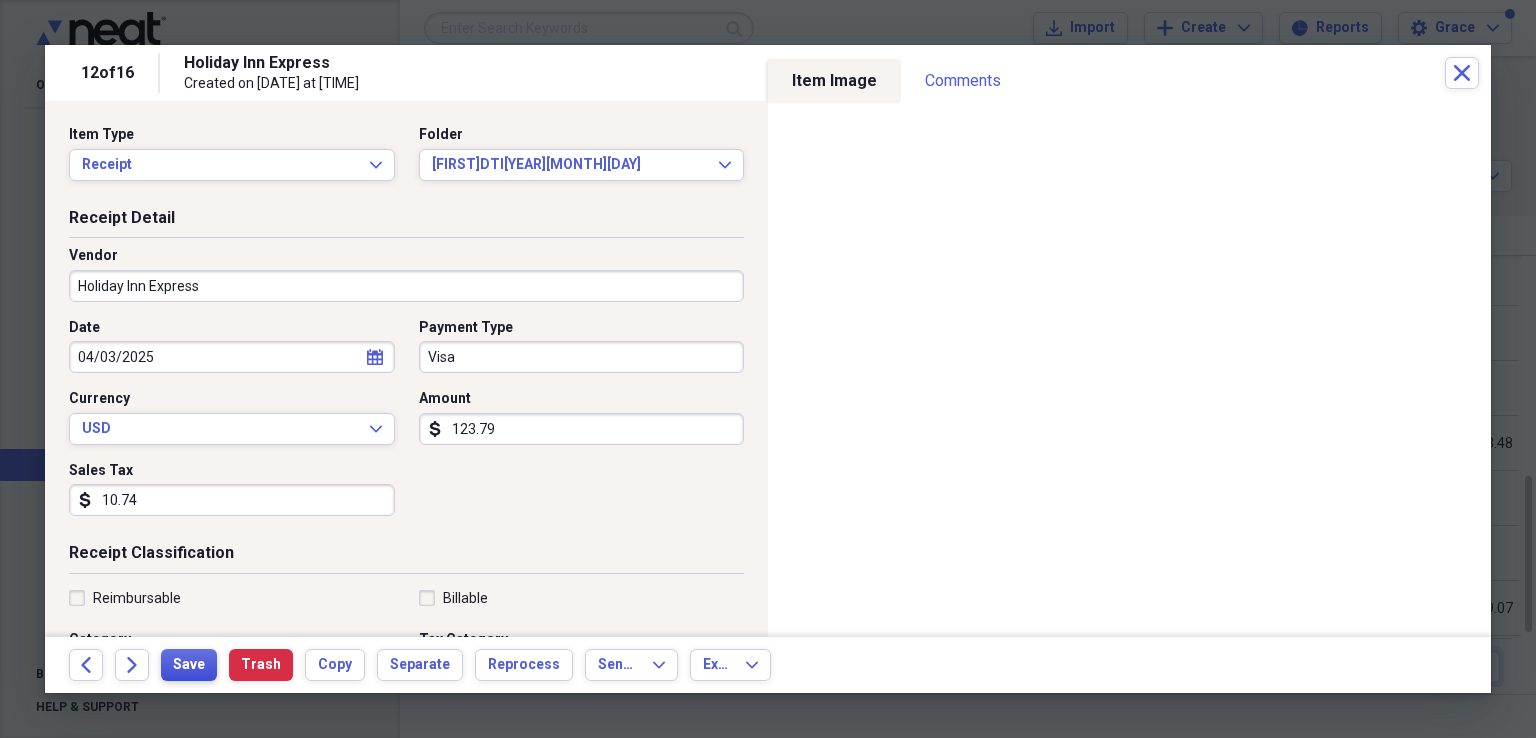 click on "Save" at bounding box center (189, 665) 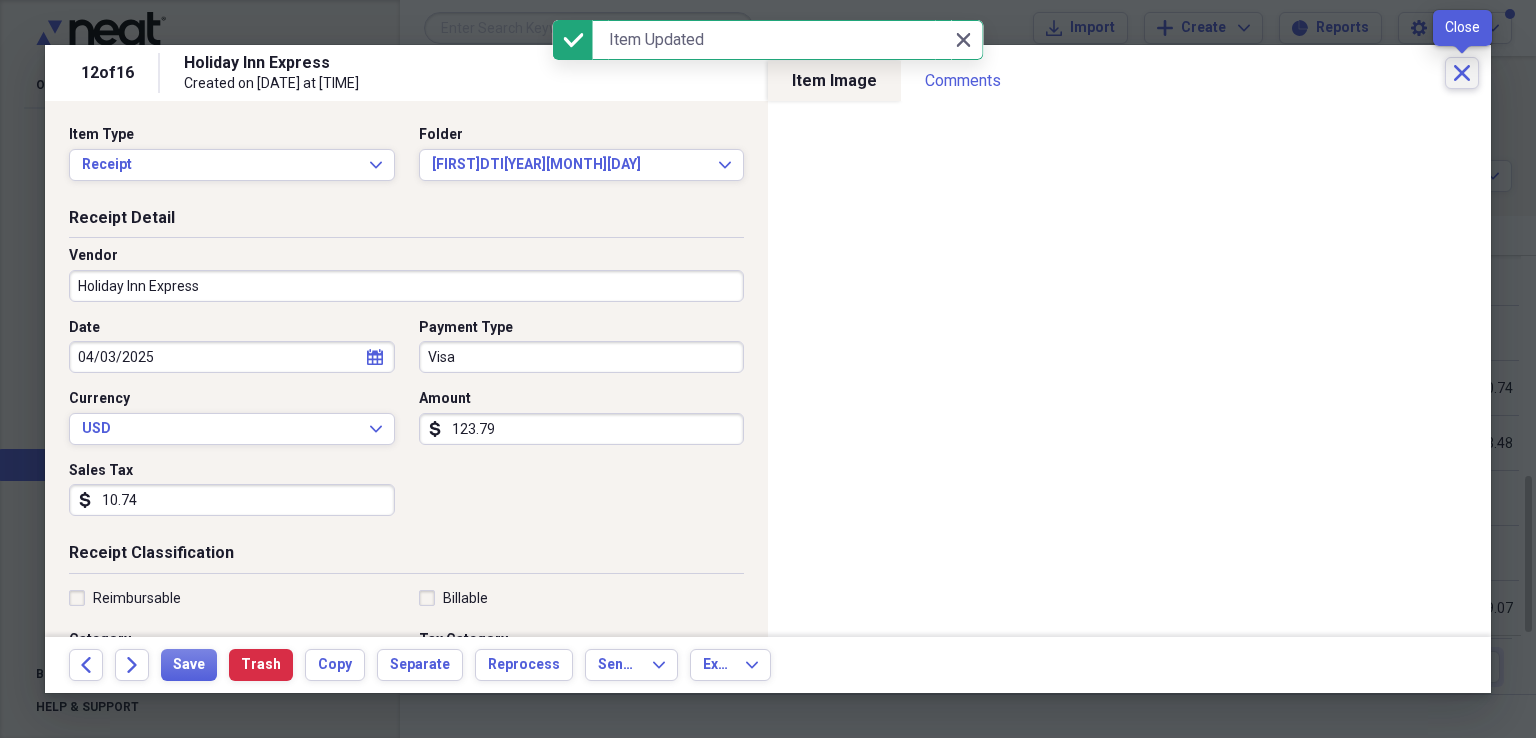 click on "Close" 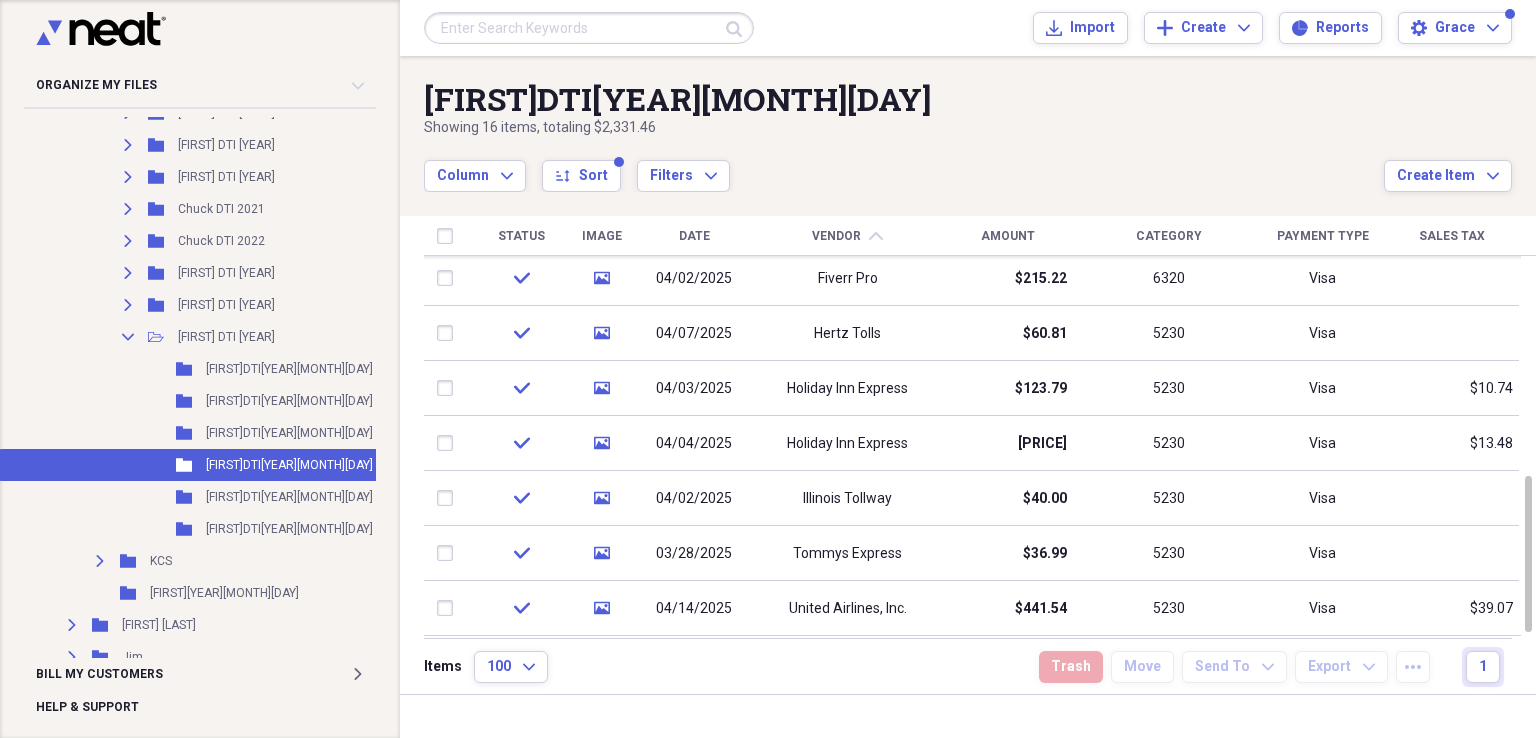 click on "Category" at bounding box center (1169, 236) 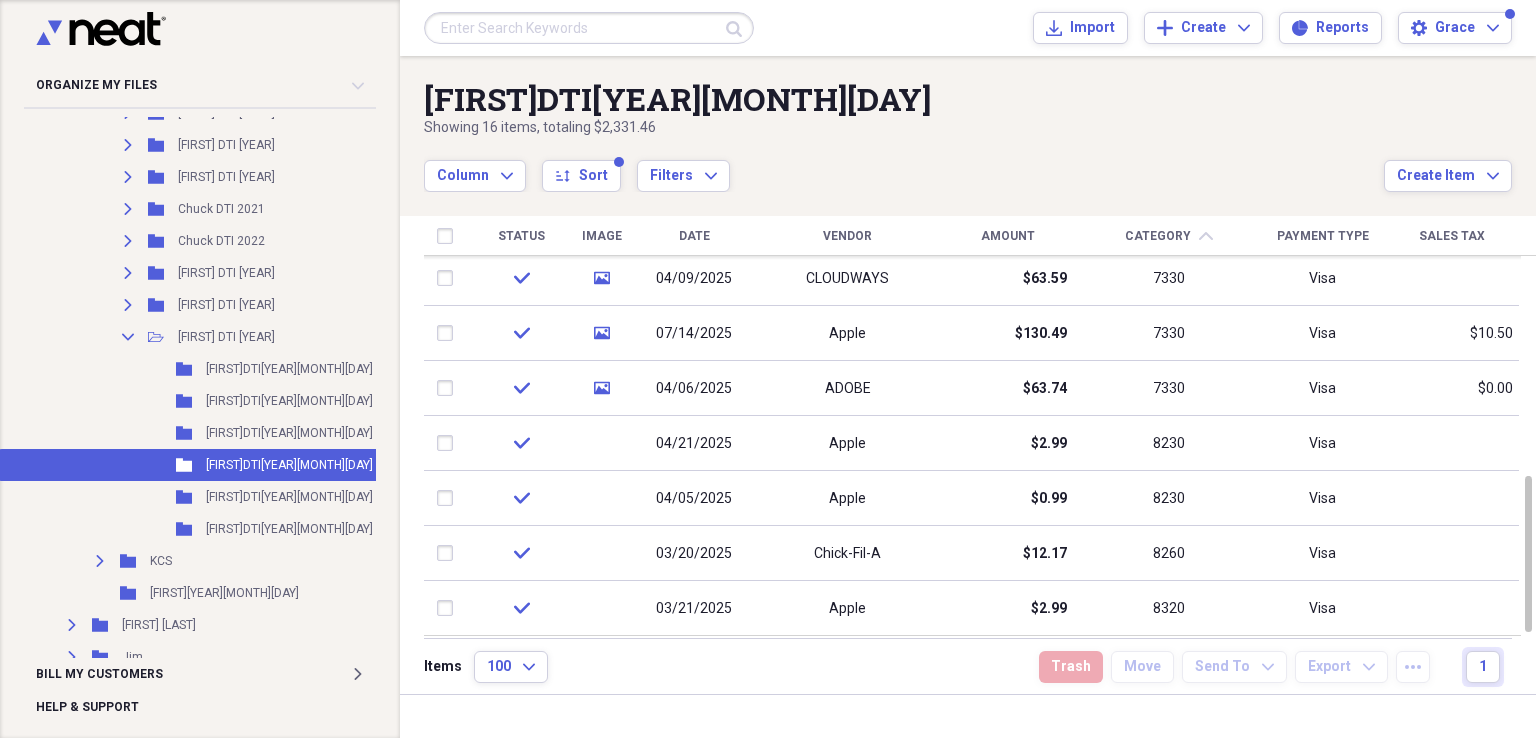 click on "[FIRST]DTI[YEAR] Showing 16 items , totaling $2,331.46 Column Expand sort Sort Filters  Expand Create Item Expand" at bounding box center [968, 124] 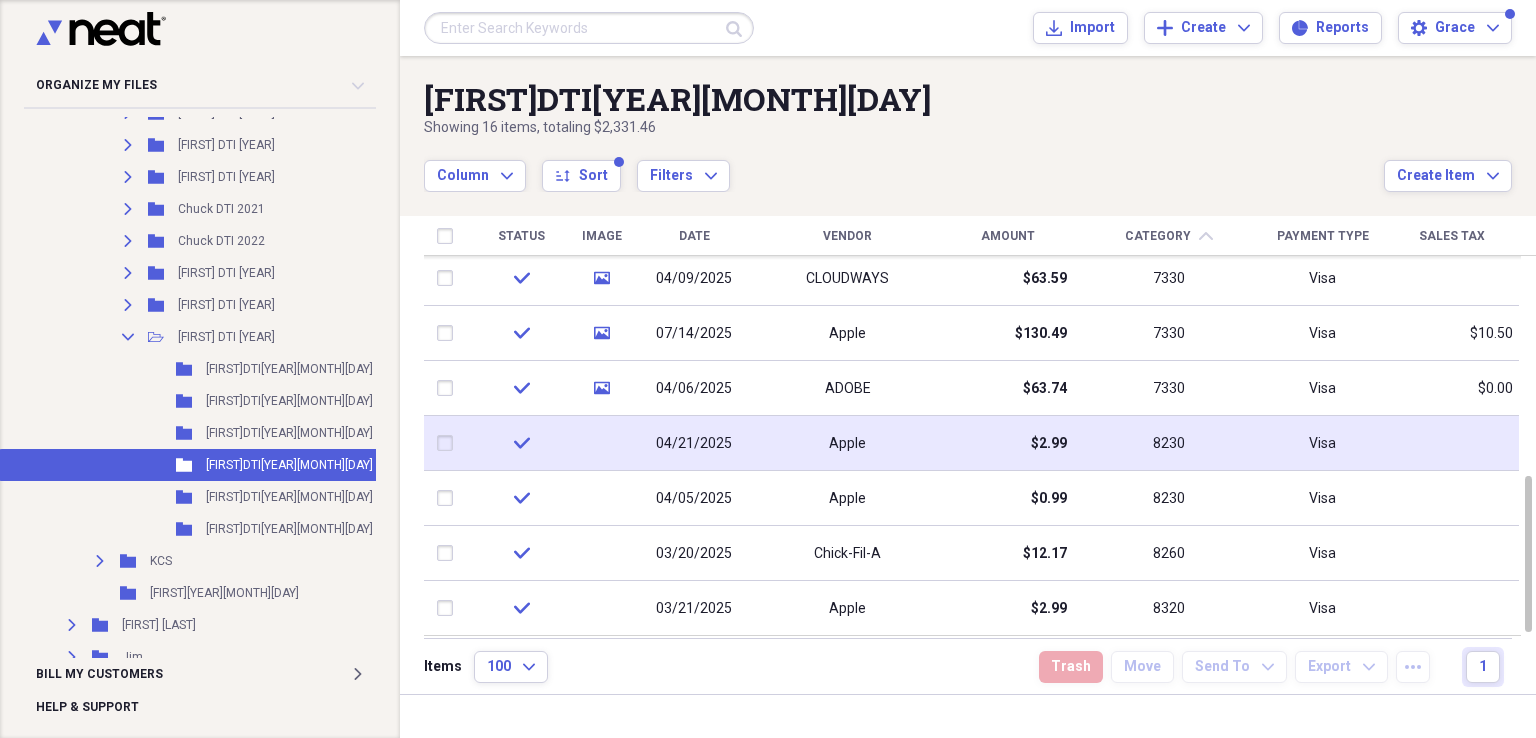 click on "8230" at bounding box center [1169, 443] 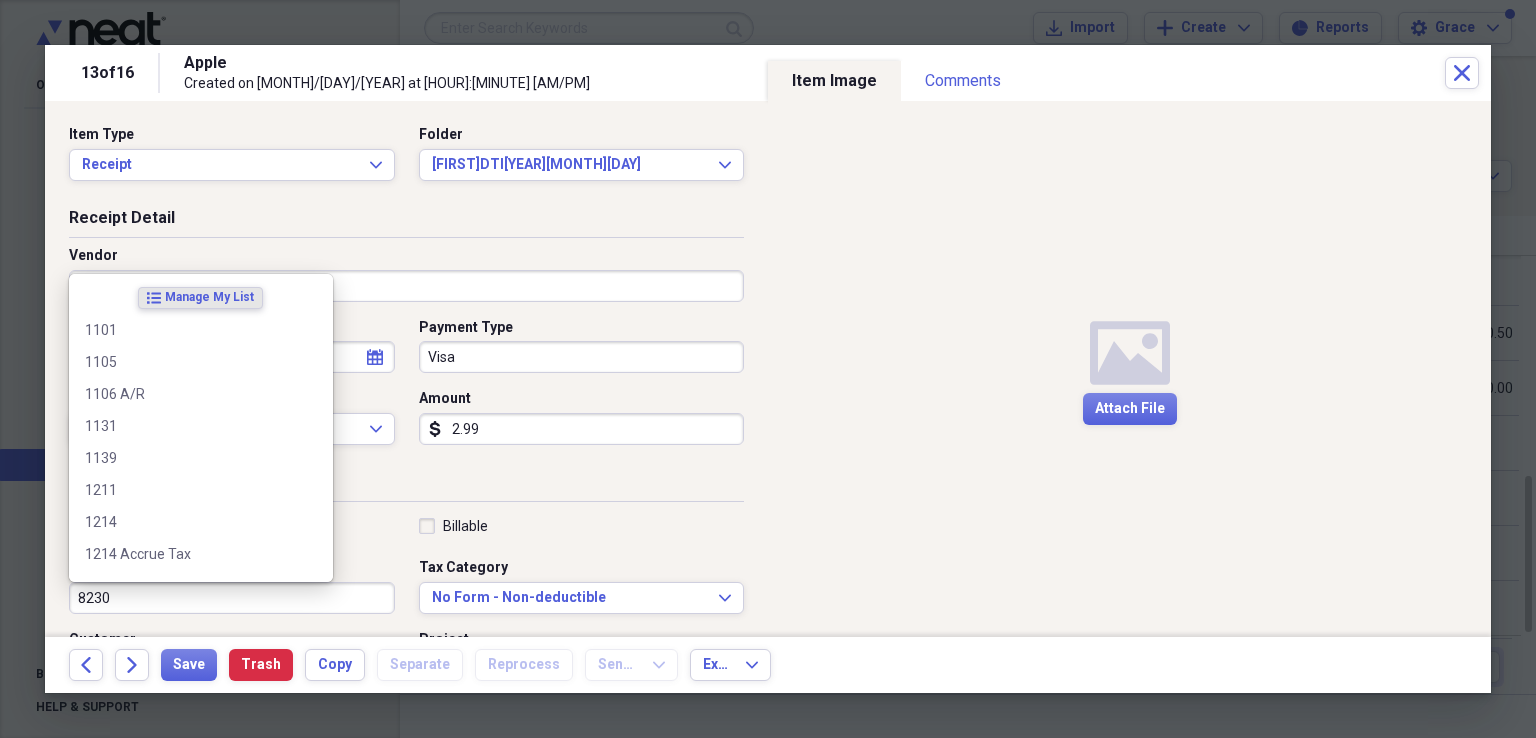 drag, startPoint x: 136, startPoint y: 602, endPoint x: 29, endPoint y: 589, distance: 107.78683 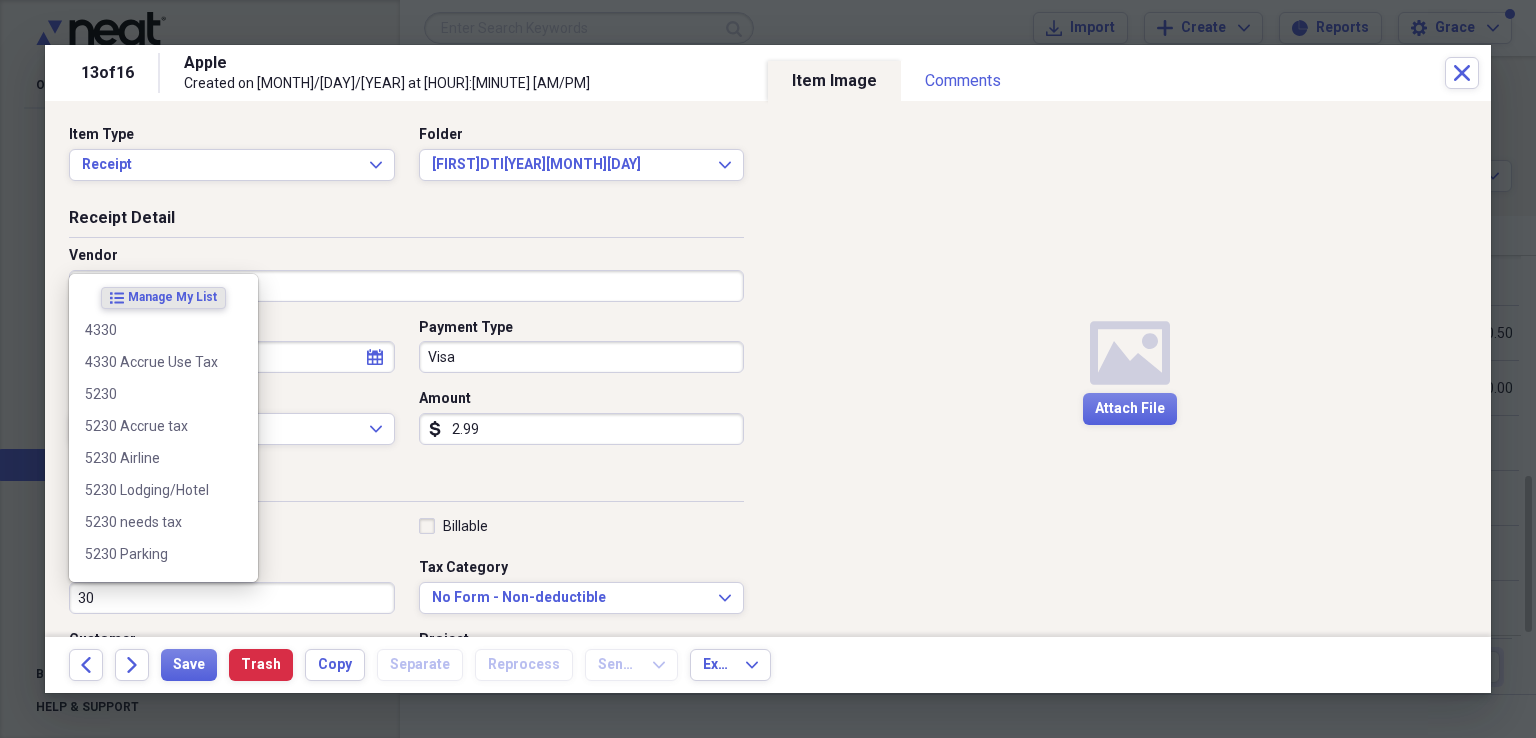 type on "0" 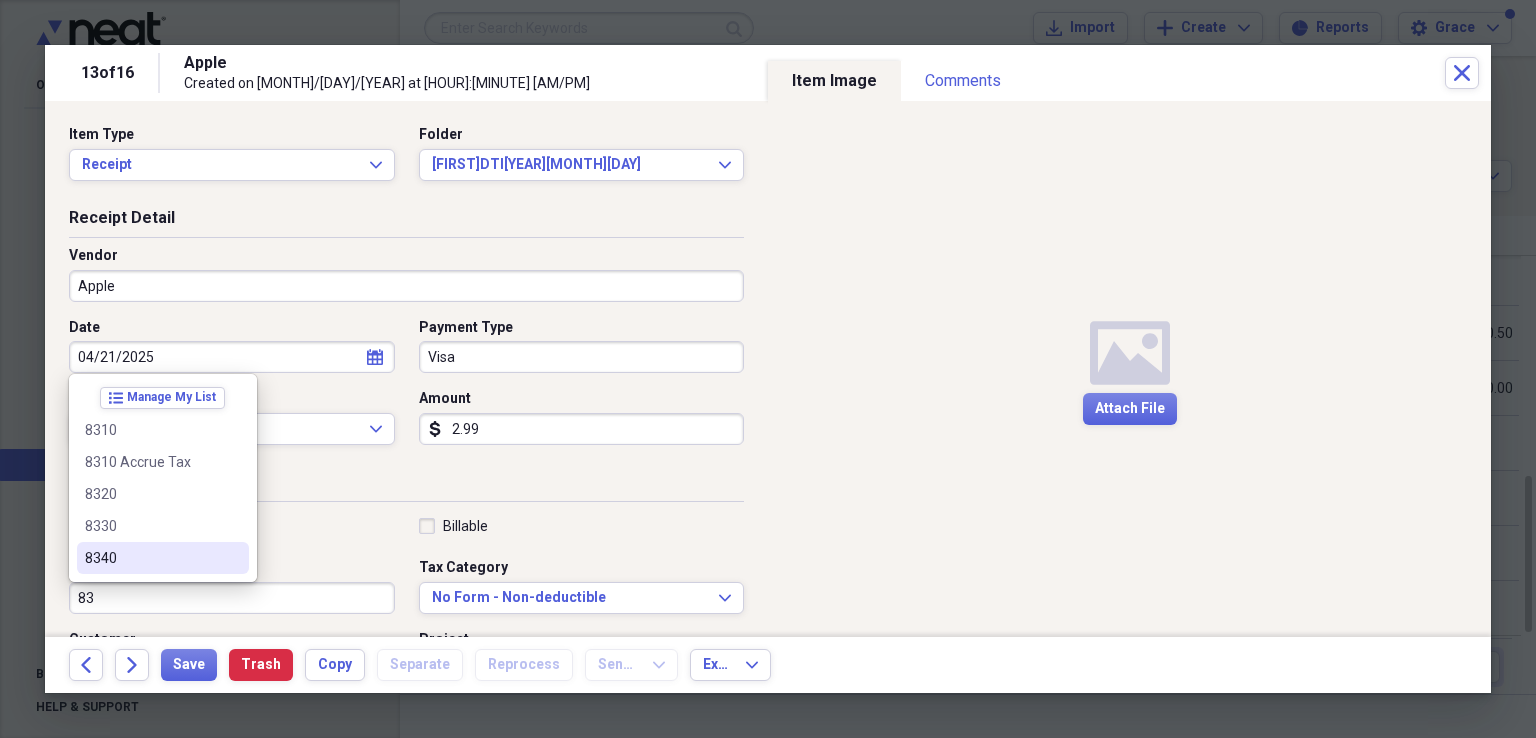 click on "83" at bounding box center [232, 598] 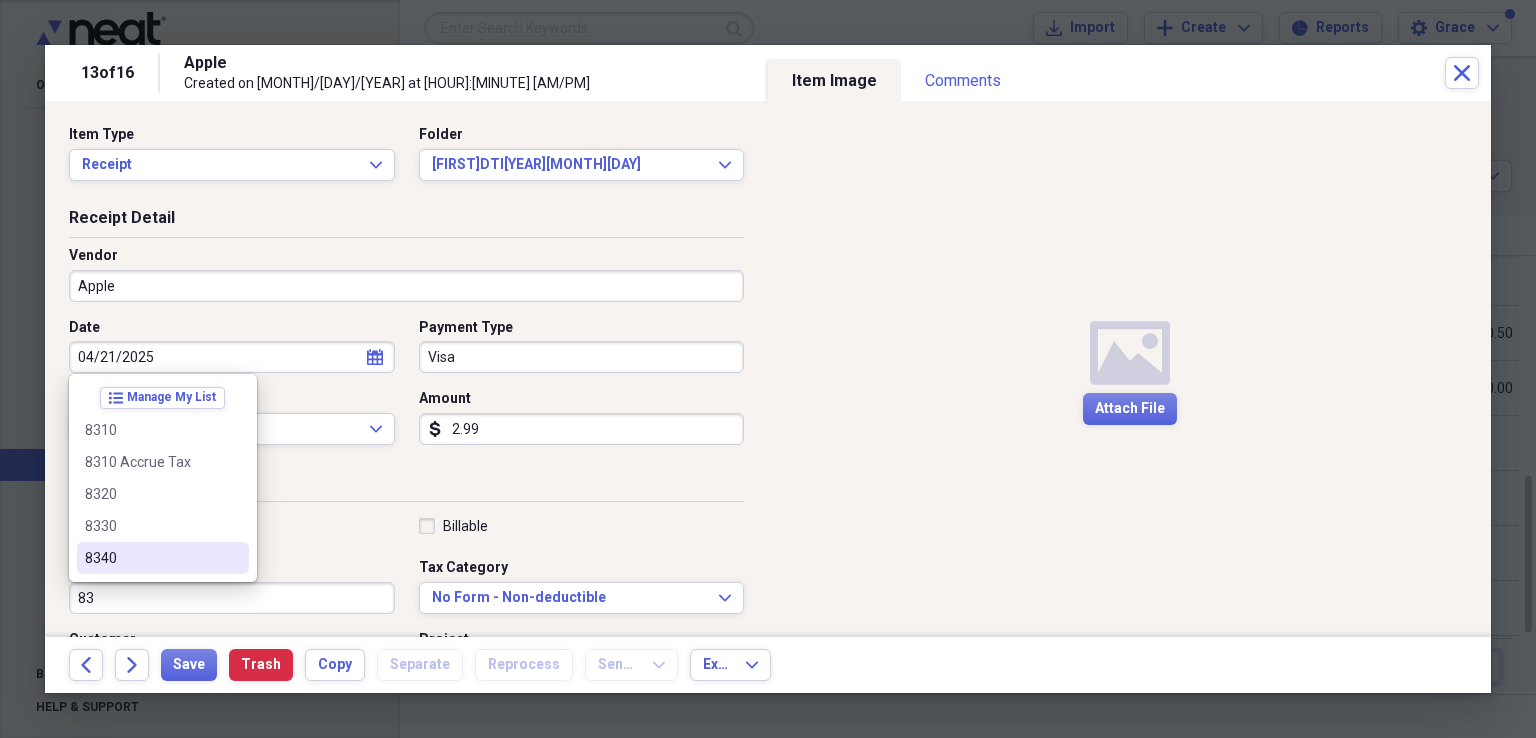 click on "83" at bounding box center [232, 598] 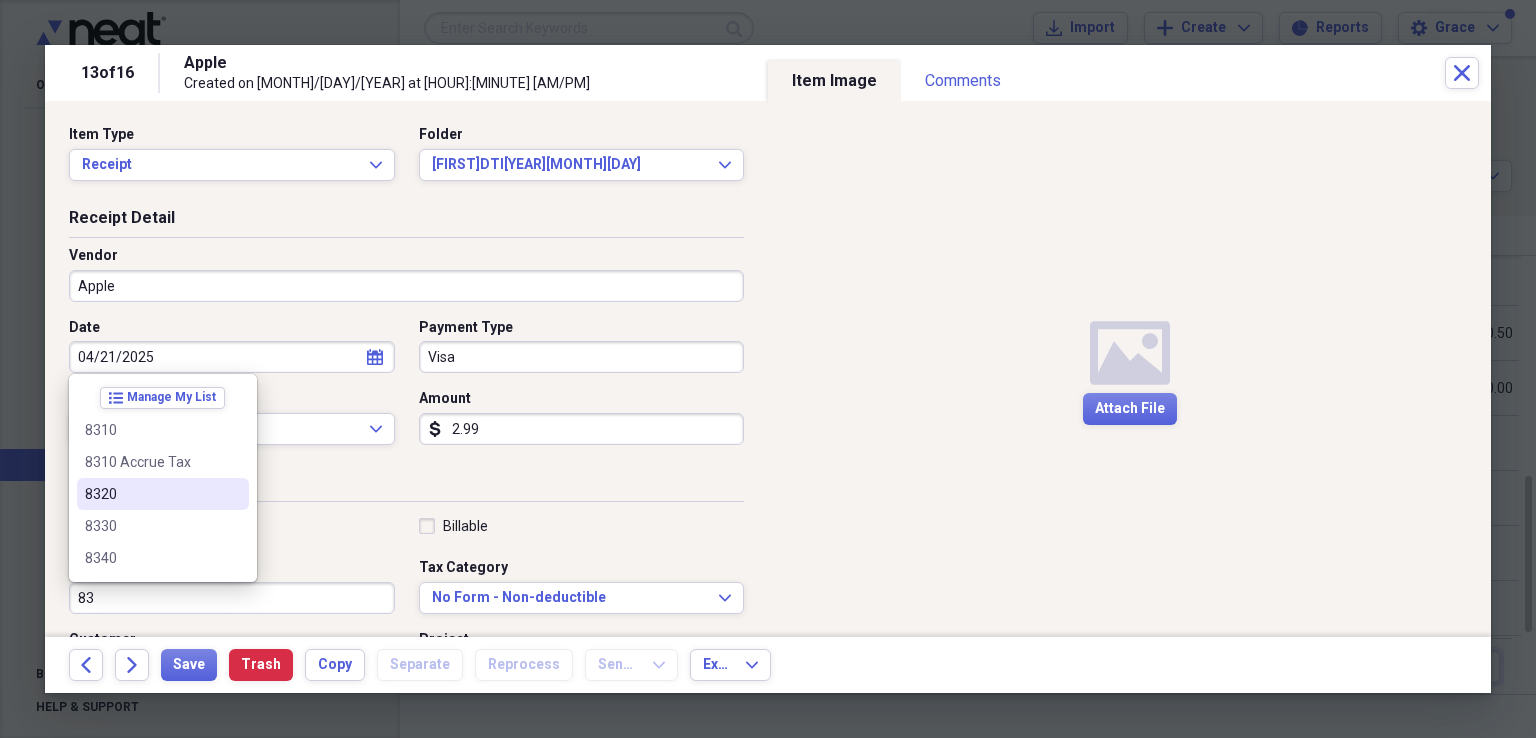 click on "8320" at bounding box center [151, 494] 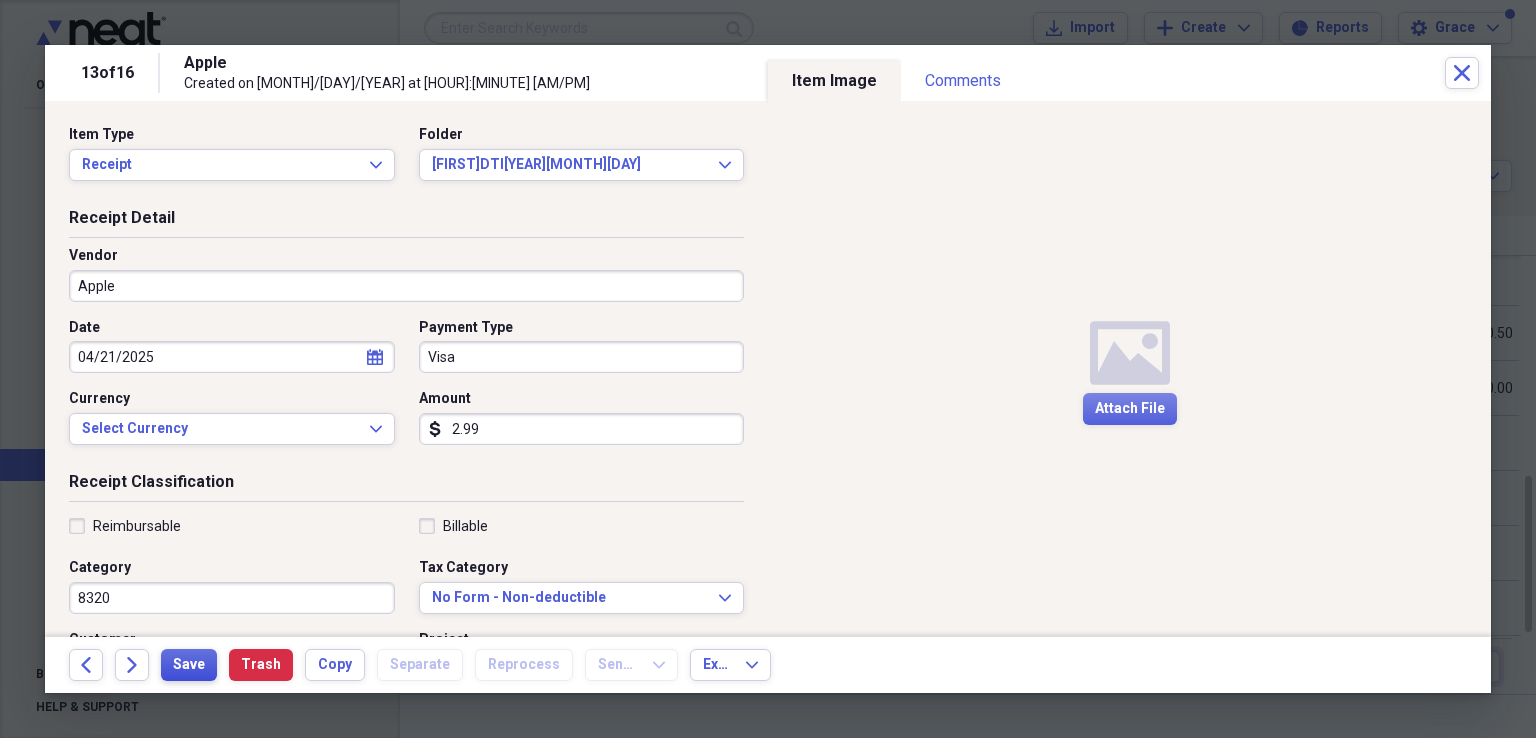 click on "Save" at bounding box center [189, 665] 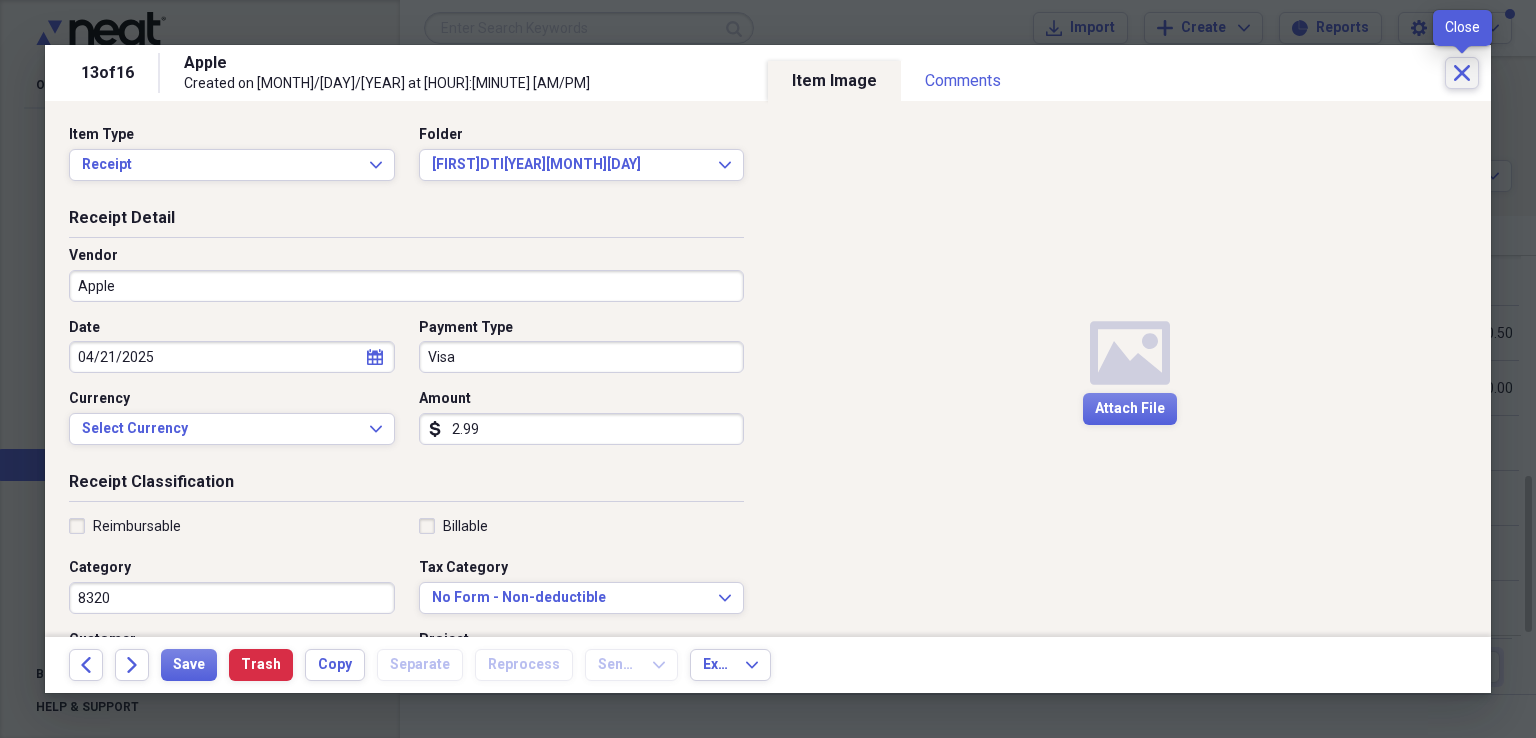 click on "Close" 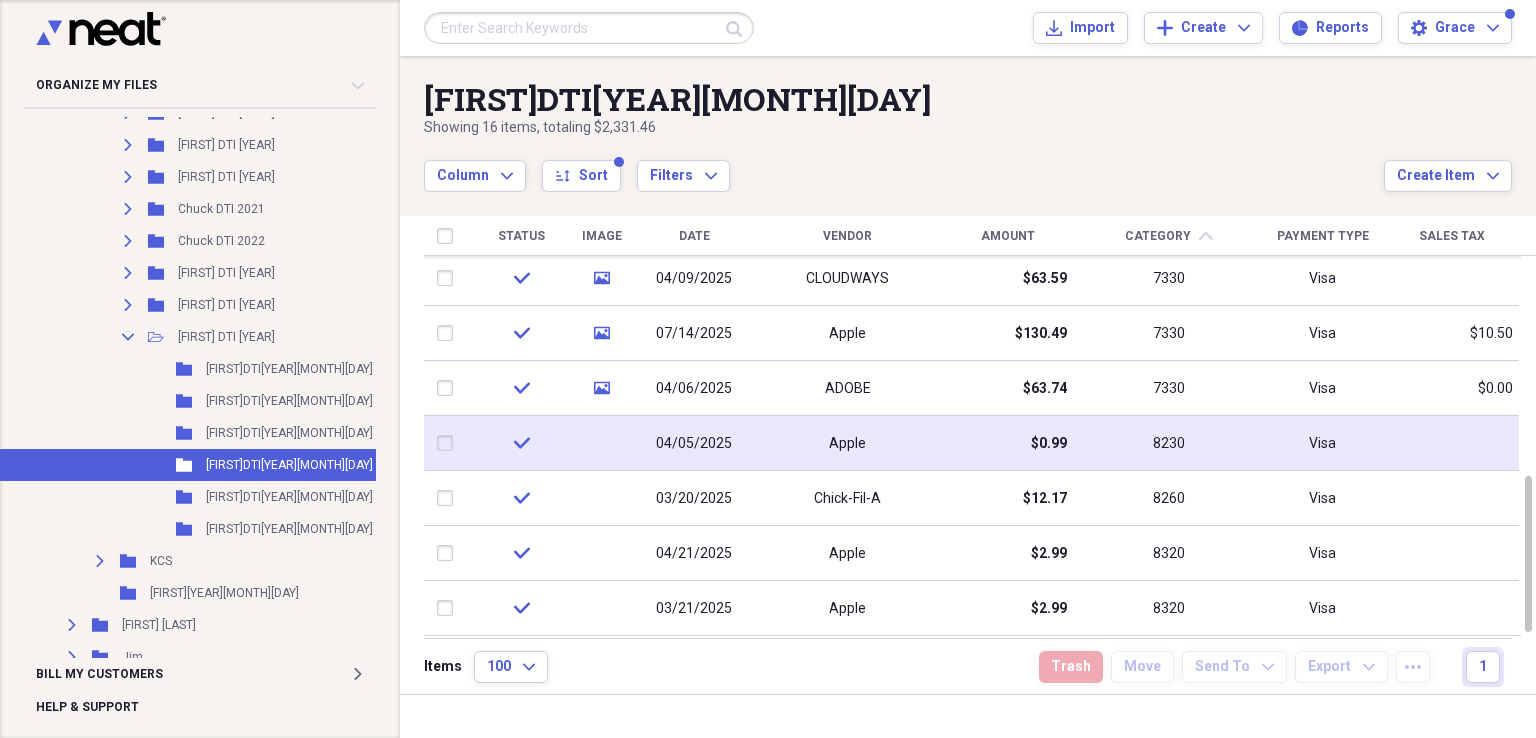 click on "8230" at bounding box center [1169, 443] 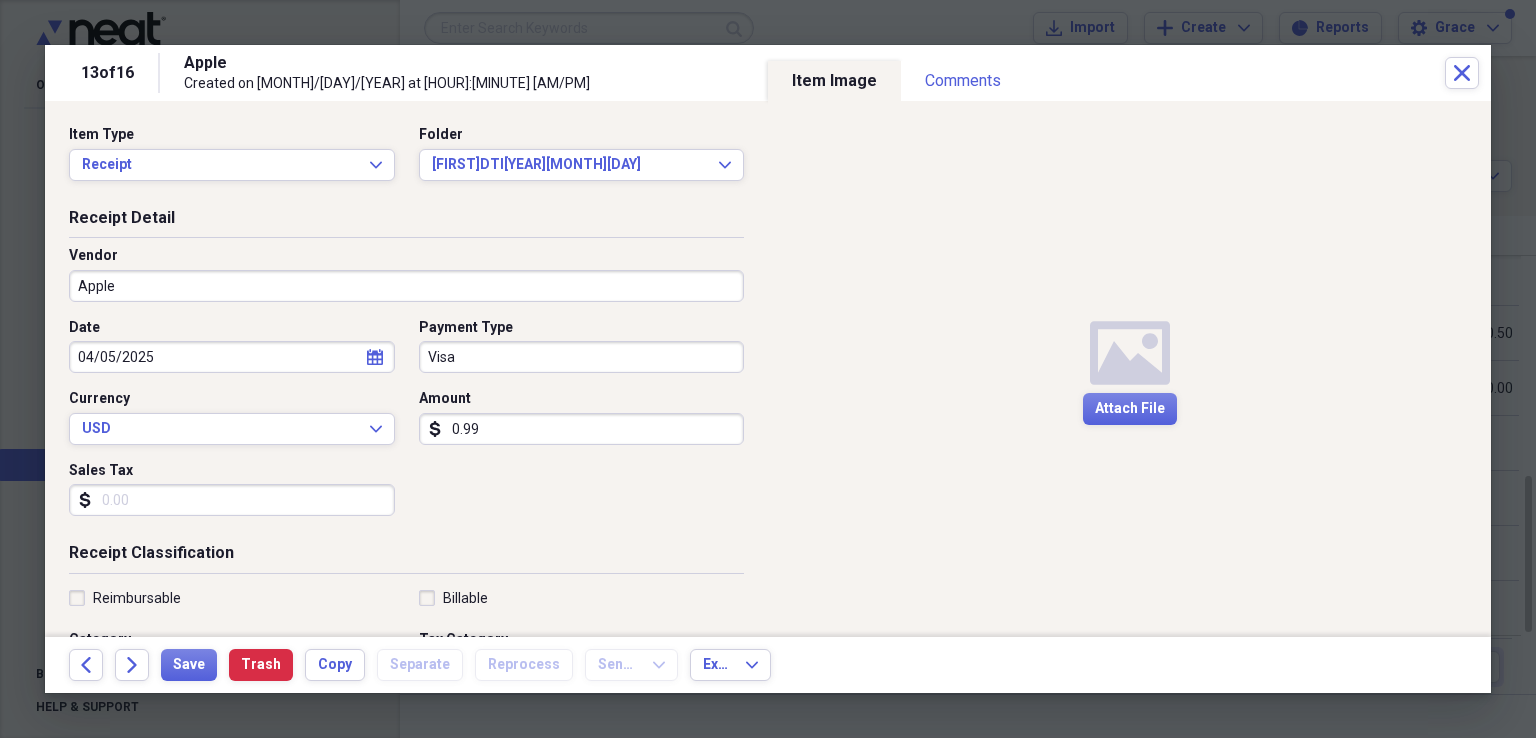 scroll, scrollTop: 484, scrollLeft: 0, axis: vertical 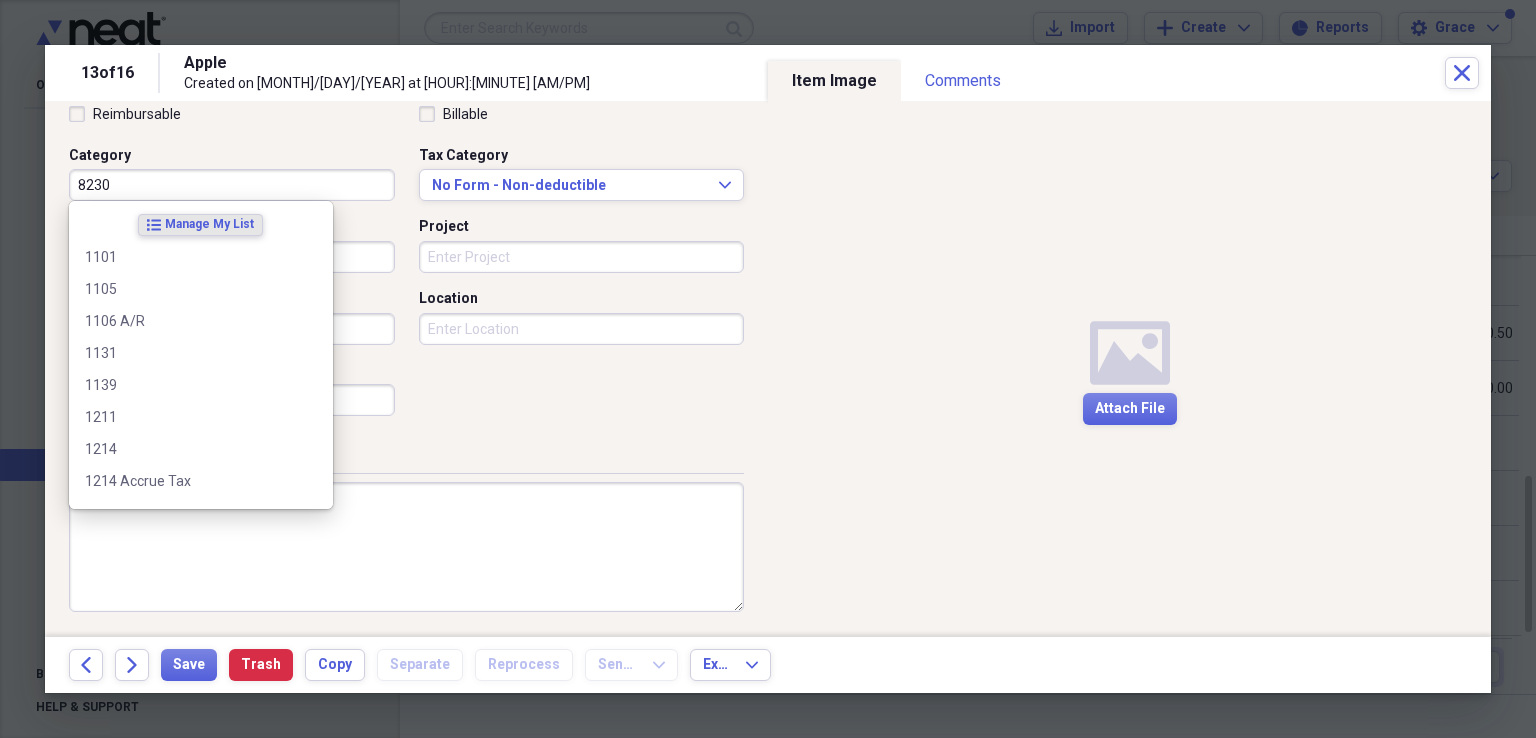 drag, startPoint x: 204, startPoint y: 183, endPoint x: 0, endPoint y: 113, distance: 215.67569 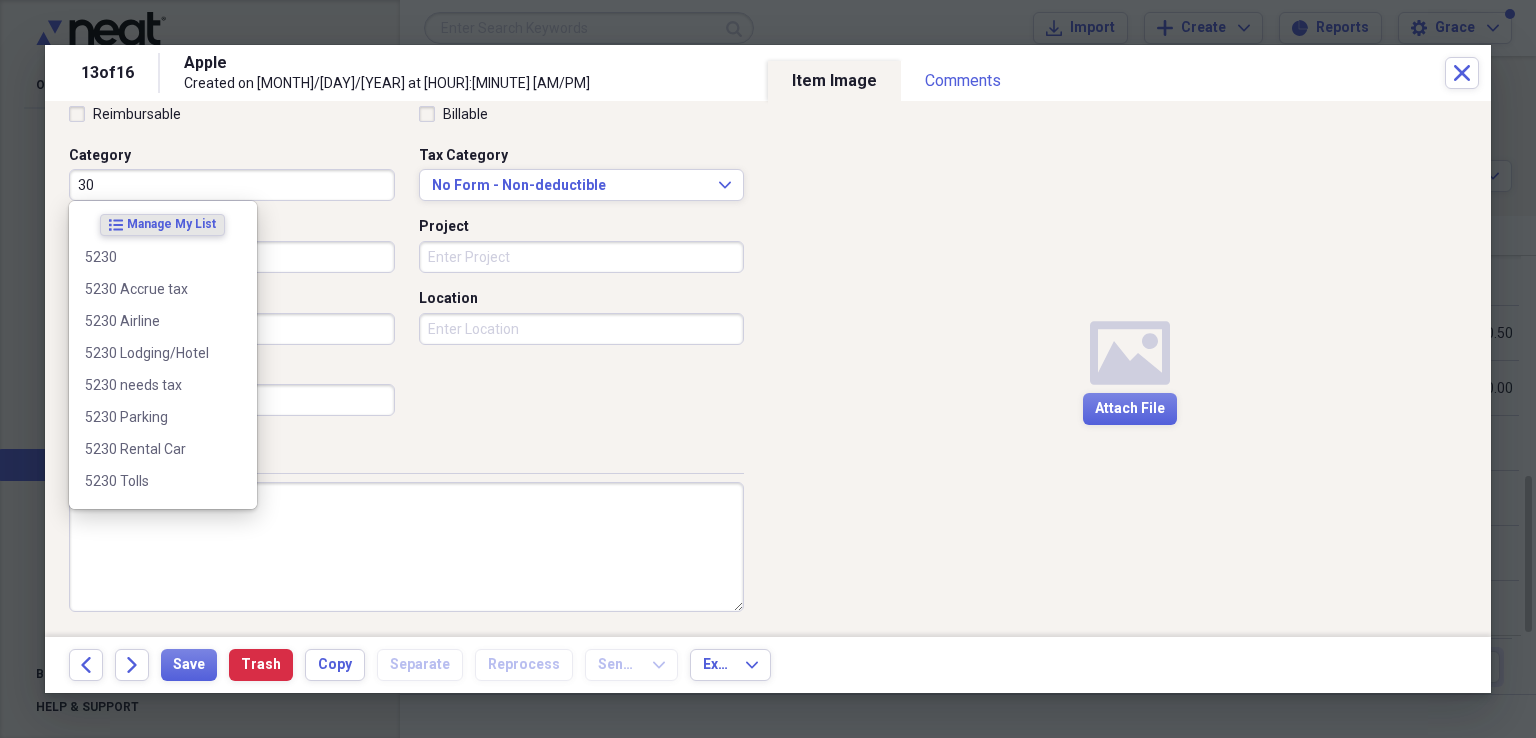 type on "0" 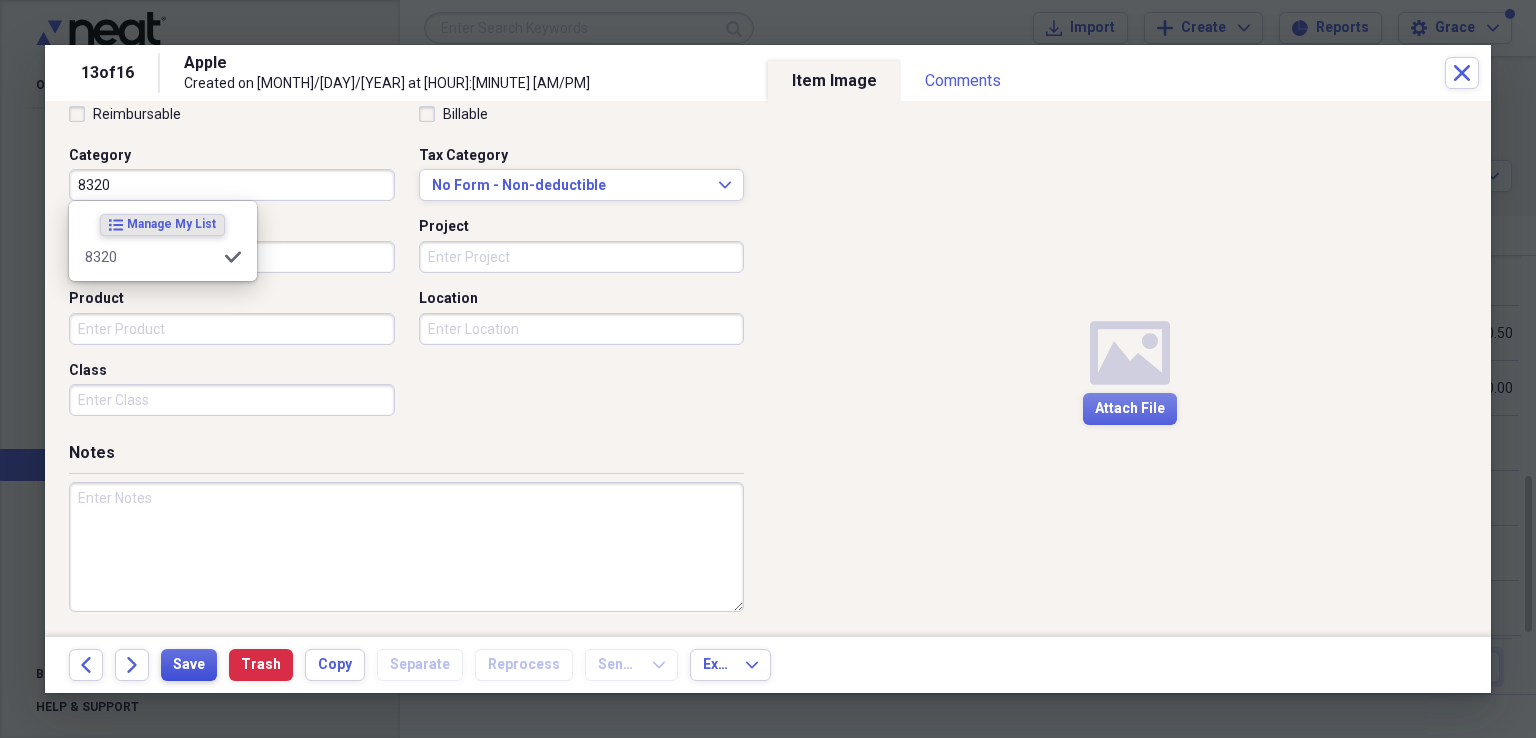 type on "8320" 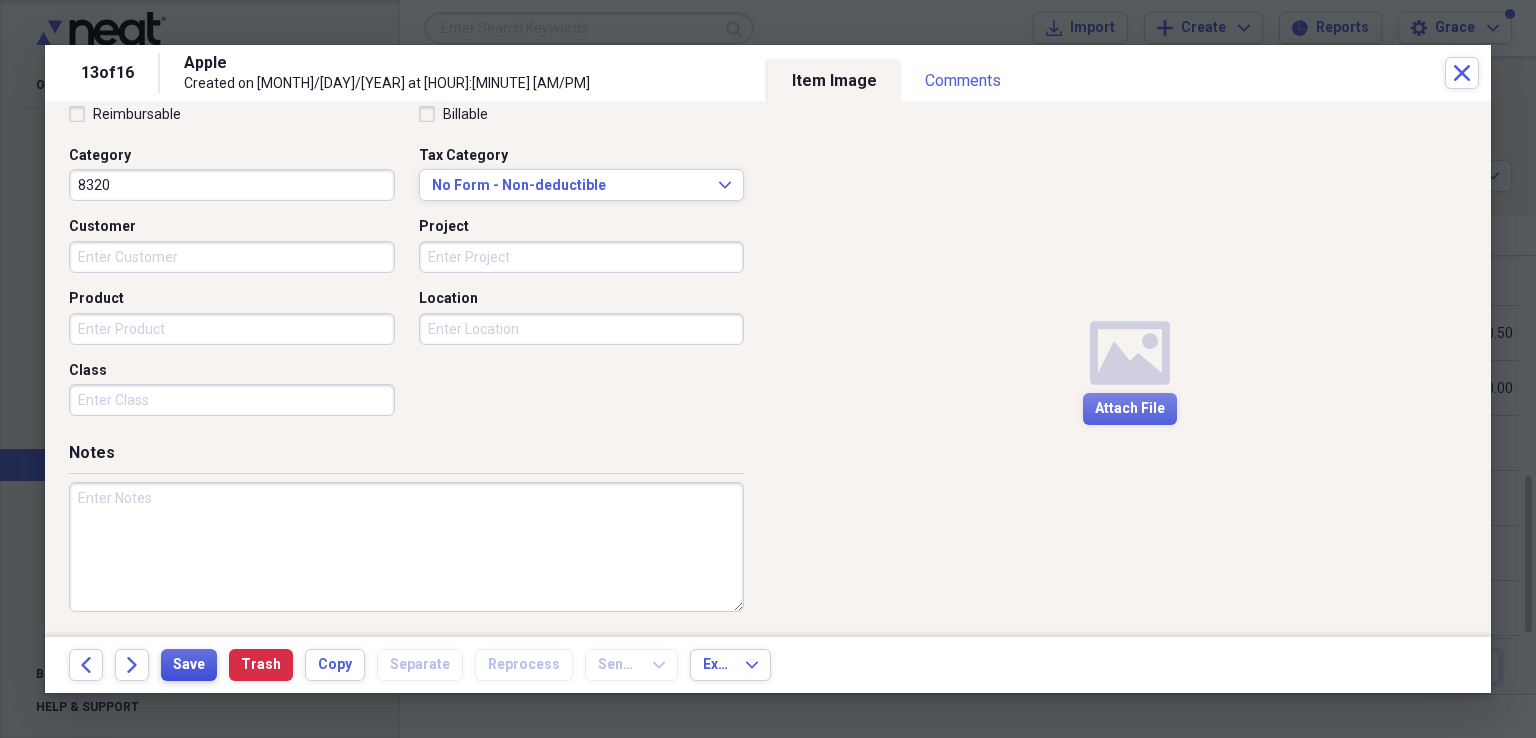click on "Save" at bounding box center (189, 665) 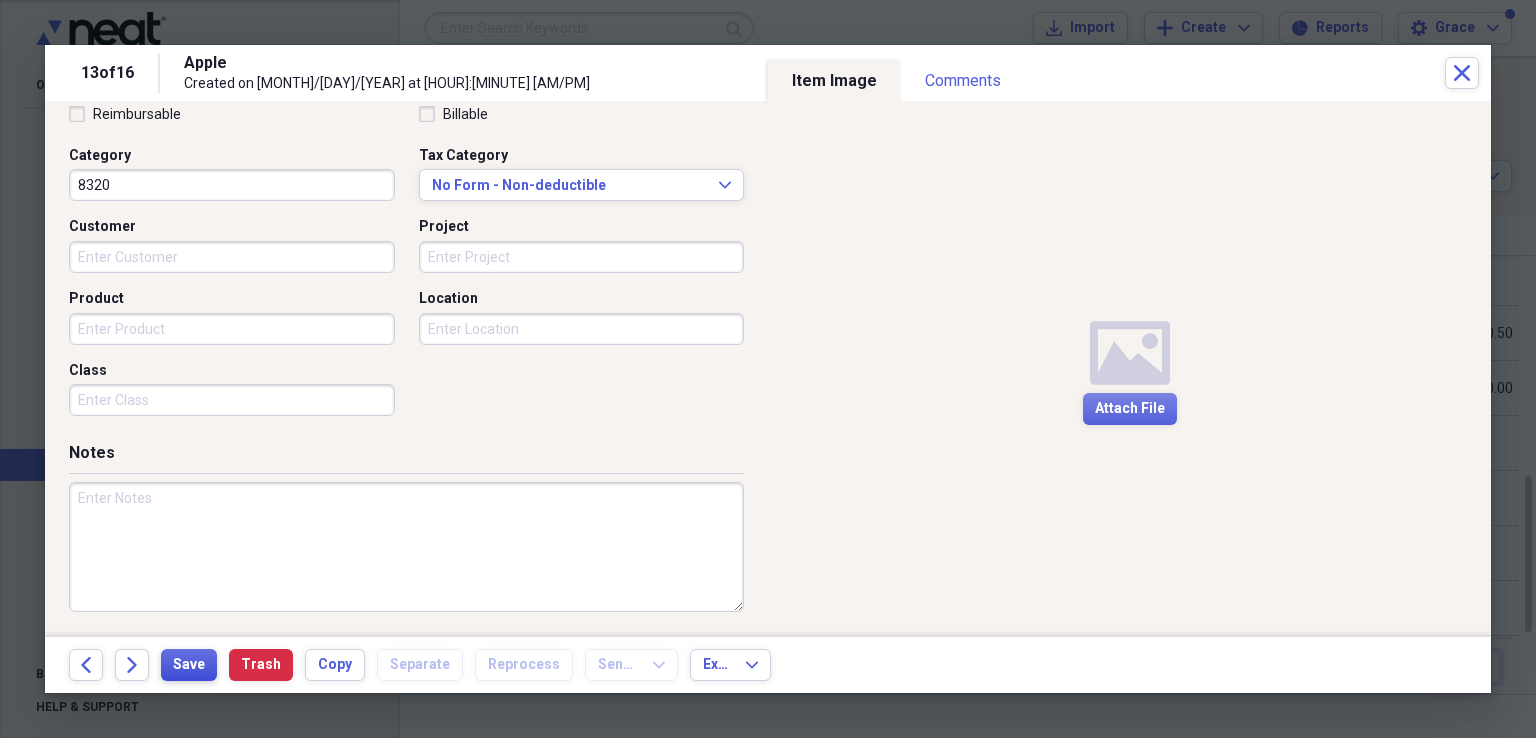 click on "Save" at bounding box center [189, 665] 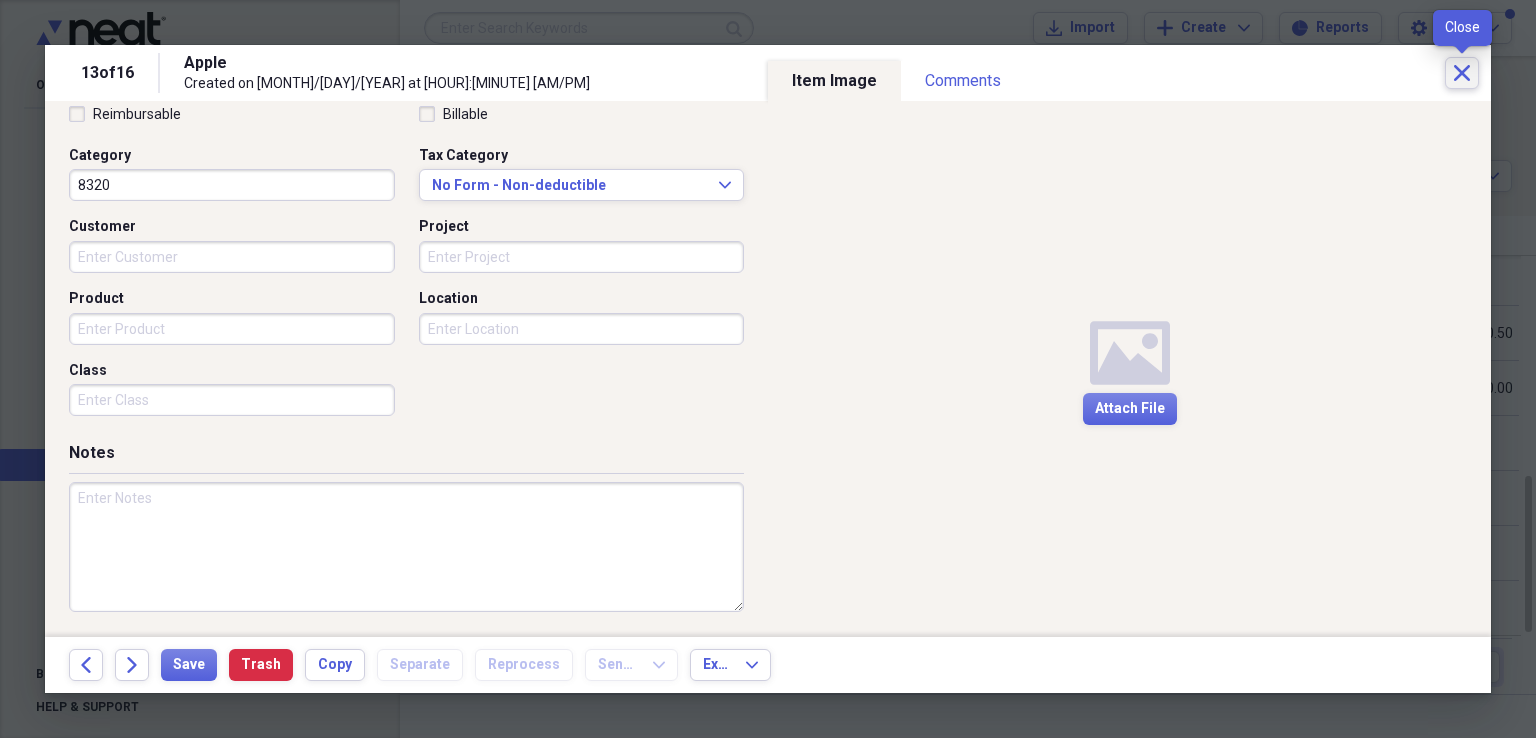 click 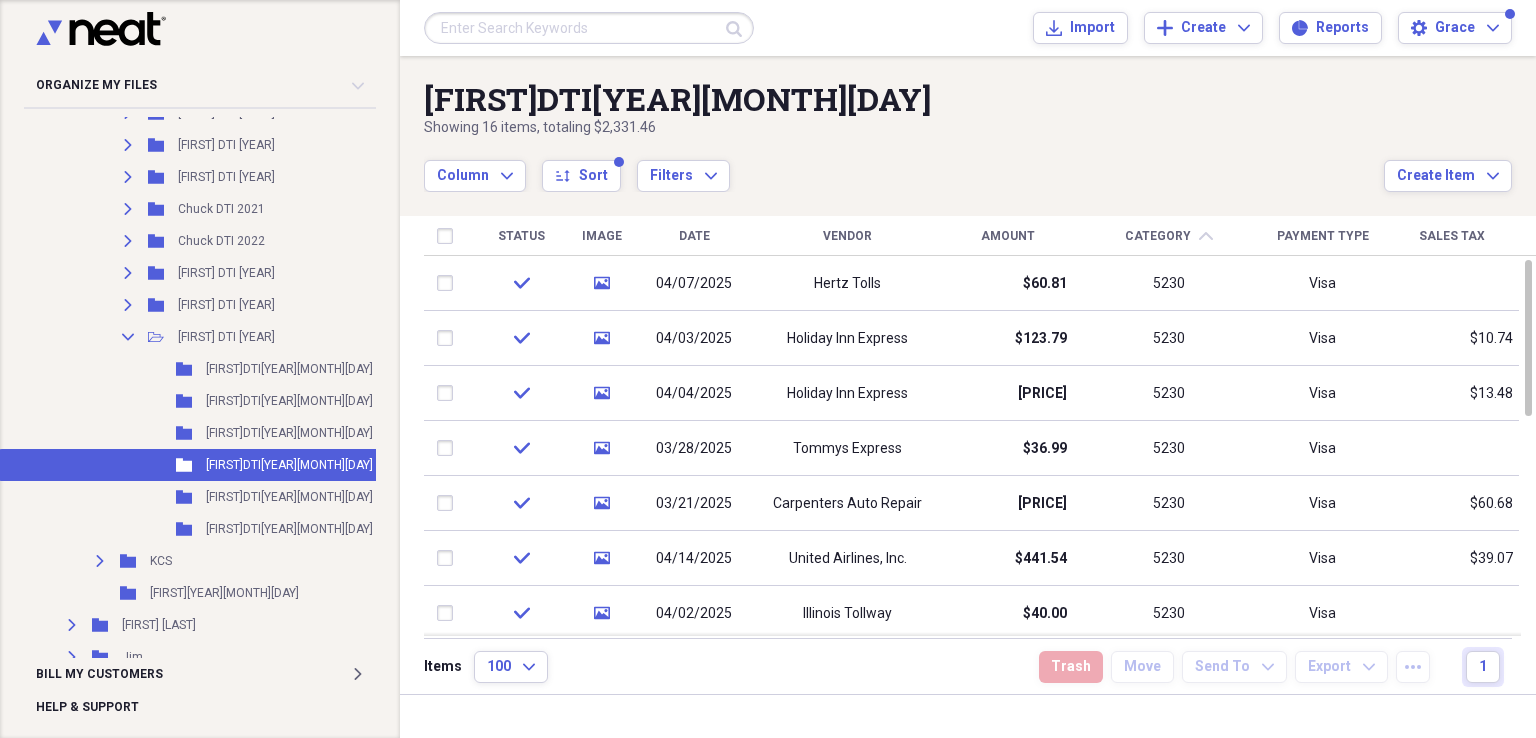click on "Sales Tax" at bounding box center (1452, 236) 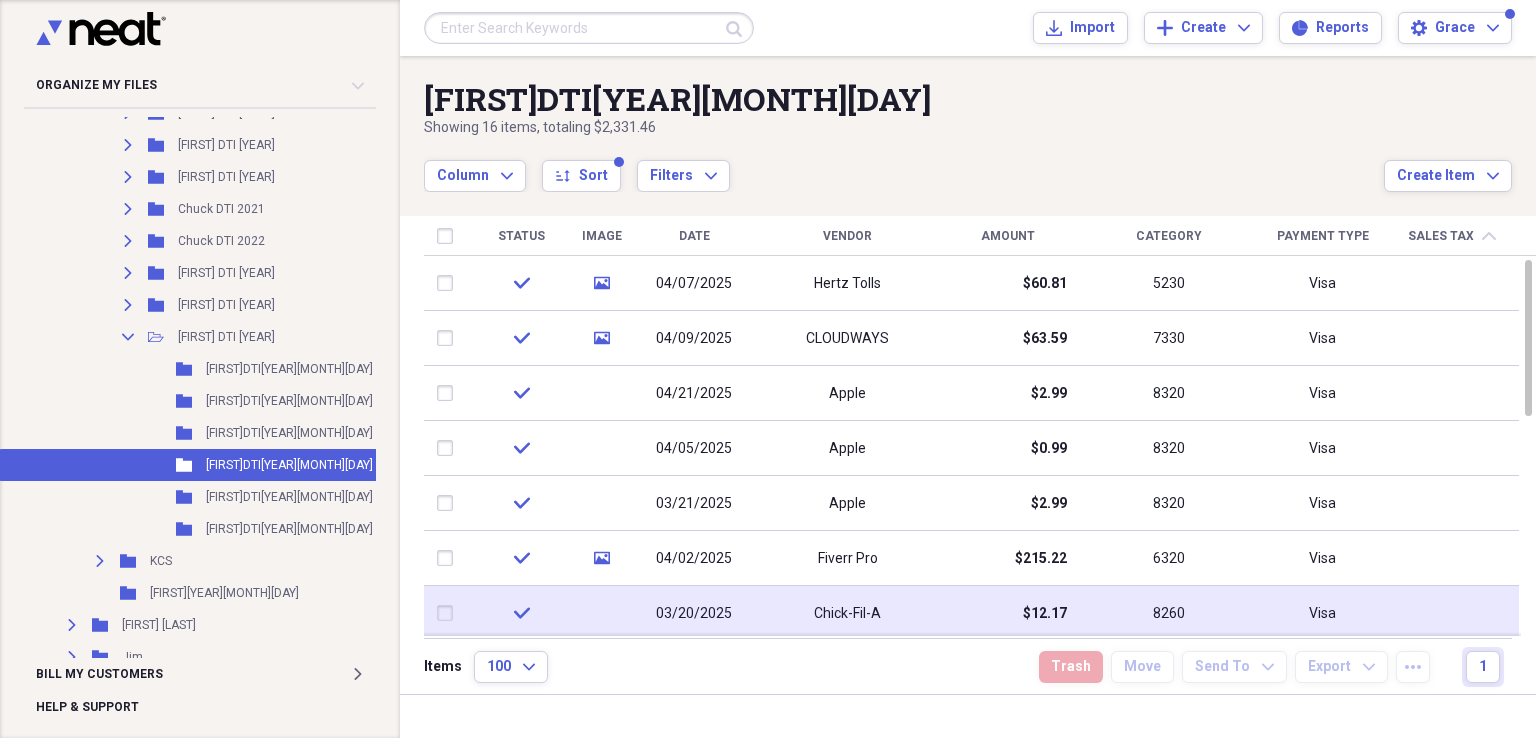click at bounding box center (1451, 613) 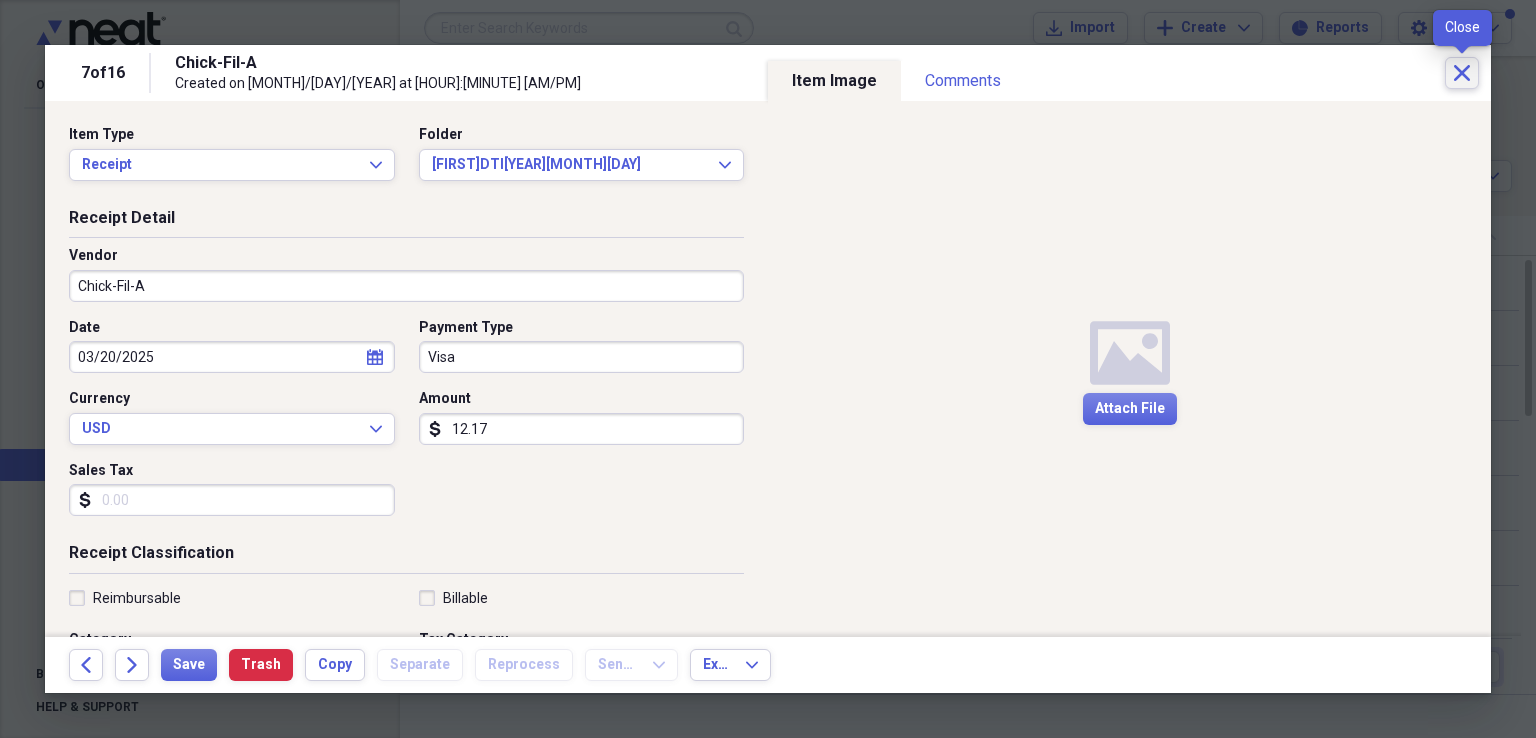 click on "Close" 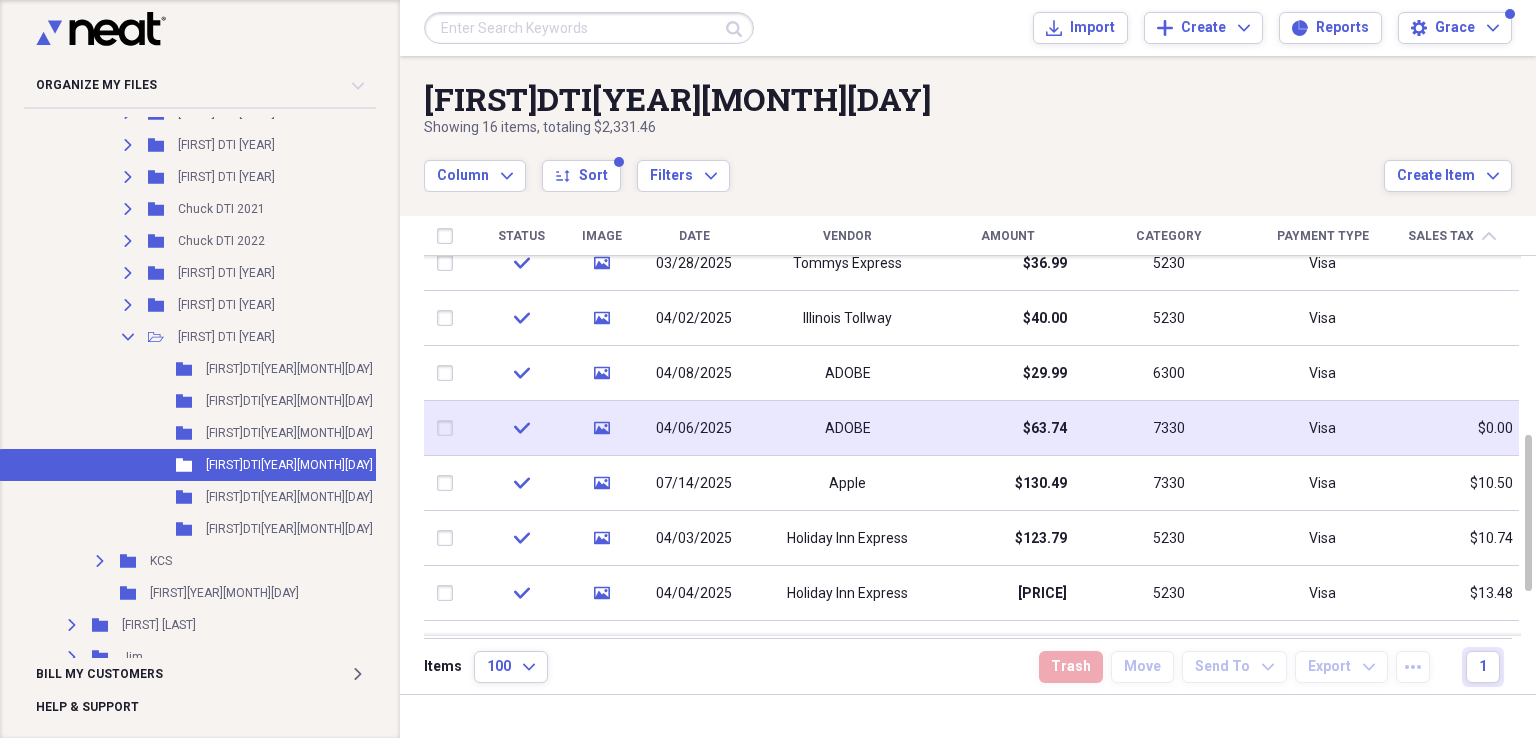 click on "$0.00" at bounding box center (1451, 428) 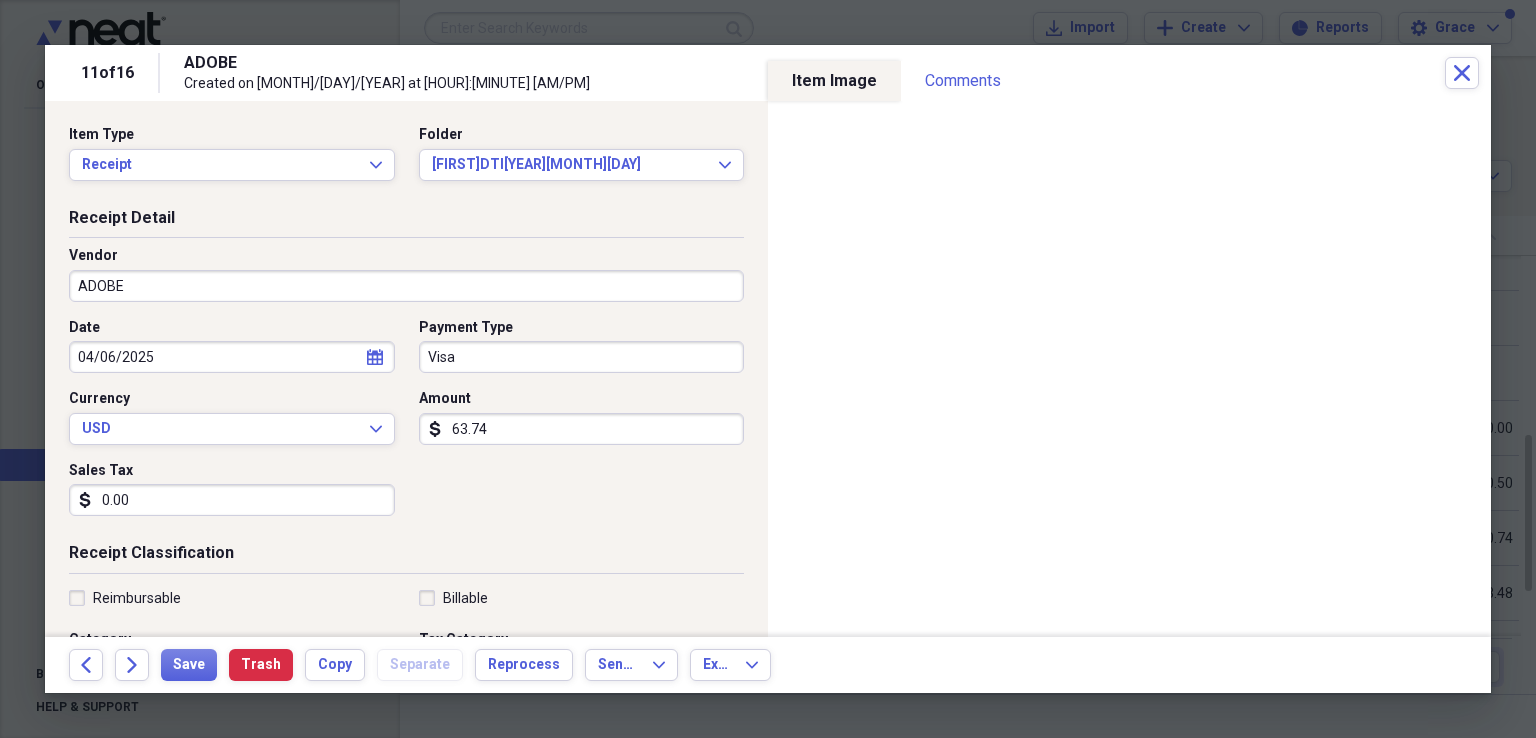 click on "0.00" at bounding box center [232, 500] 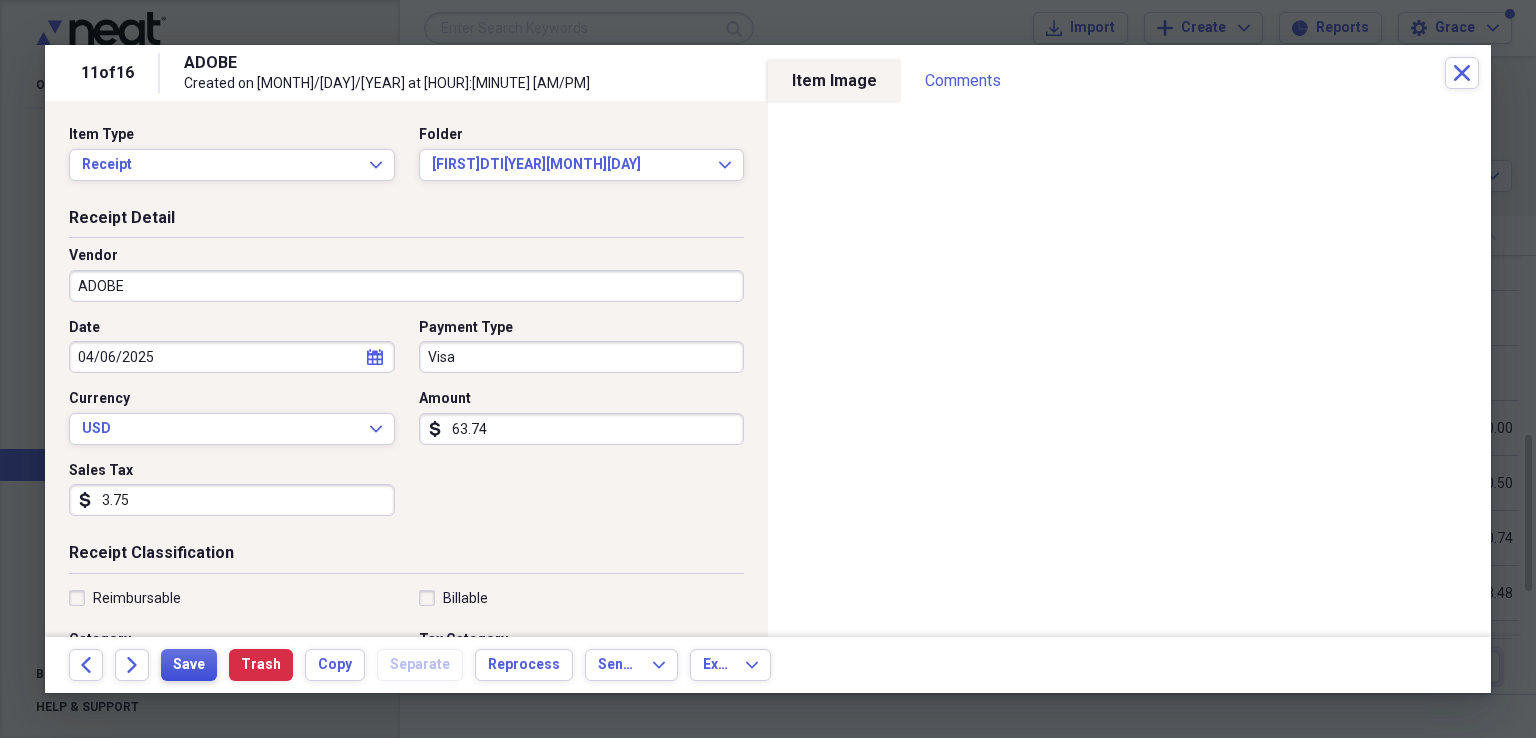 type on "3.75" 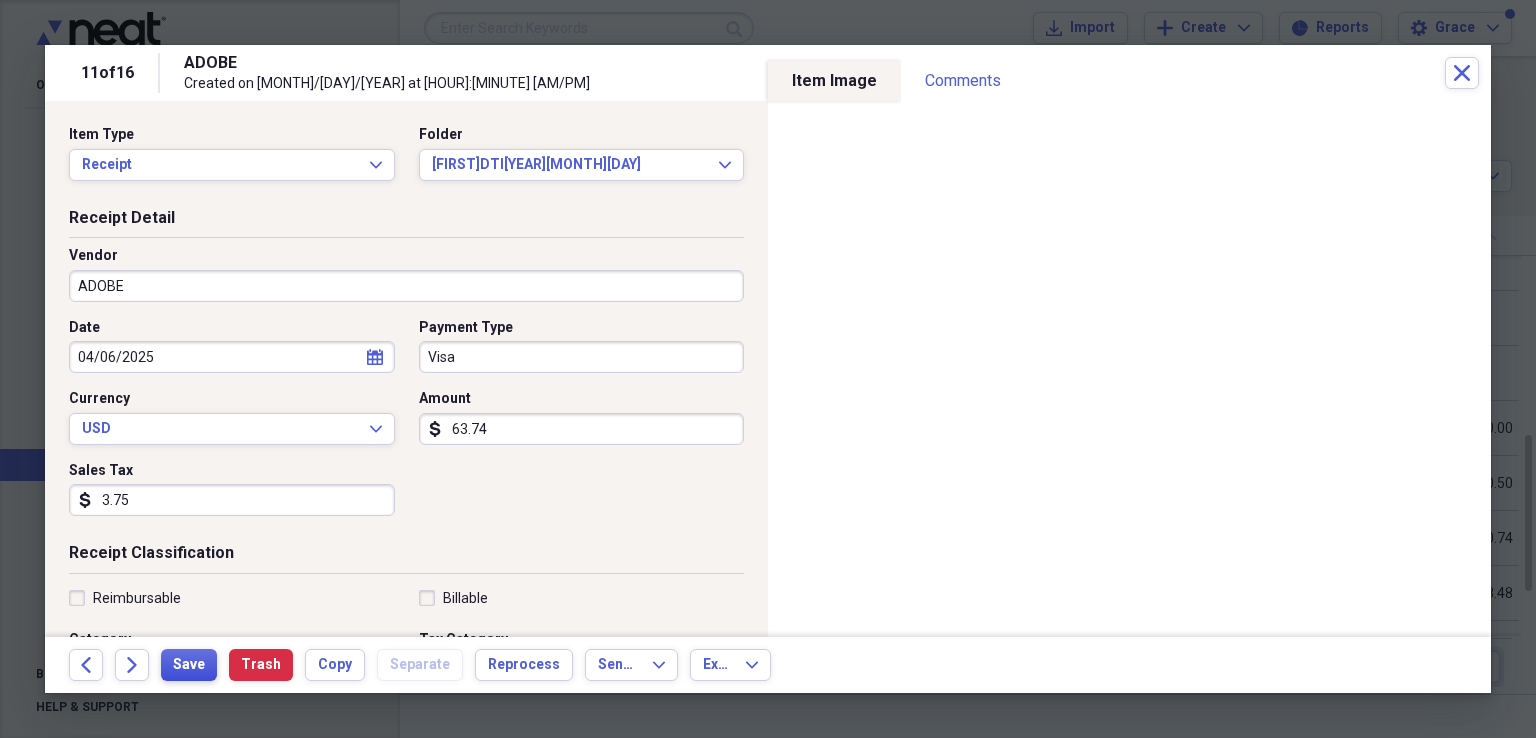 click on "Save" at bounding box center [189, 665] 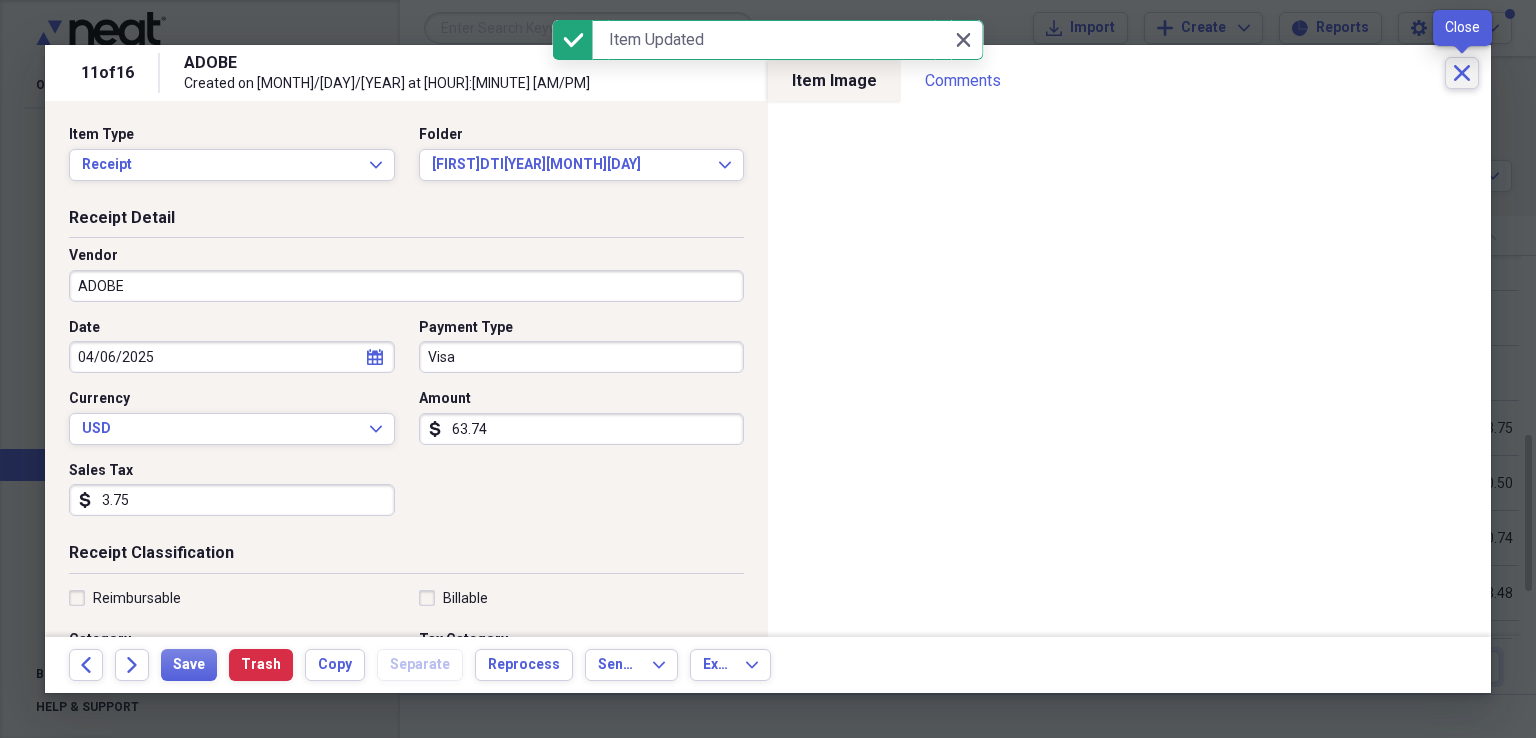 click on "Close" 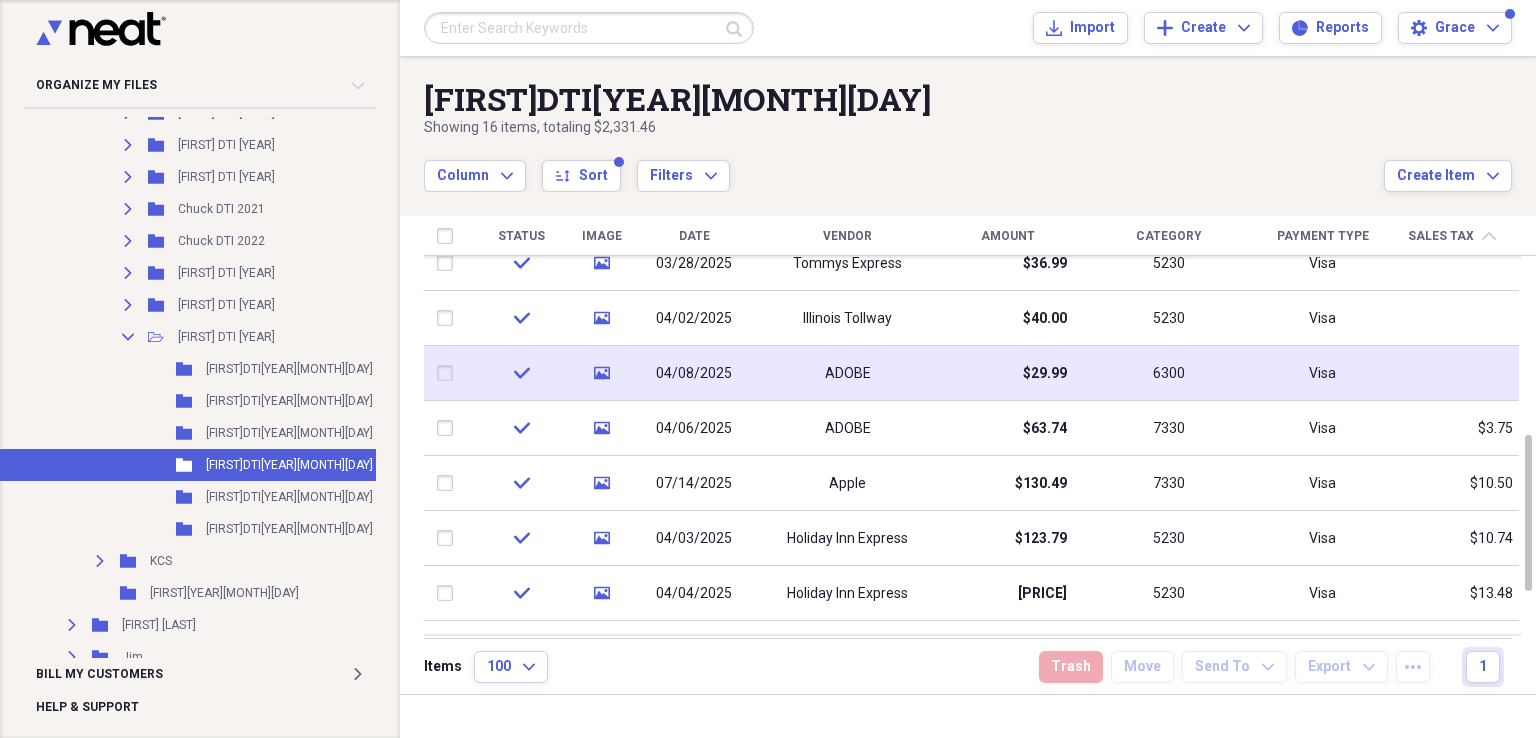 click at bounding box center [1451, 373] 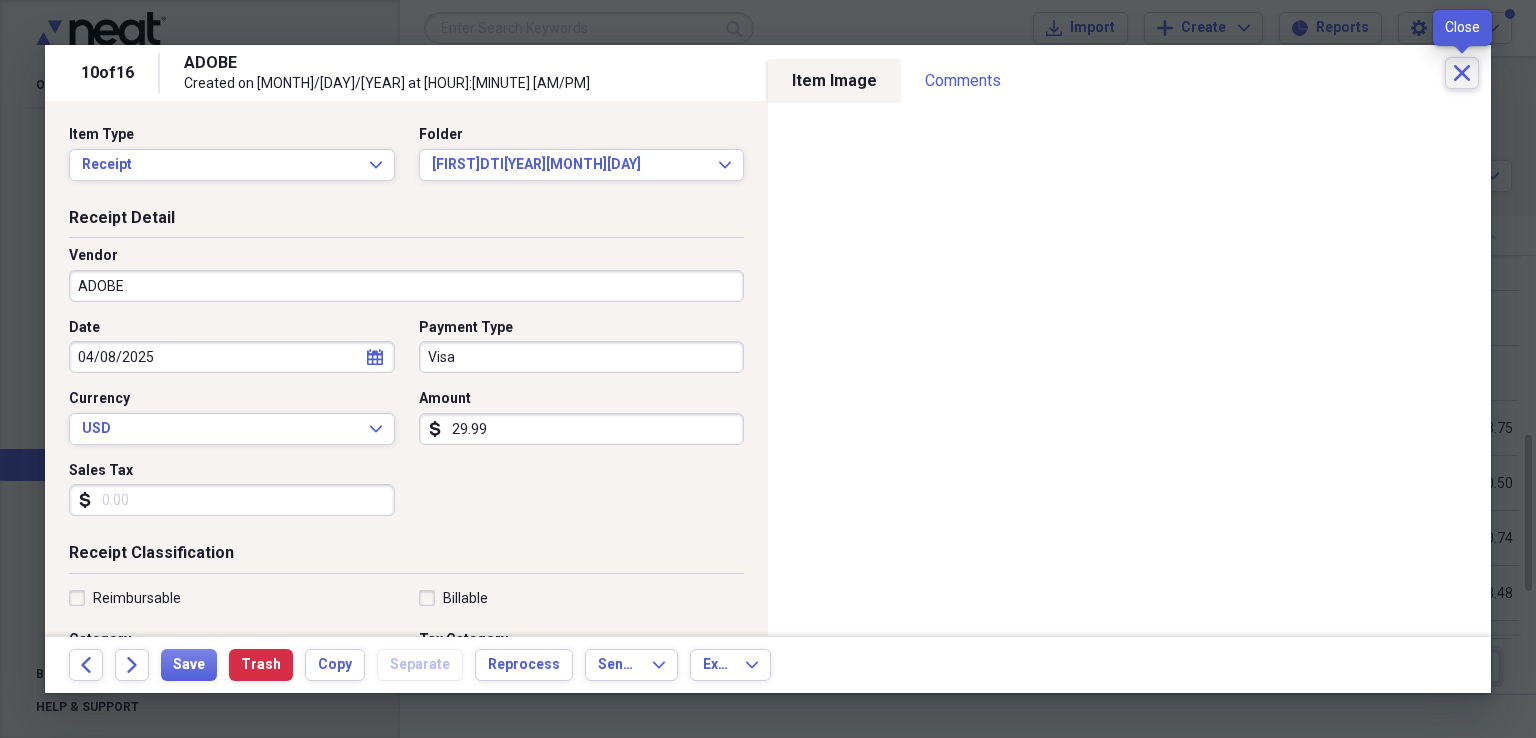 click on "Close" 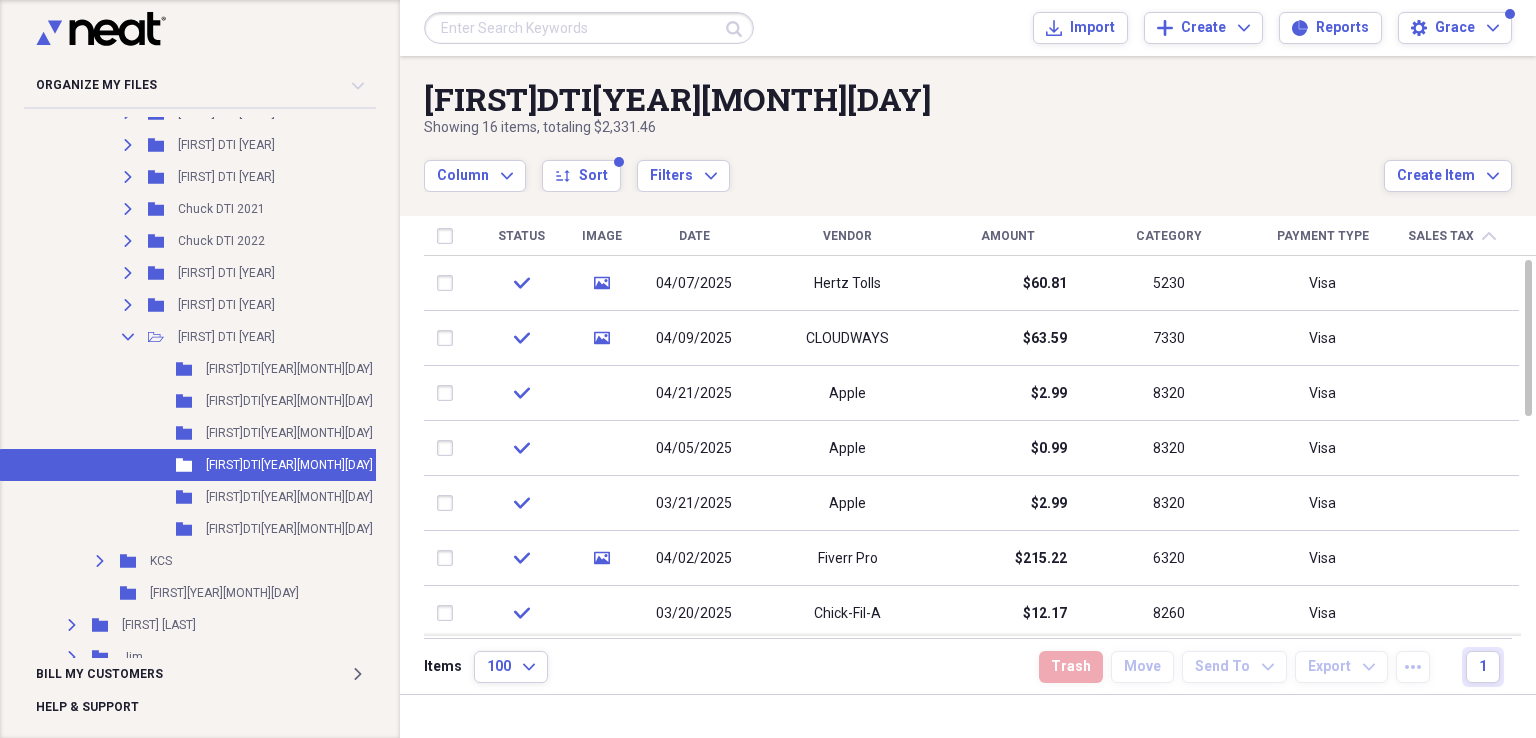 click on "Date" at bounding box center (694, 236) 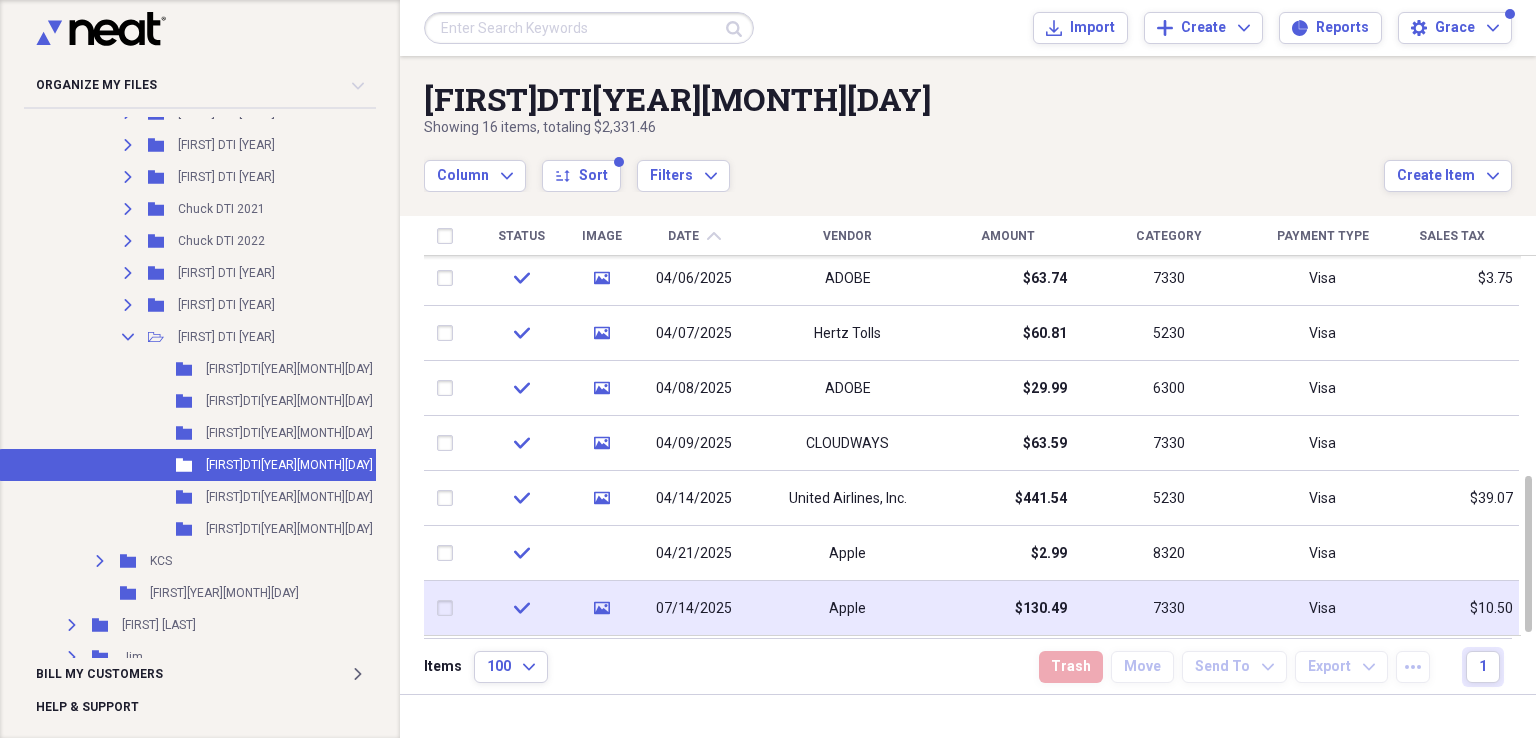 click on "Apple" at bounding box center (847, 609) 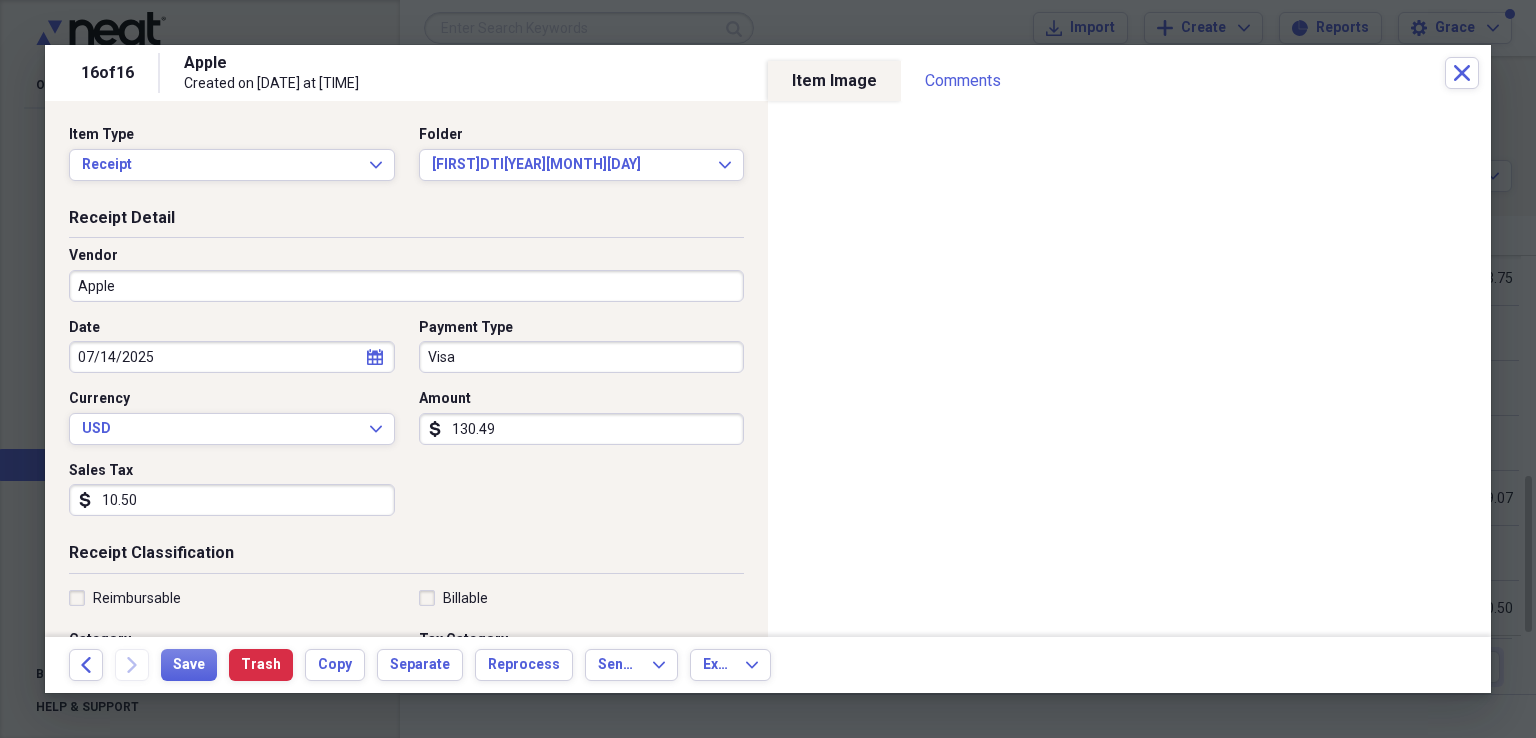 click 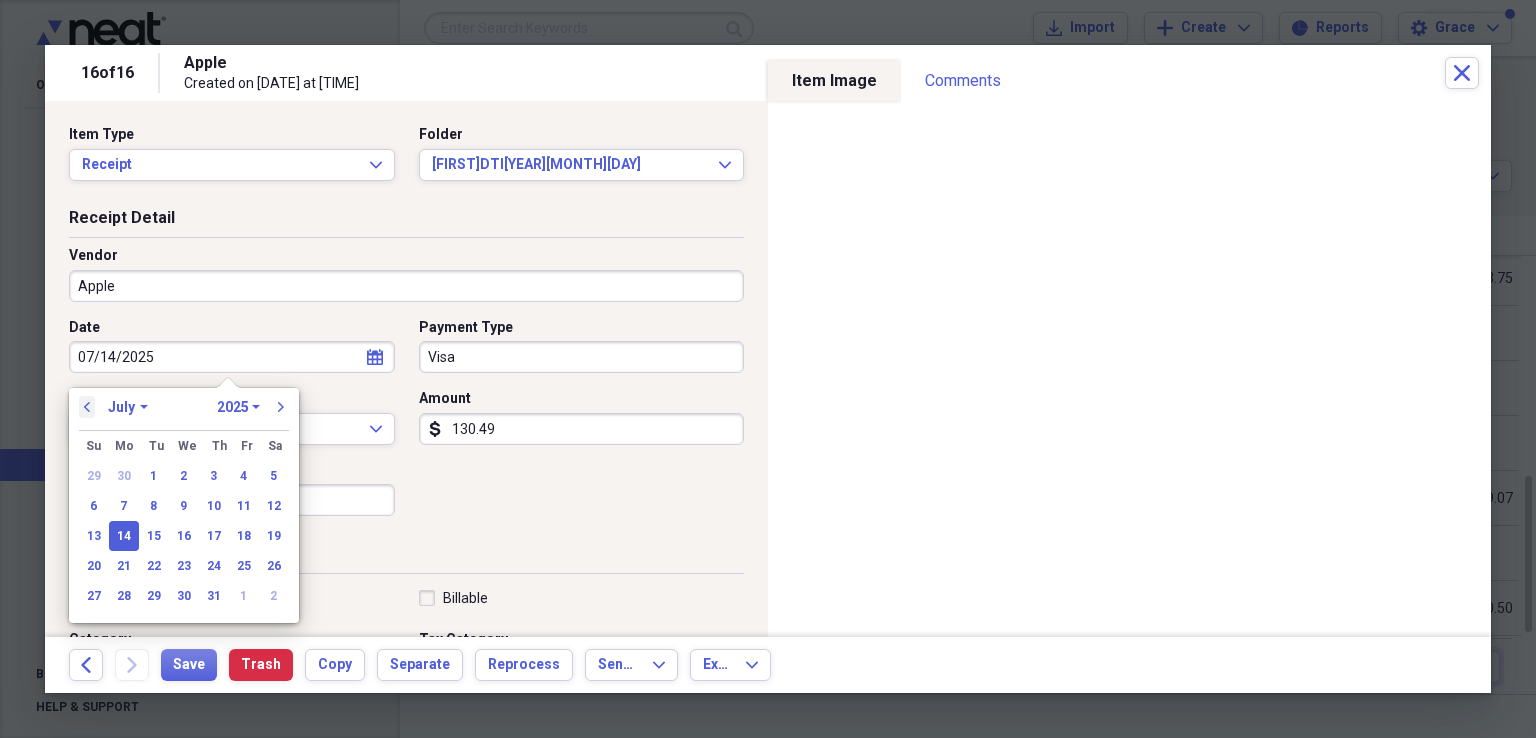 click on "previous" at bounding box center [87, 407] 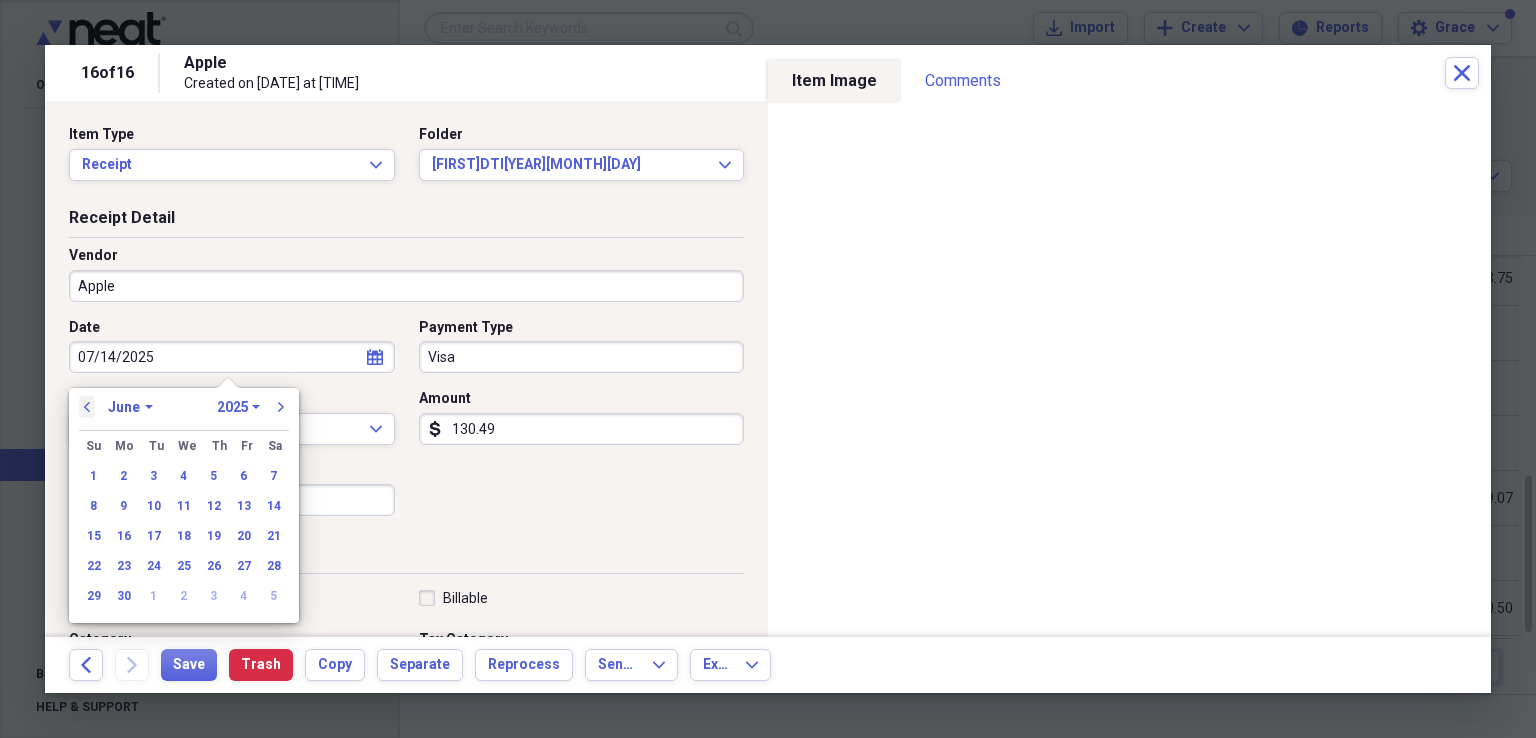 click on "previous" at bounding box center [87, 407] 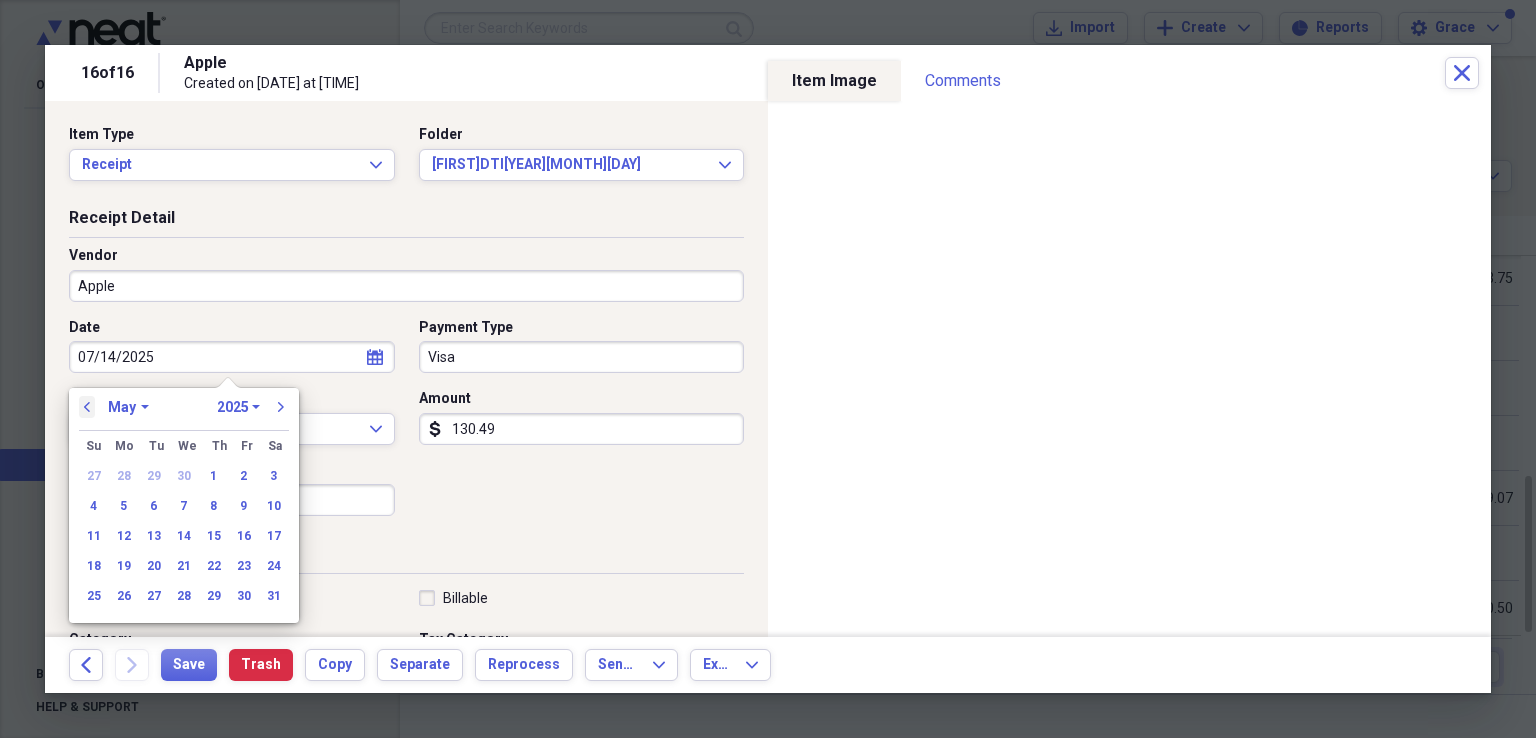 click on "previous" at bounding box center (87, 407) 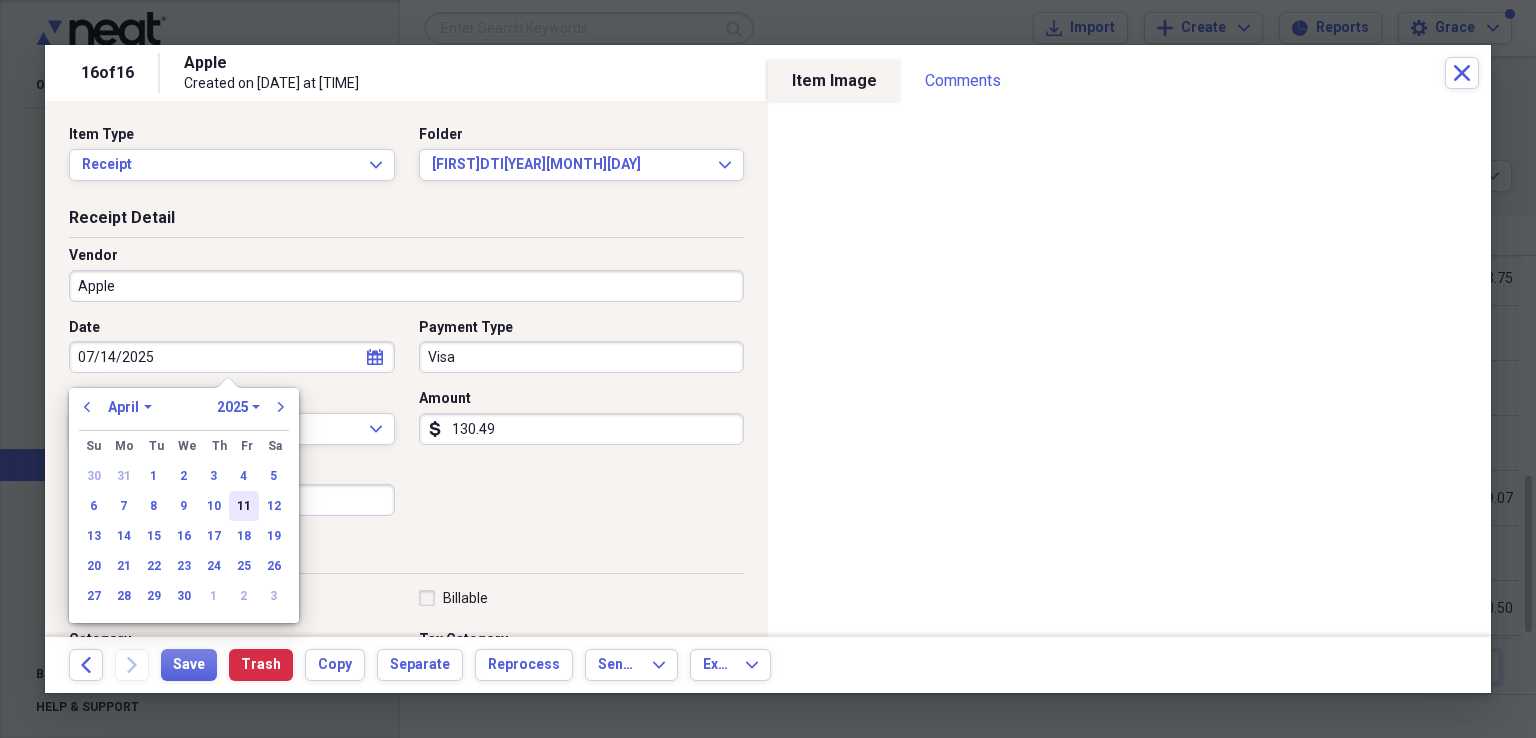 click on "11" at bounding box center [244, 506] 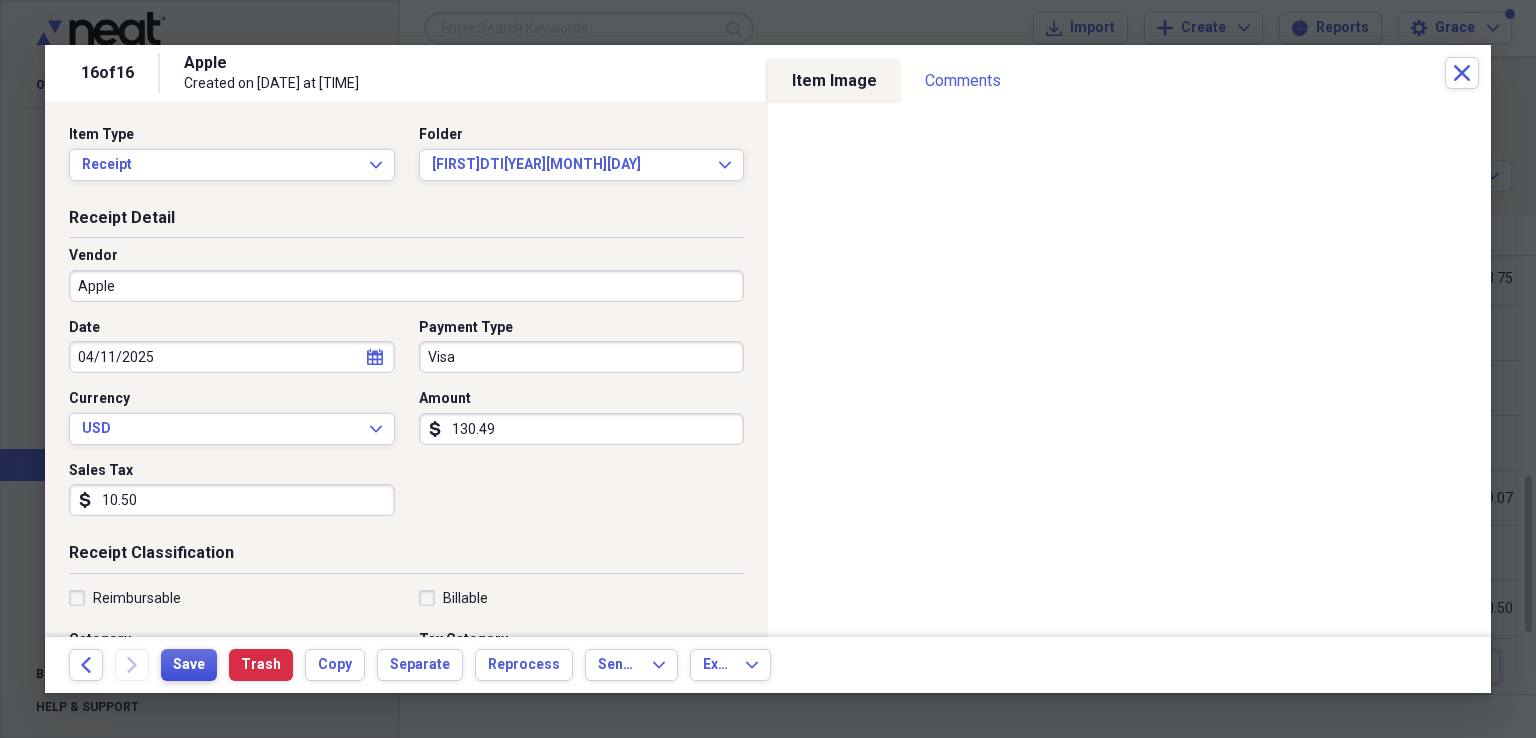 click on "Save" at bounding box center (189, 665) 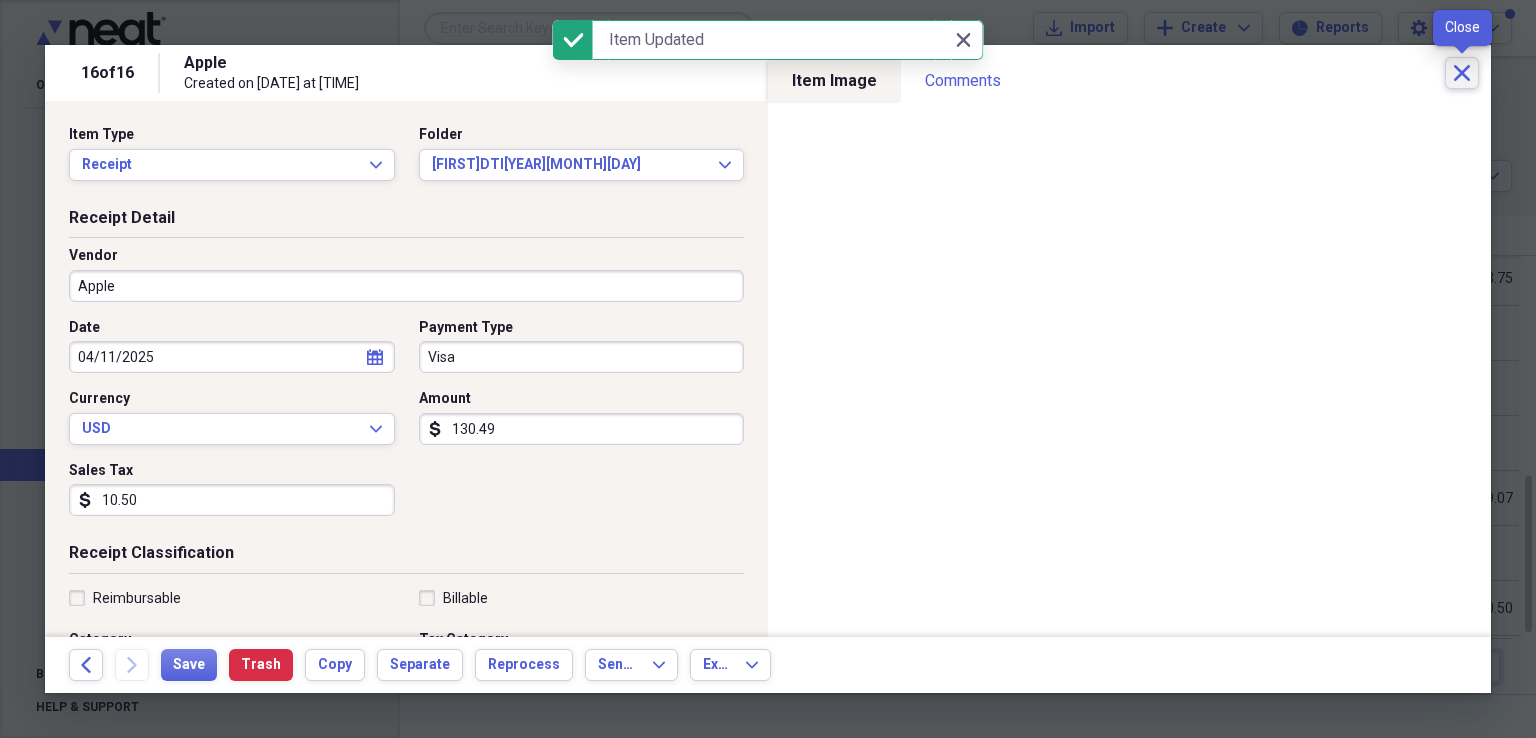 click on "Close" at bounding box center [1462, 73] 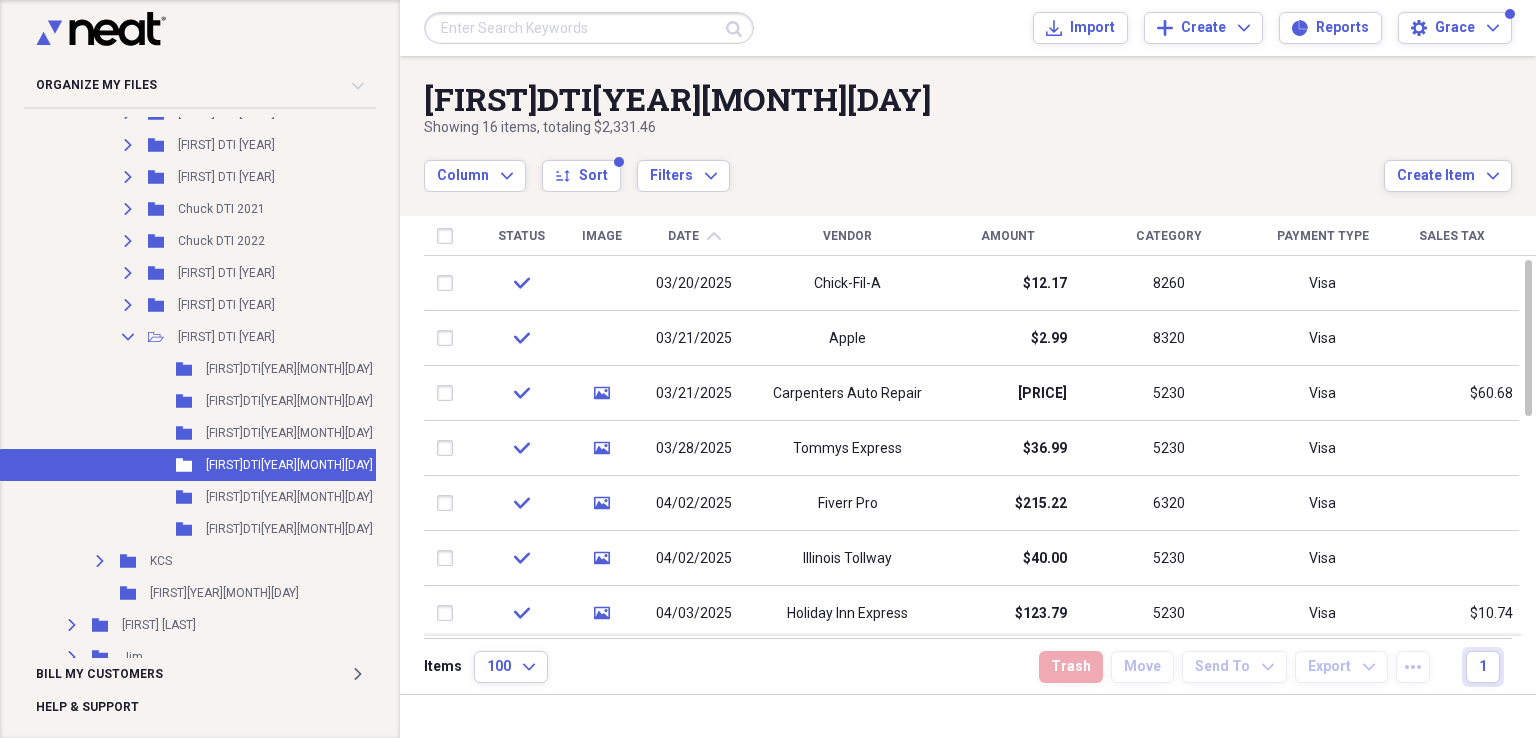 click on "Category" at bounding box center (1169, 236) 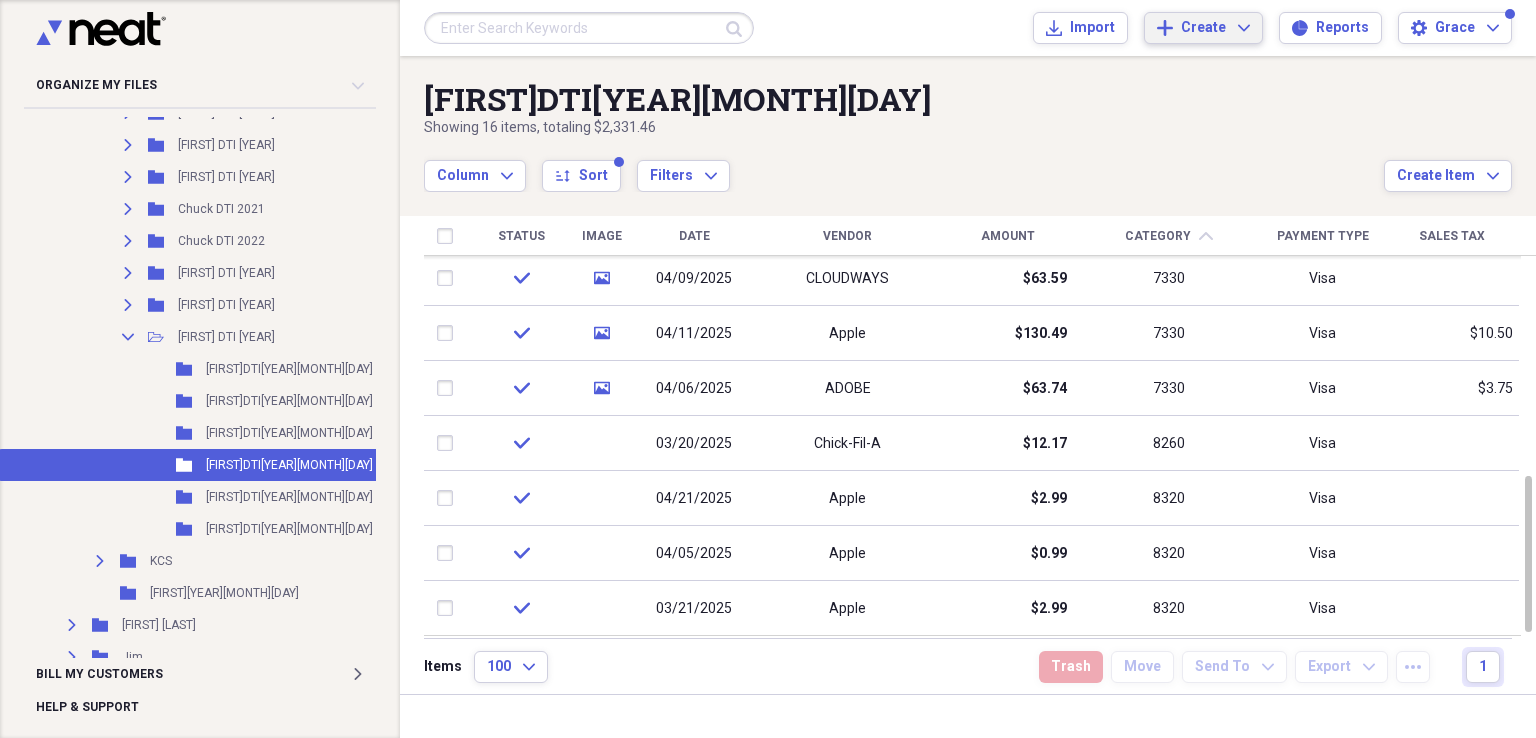 click on "Create Expand" at bounding box center (1215, 28) 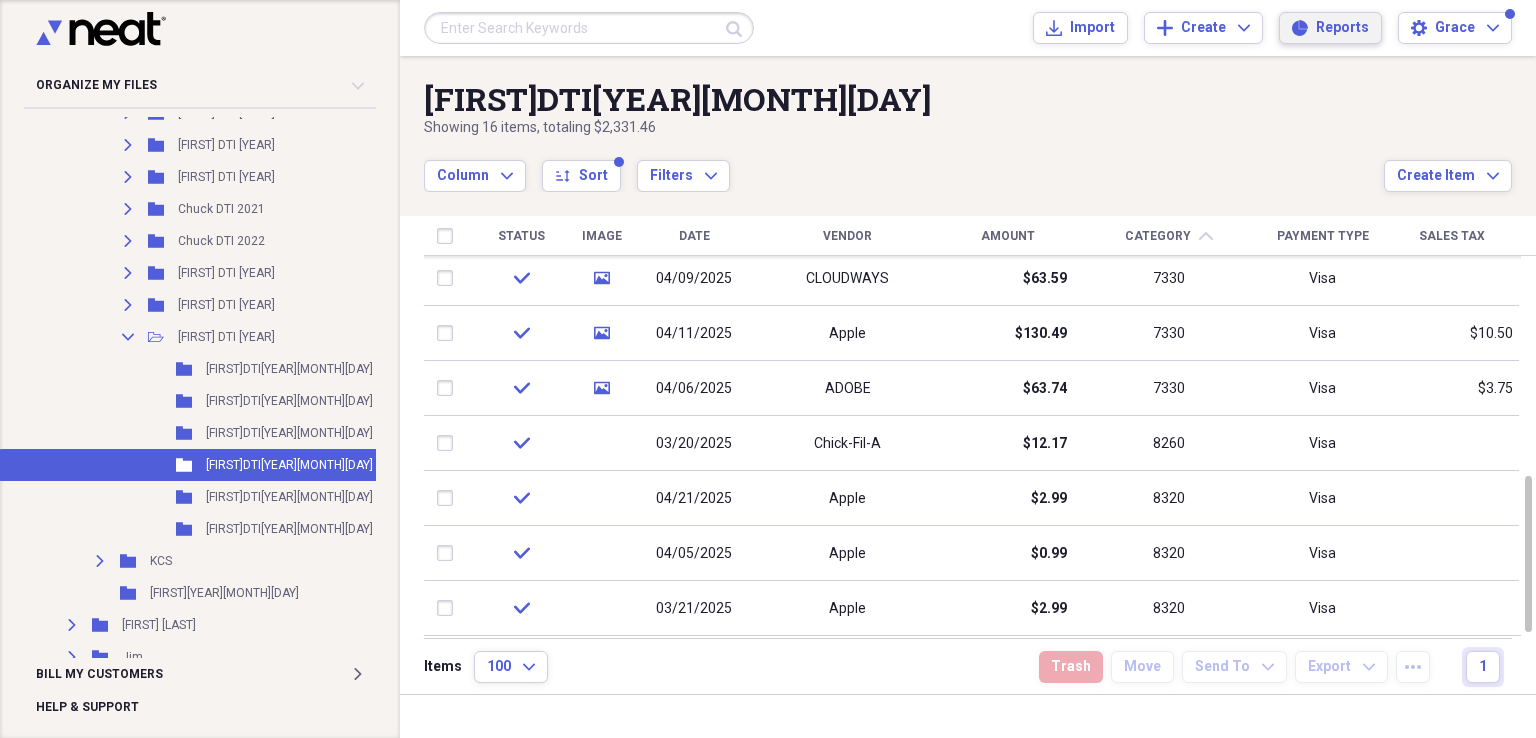 click on "Reports" at bounding box center (1342, 28) 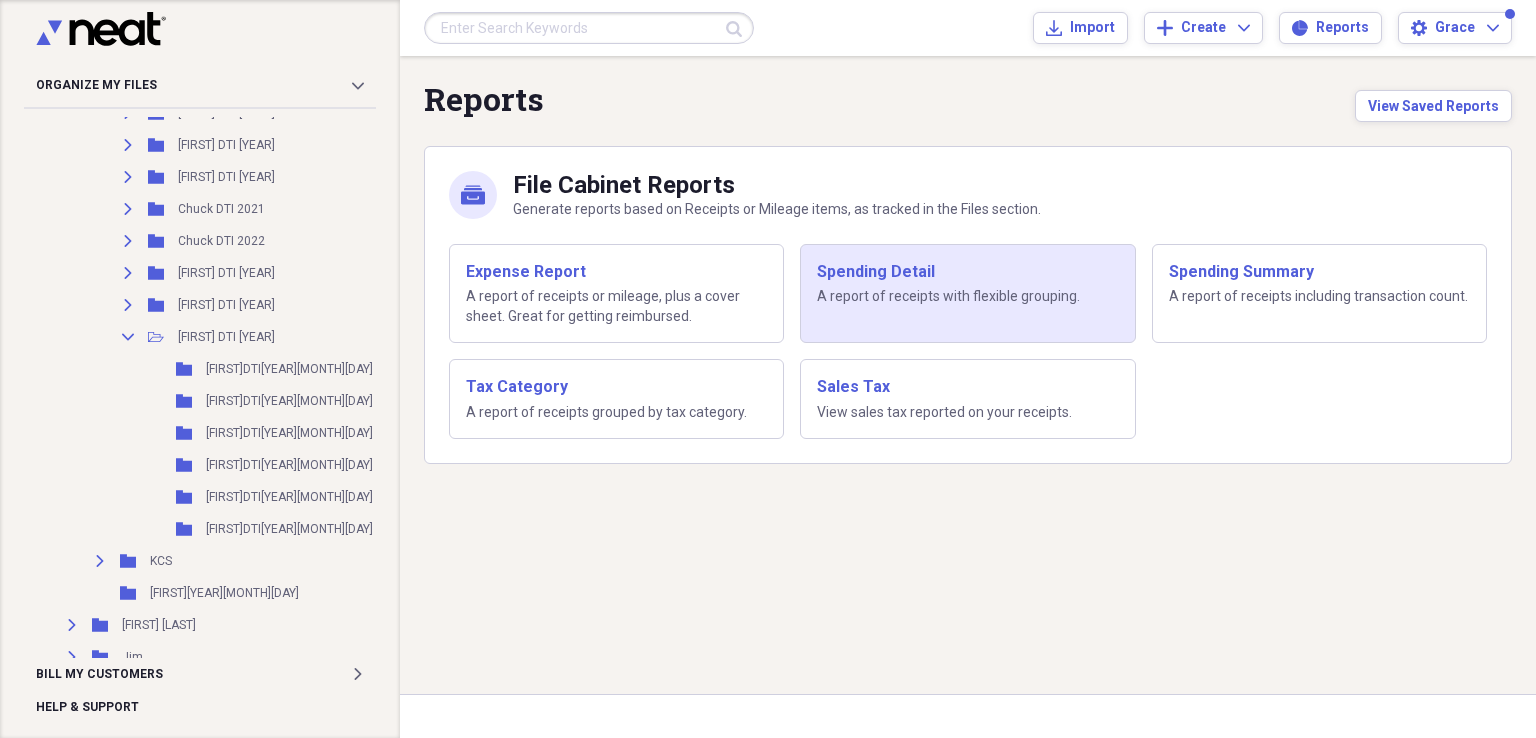 click on "A report of receipts with flexible grouping." at bounding box center [967, 297] 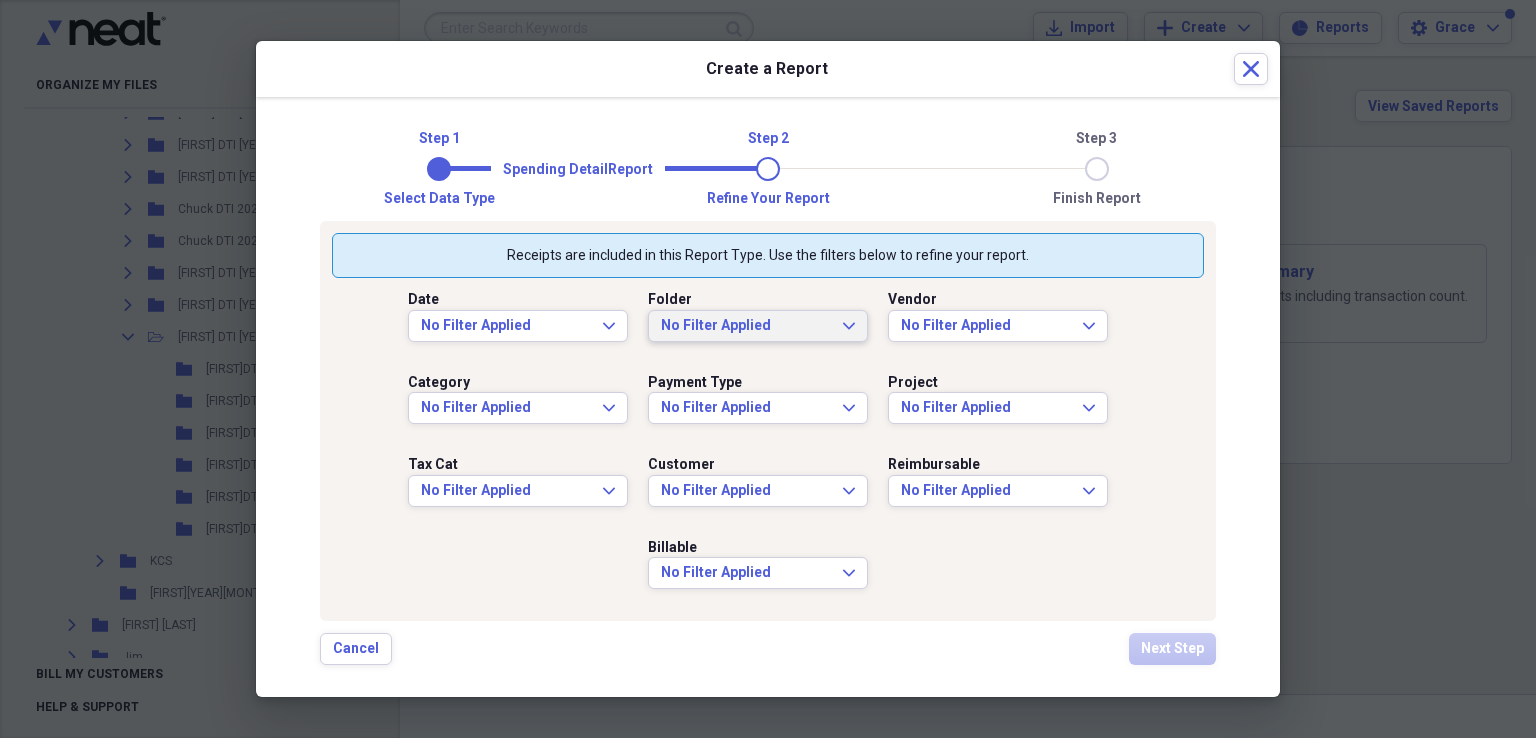 click on "No Filter Applied" at bounding box center [746, 326] 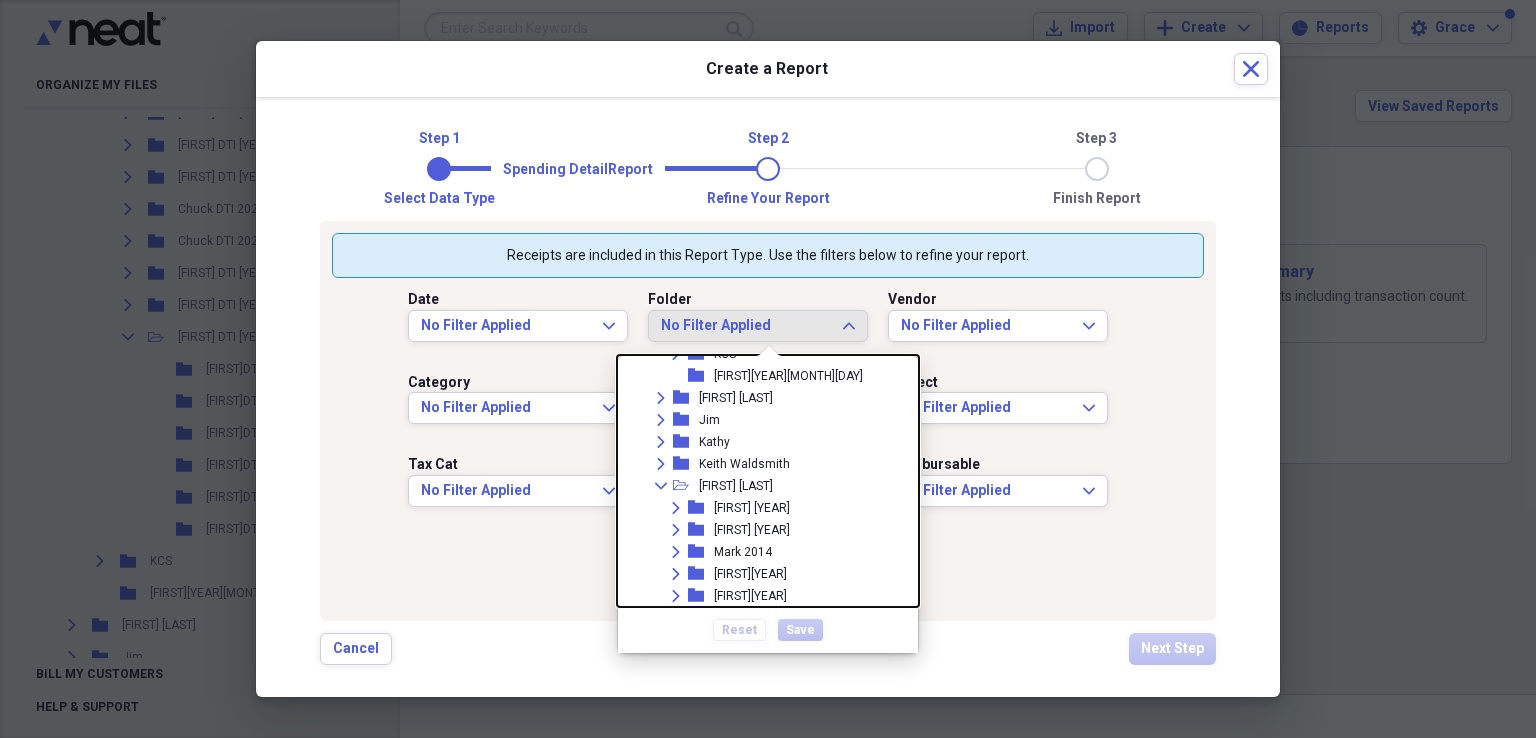 scroll, scrollTop: 400, scrollLeft: 0, axis: vertical 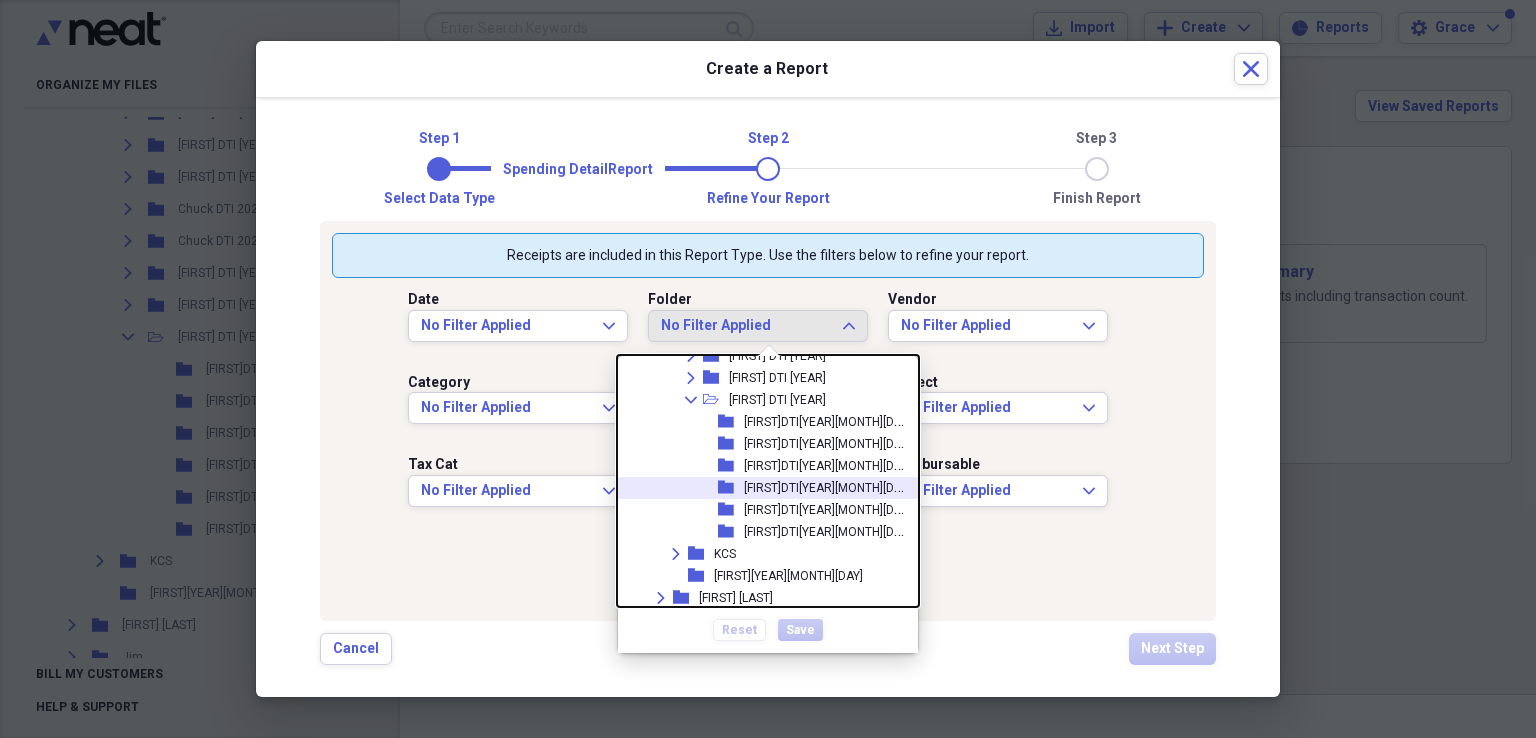 click on "[FIRST]DTI[YEAR][MONTH][DAY]" at bounding box center (827, 486) 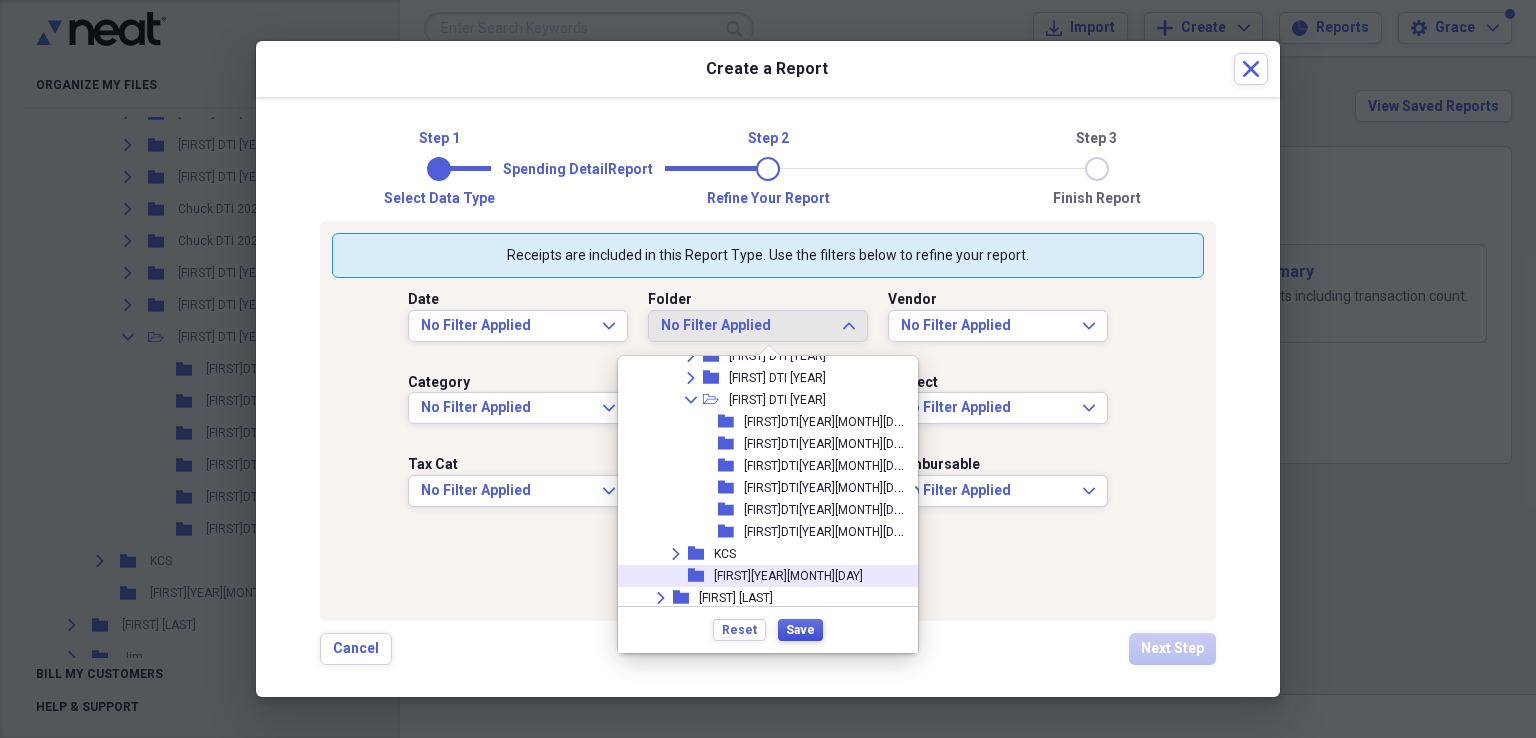 click on "Save" at bounding box center (800, 630) 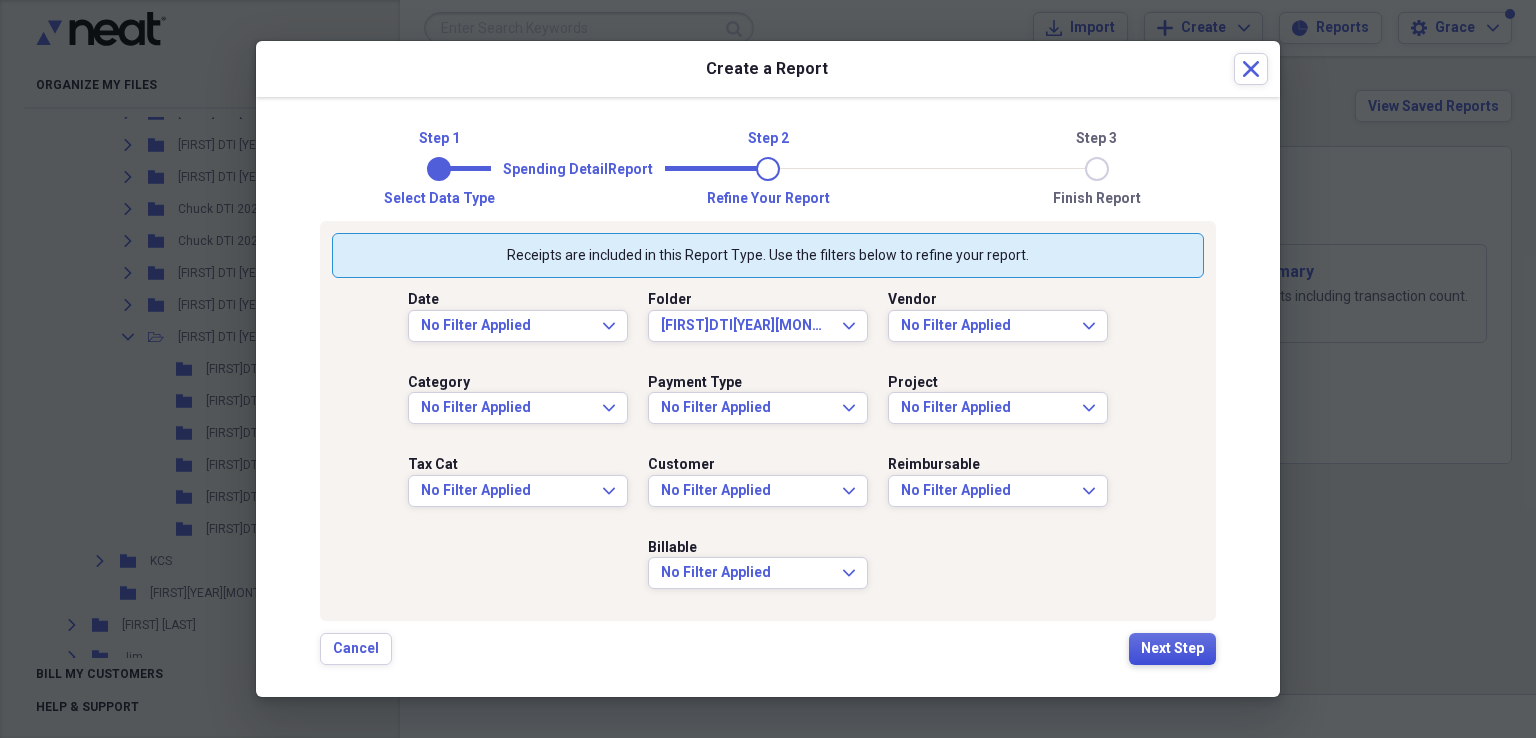 click on "Next Step" at bounding box center (1172, 649) 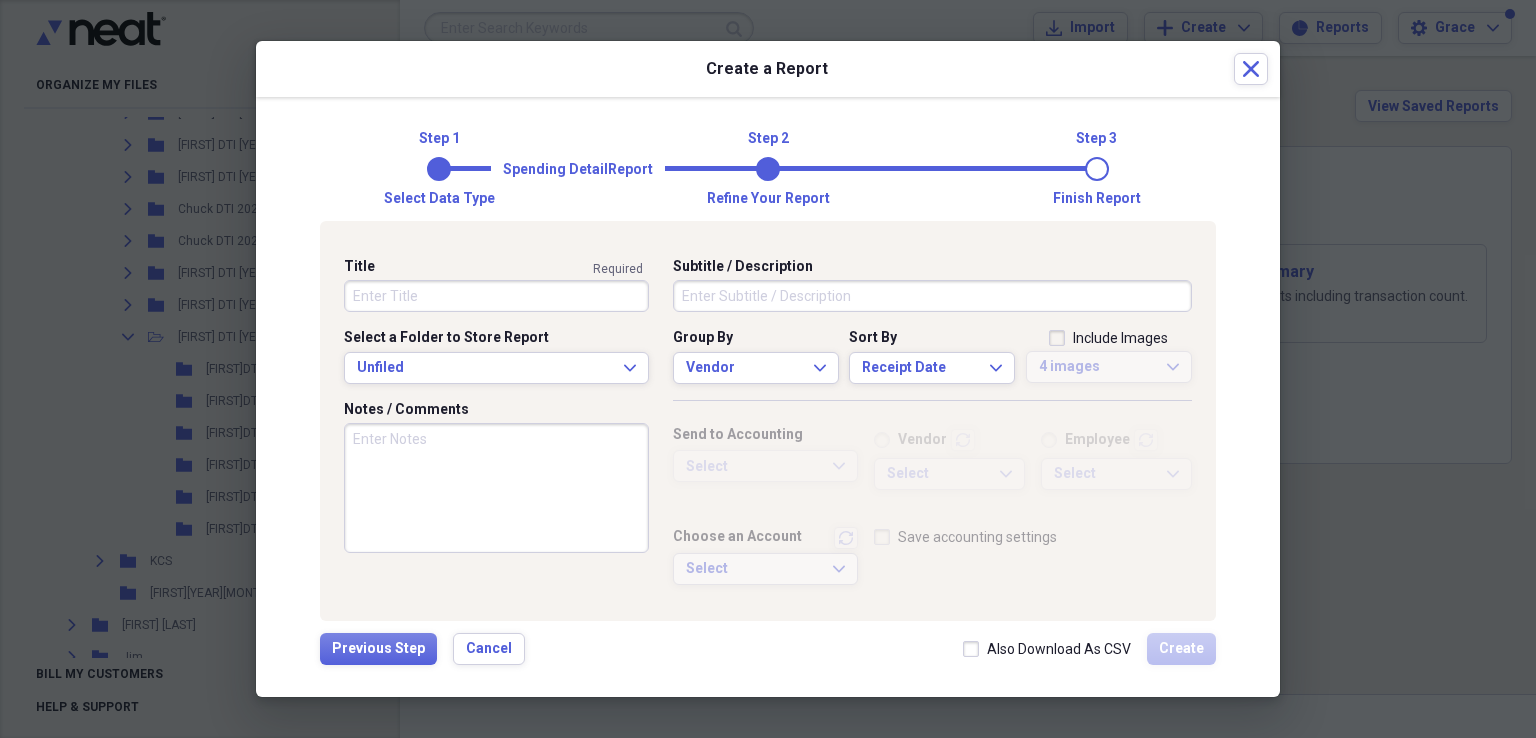 click on "Title" at bounding box center [496, 296] 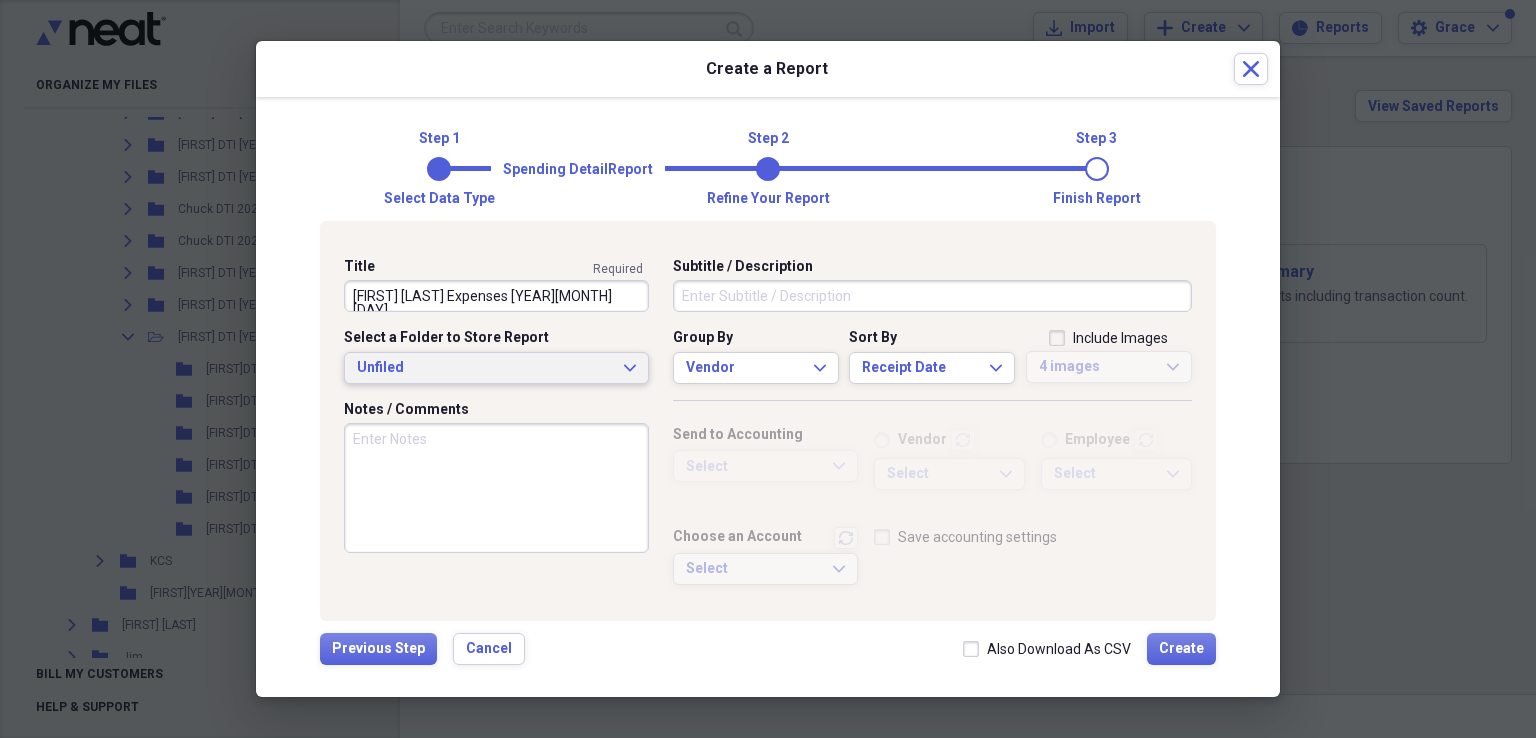 type on "[FIRST] [LAST] Expenses [YEAR][MONTH][DAY]" 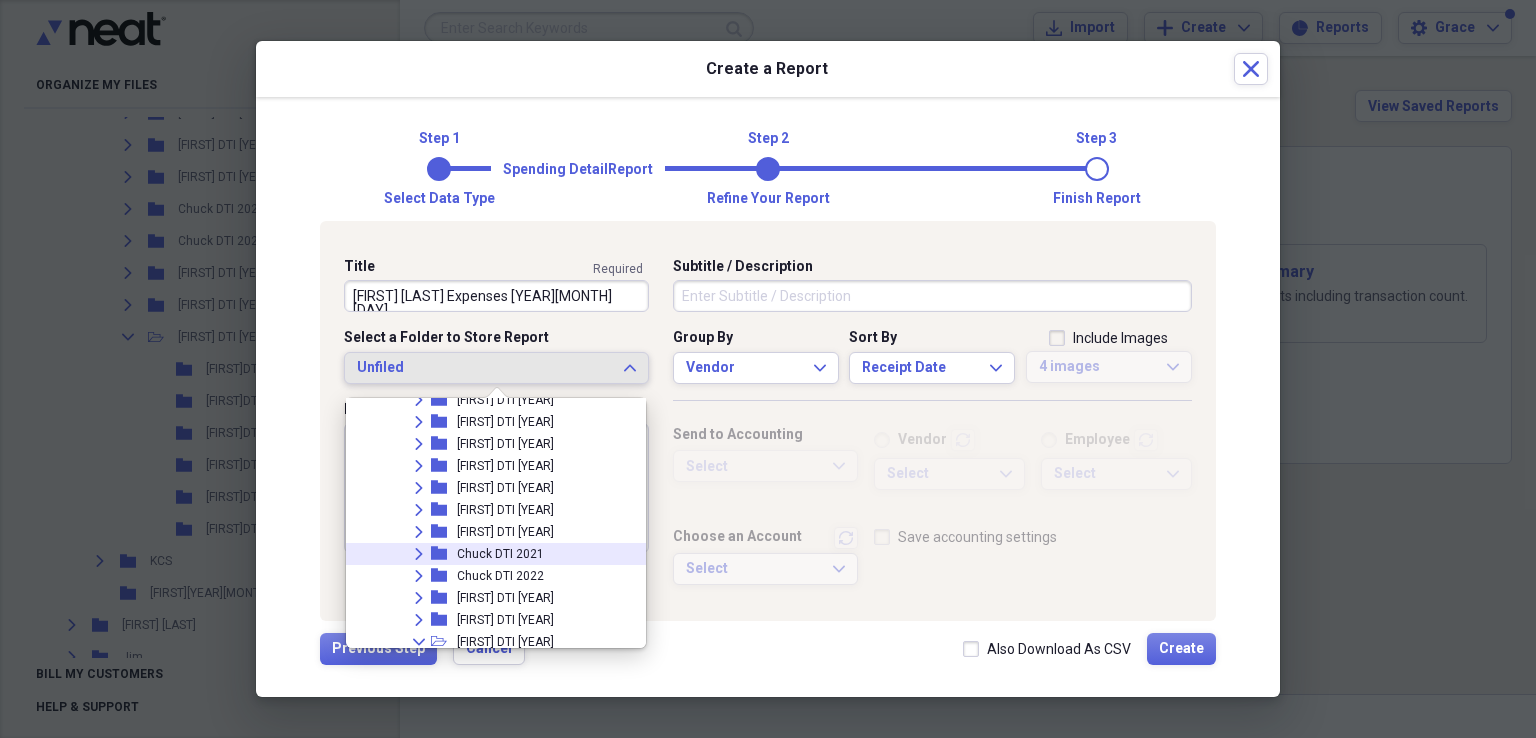 scroll, scrollTop: 300, scrollLeft: 0, axis: vertical 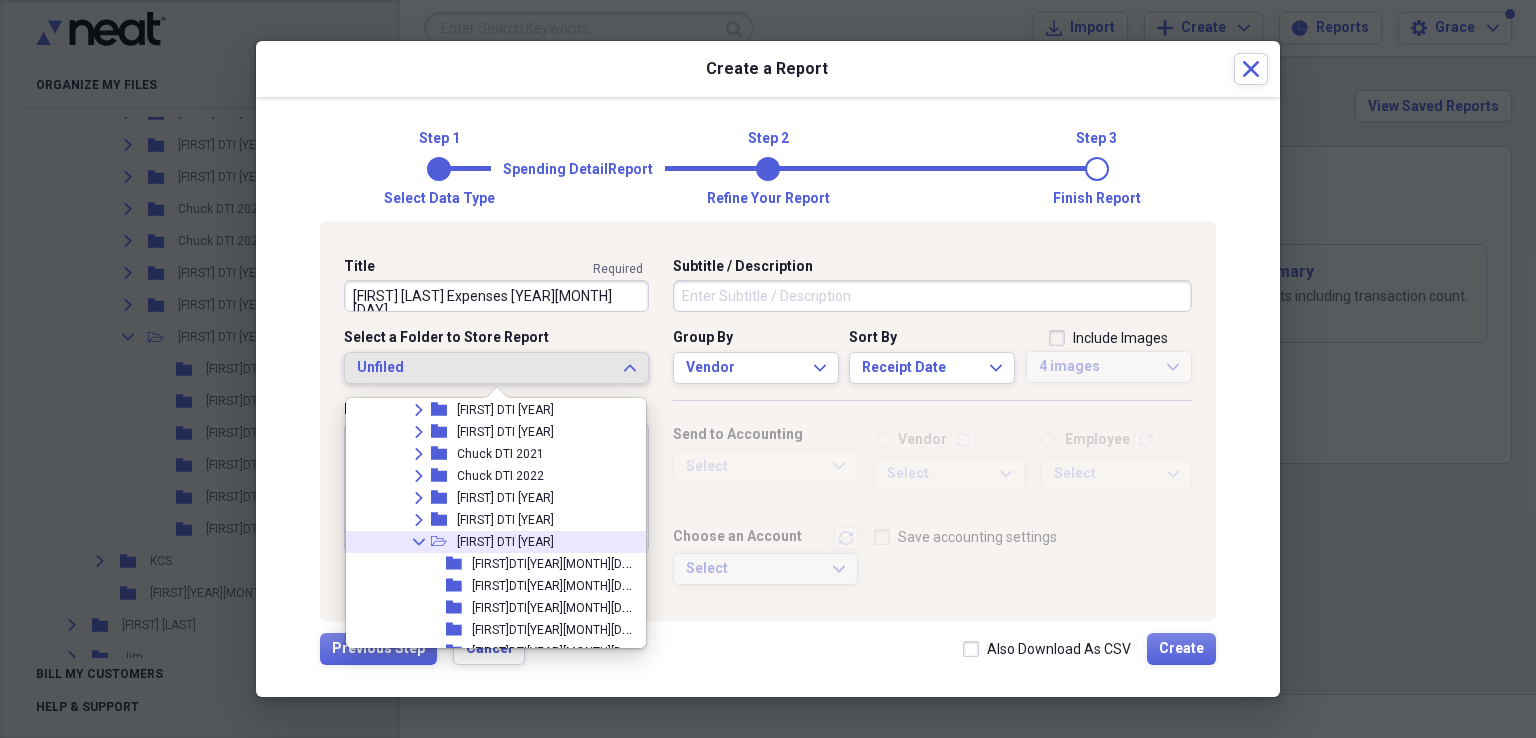 click on "[FIRST] DTI [YEAR]" at bounding box center [505, 542] 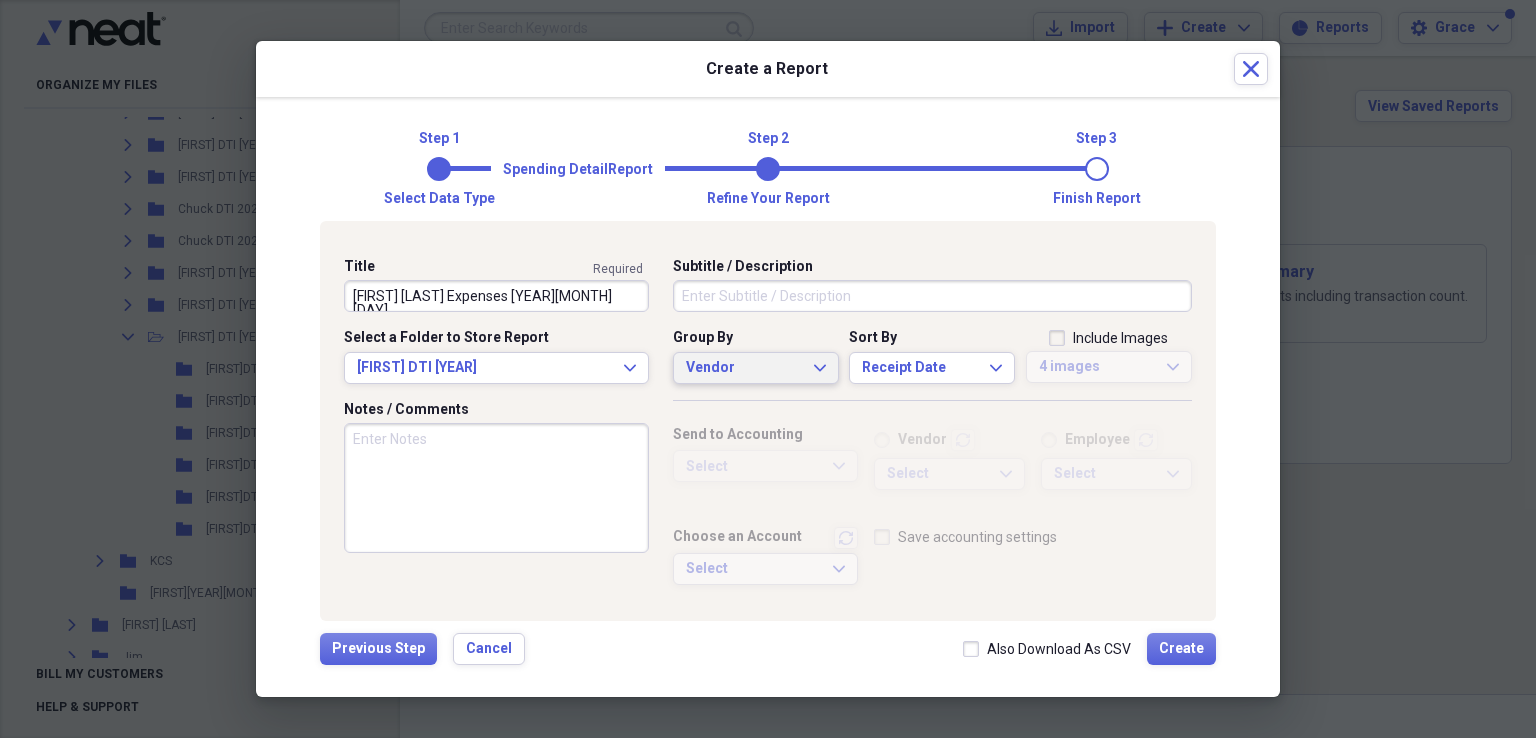 click on "Vendor" at bounding box center (744, 368) 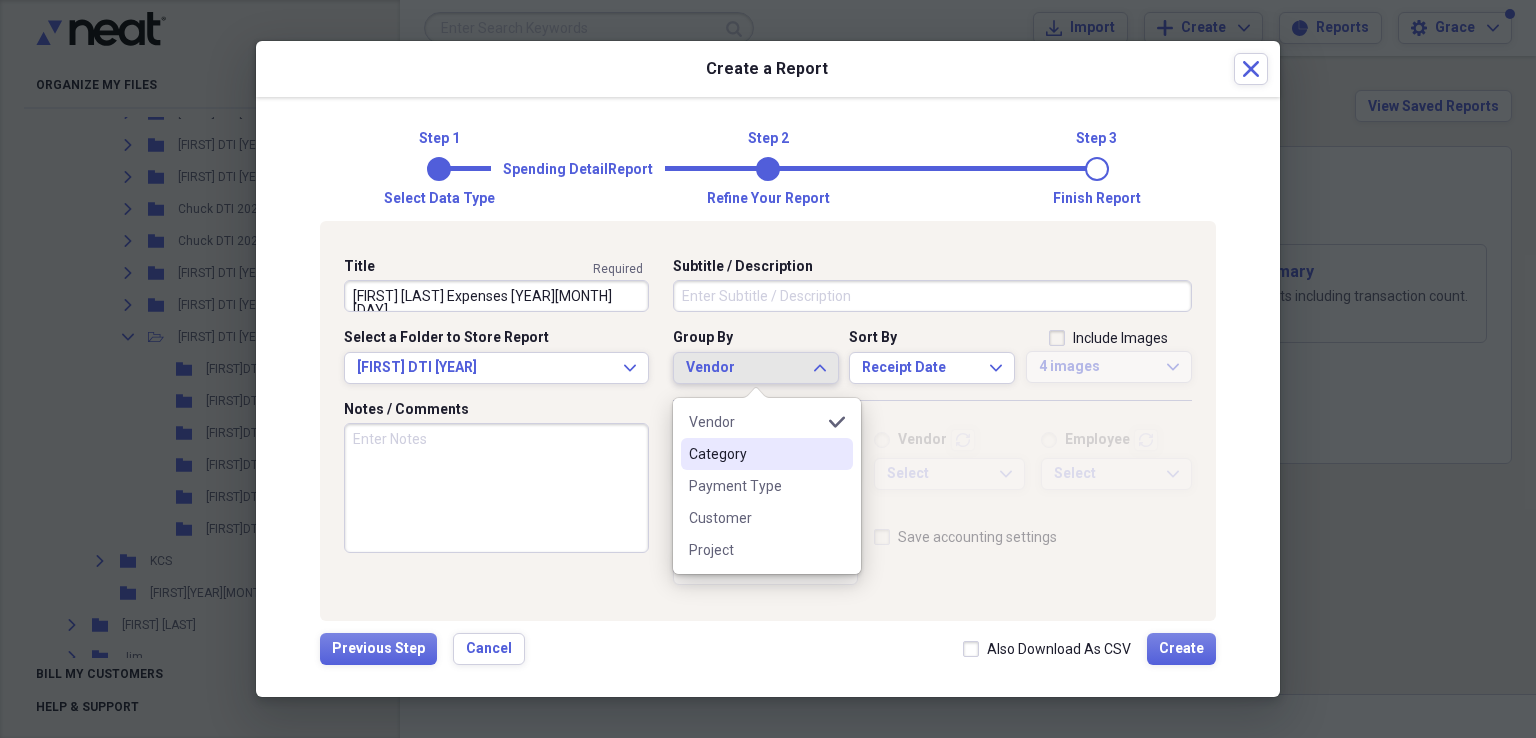 drag, startPoint x: 744, startPoint y: 460, endPoint x: 833, endPoint y: 411, distance: 101.597244 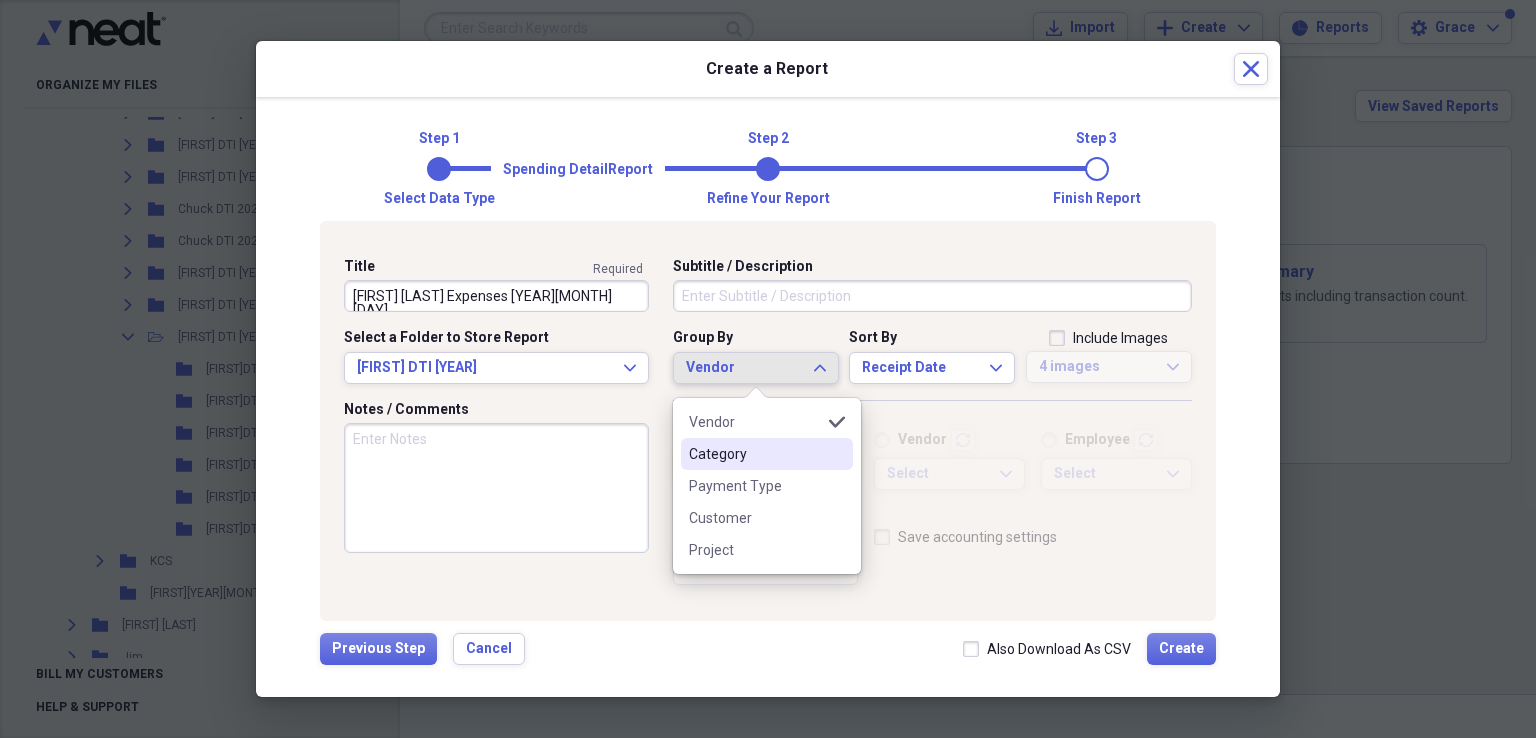 click on "Category" at bounding box center (755, 454) 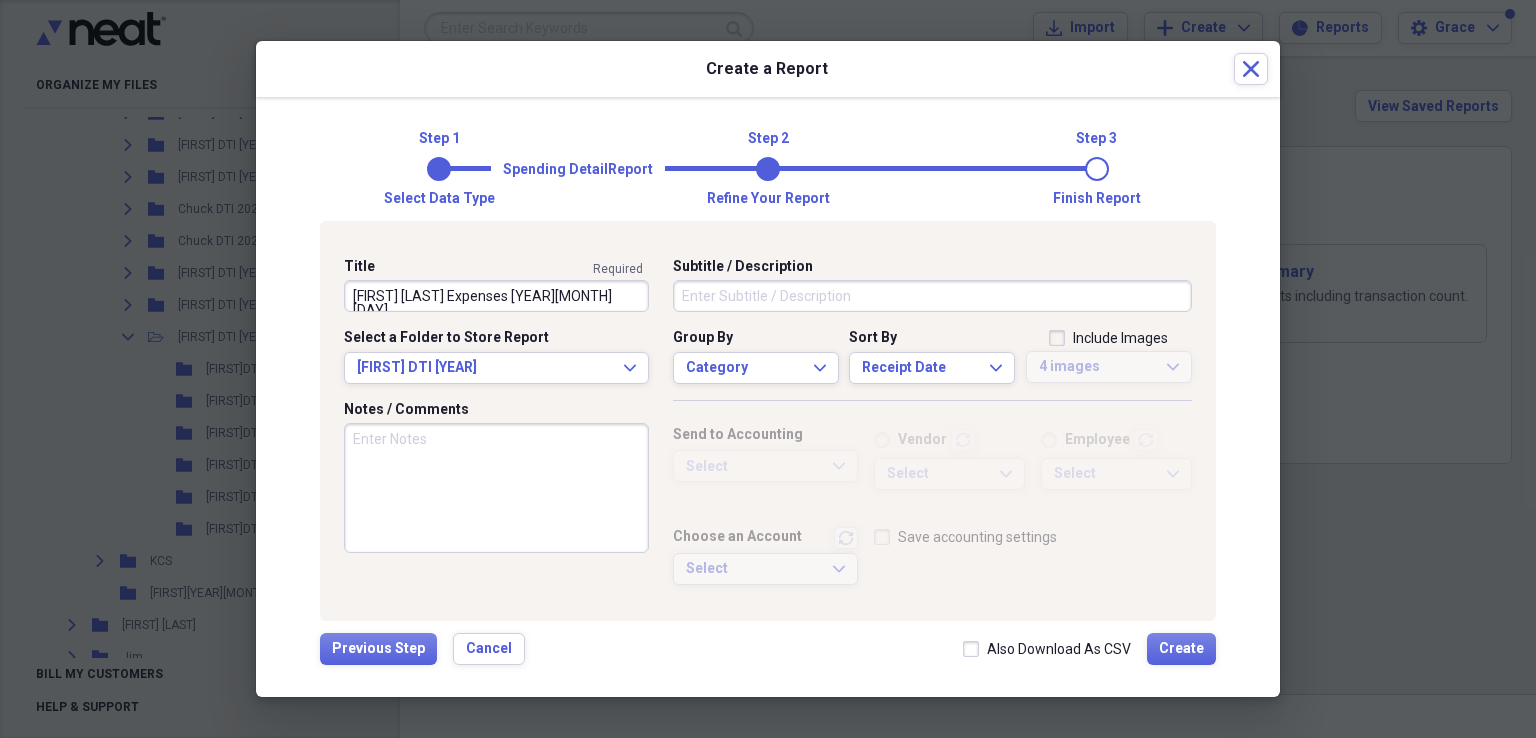 click on "Include Images" at bounding box center (1108, 338) 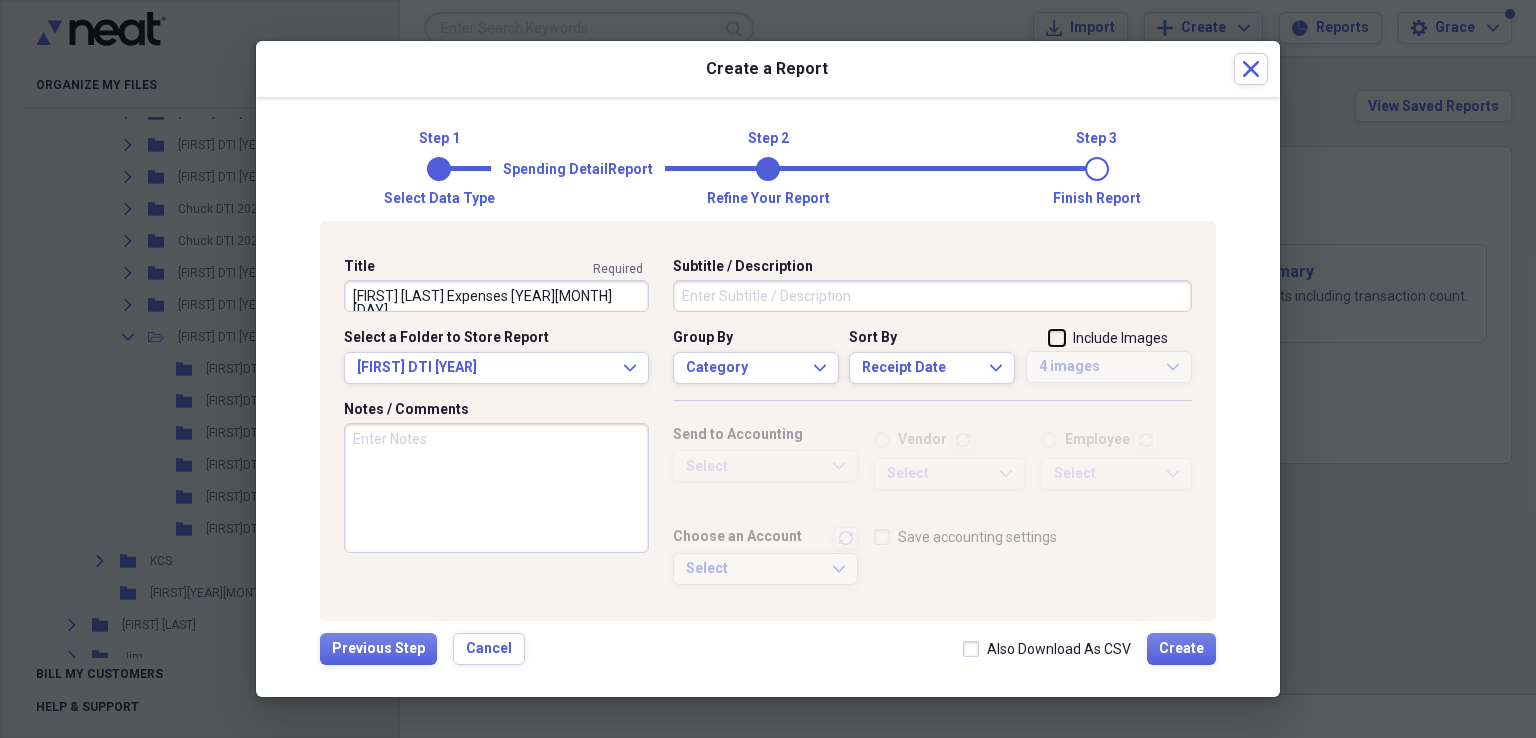 click on "Include Images" at bounding box center [1049, 339] 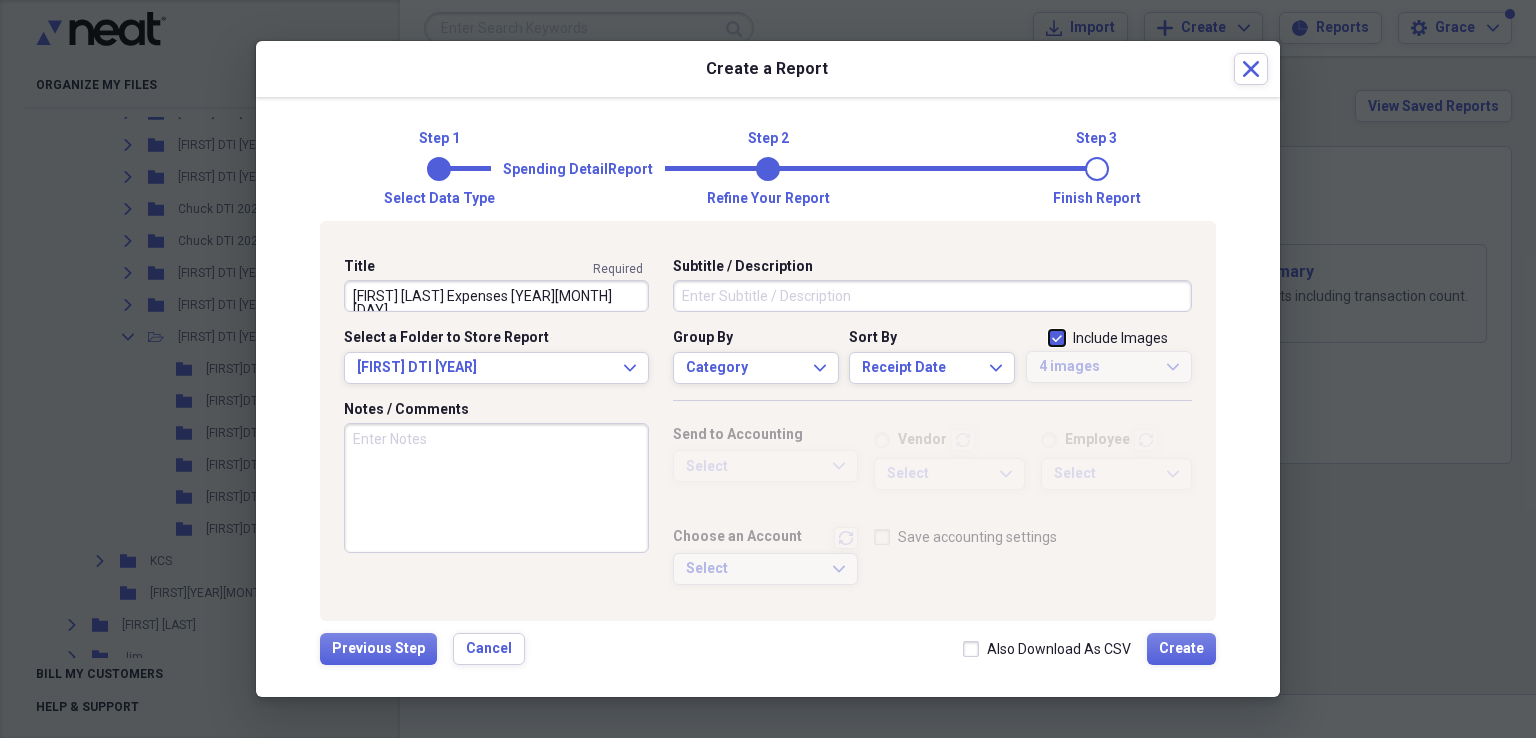 checkbox on "true" 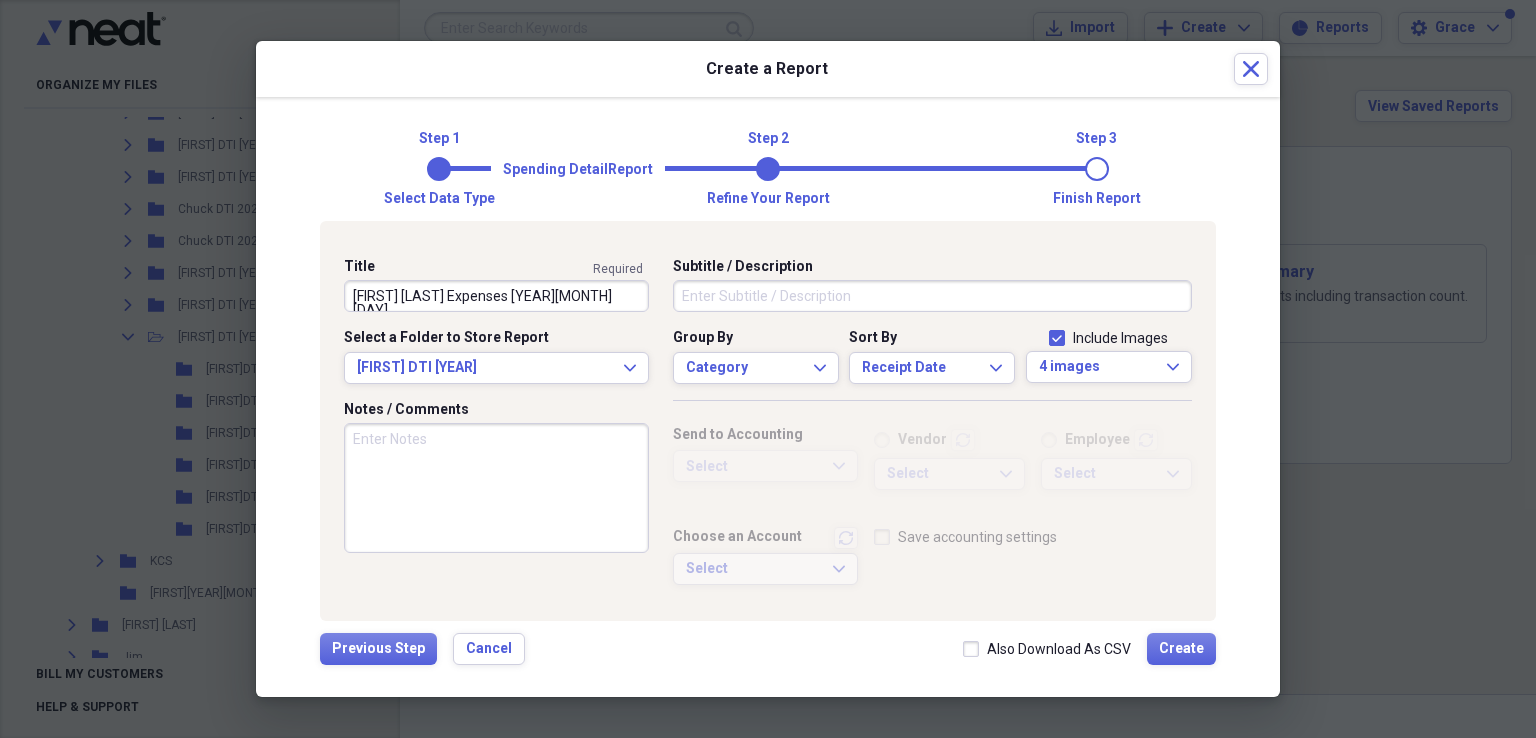 click on "Also Download As CSV" at bounding box center (1047, 649) 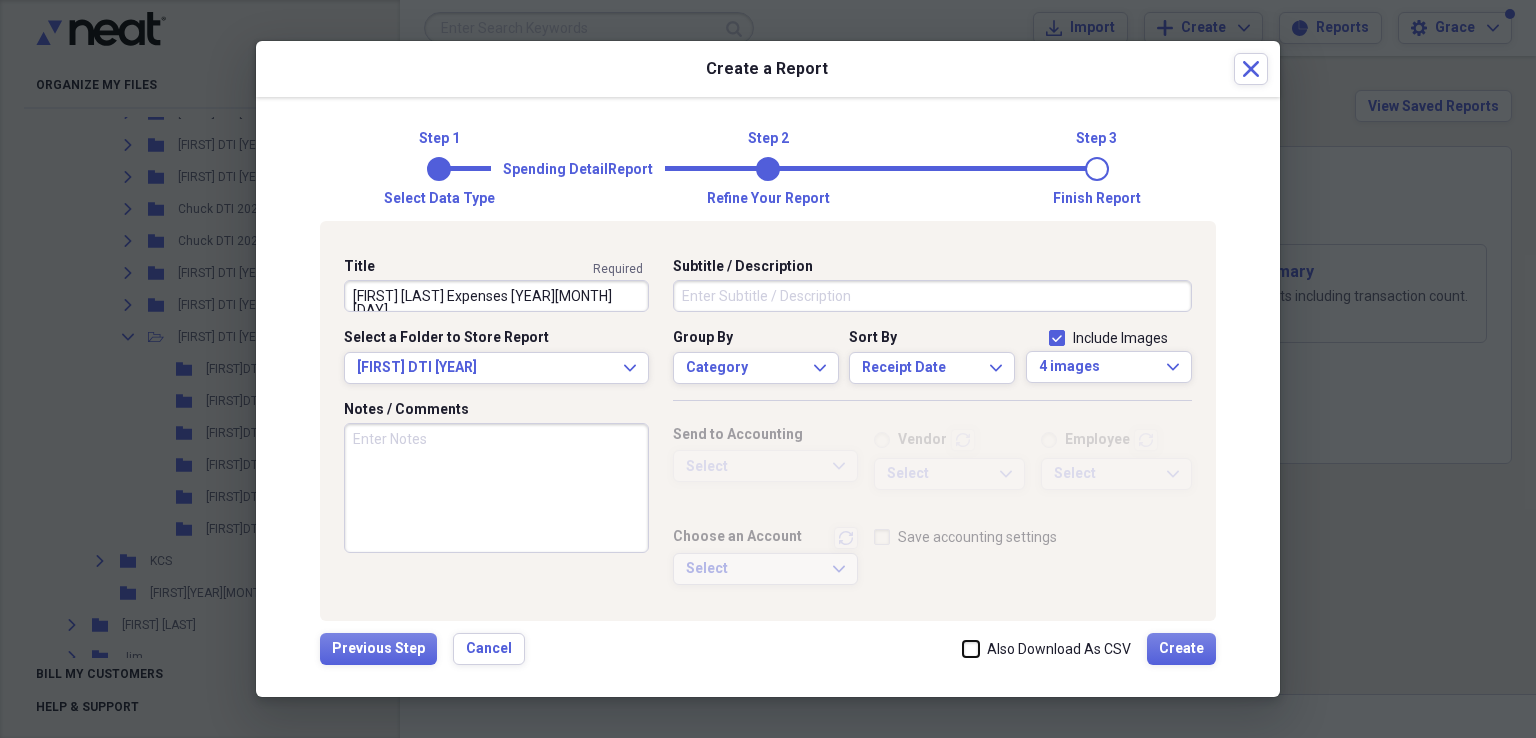 click on "Also Download As CSV" at bounding box center (963, 648) 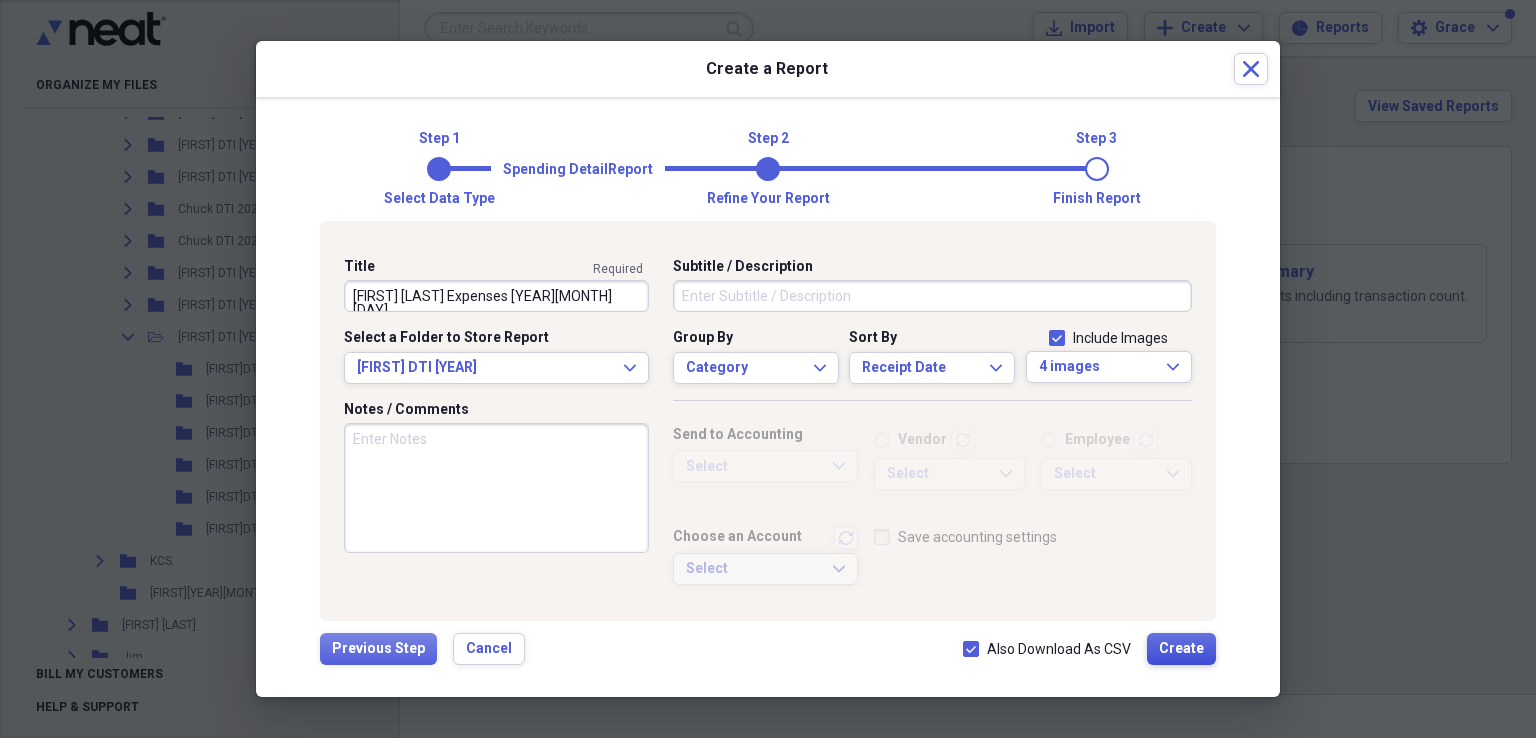 click on "Create" at bounding box center (1181, 649) 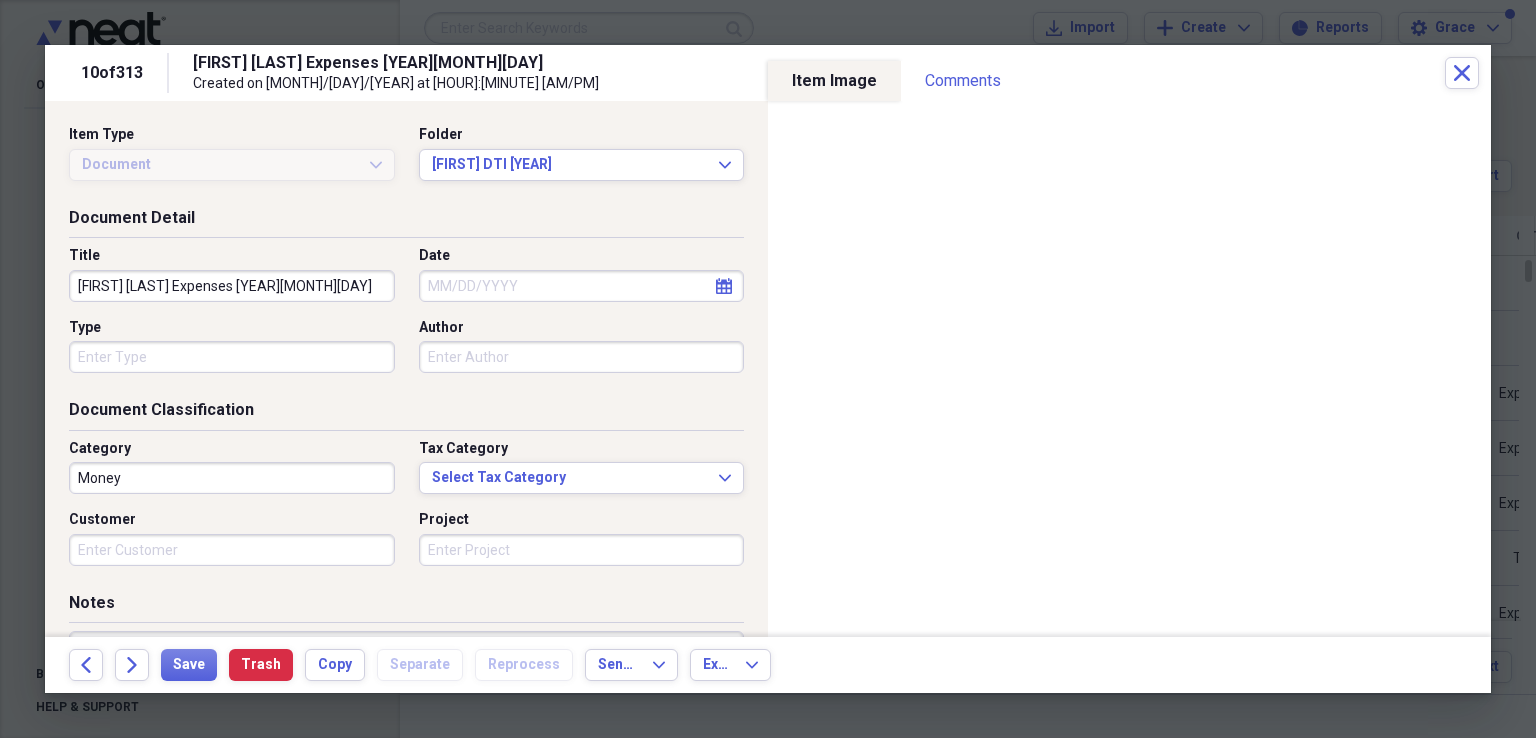 click on "[FIRST] [LAST] Expenses [YEAR][MONTH][DAY]" at bounding box center [461, 63] 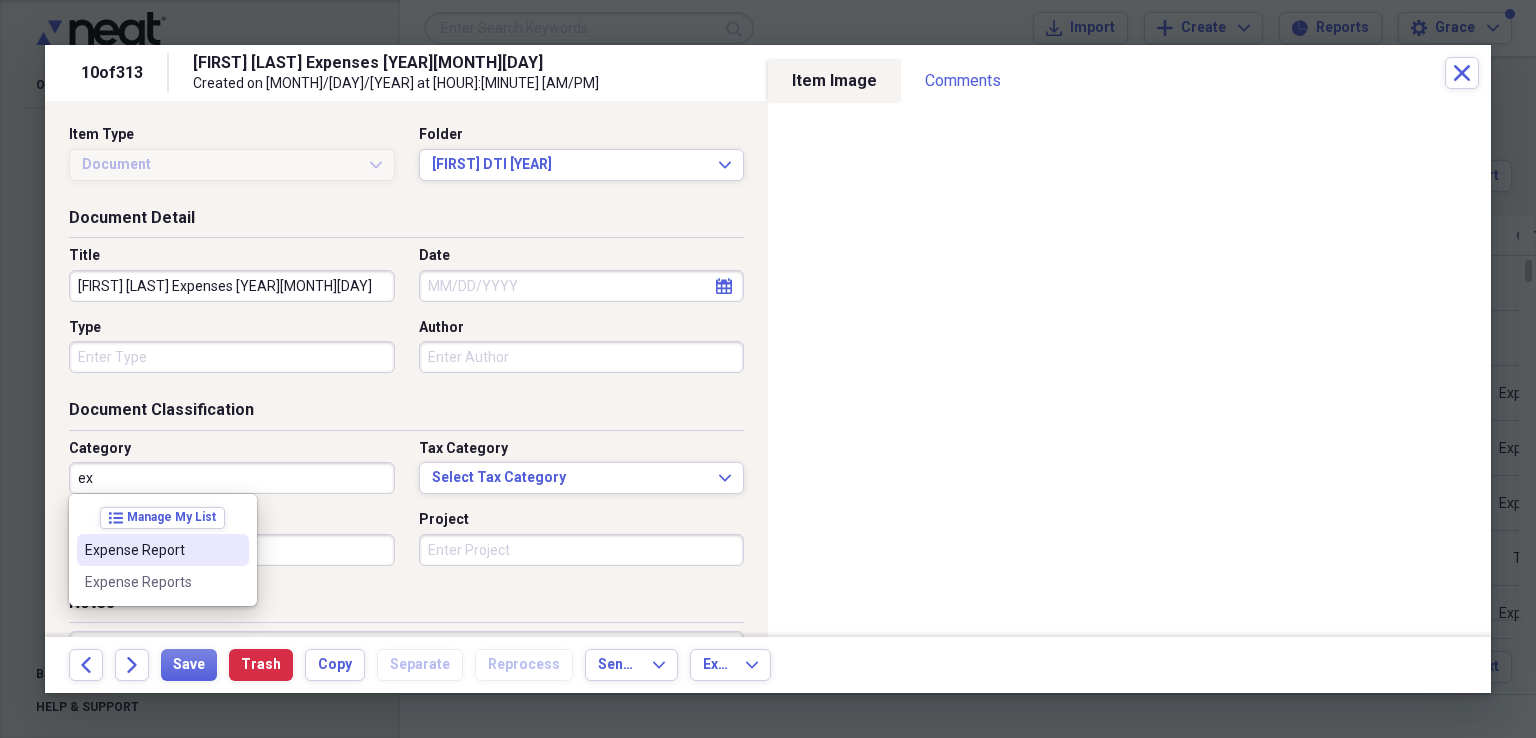 drag, startPoint x: 189, startPoint y: 546, endPoint x: 349, endPoint y: 572, distance: 162.09874 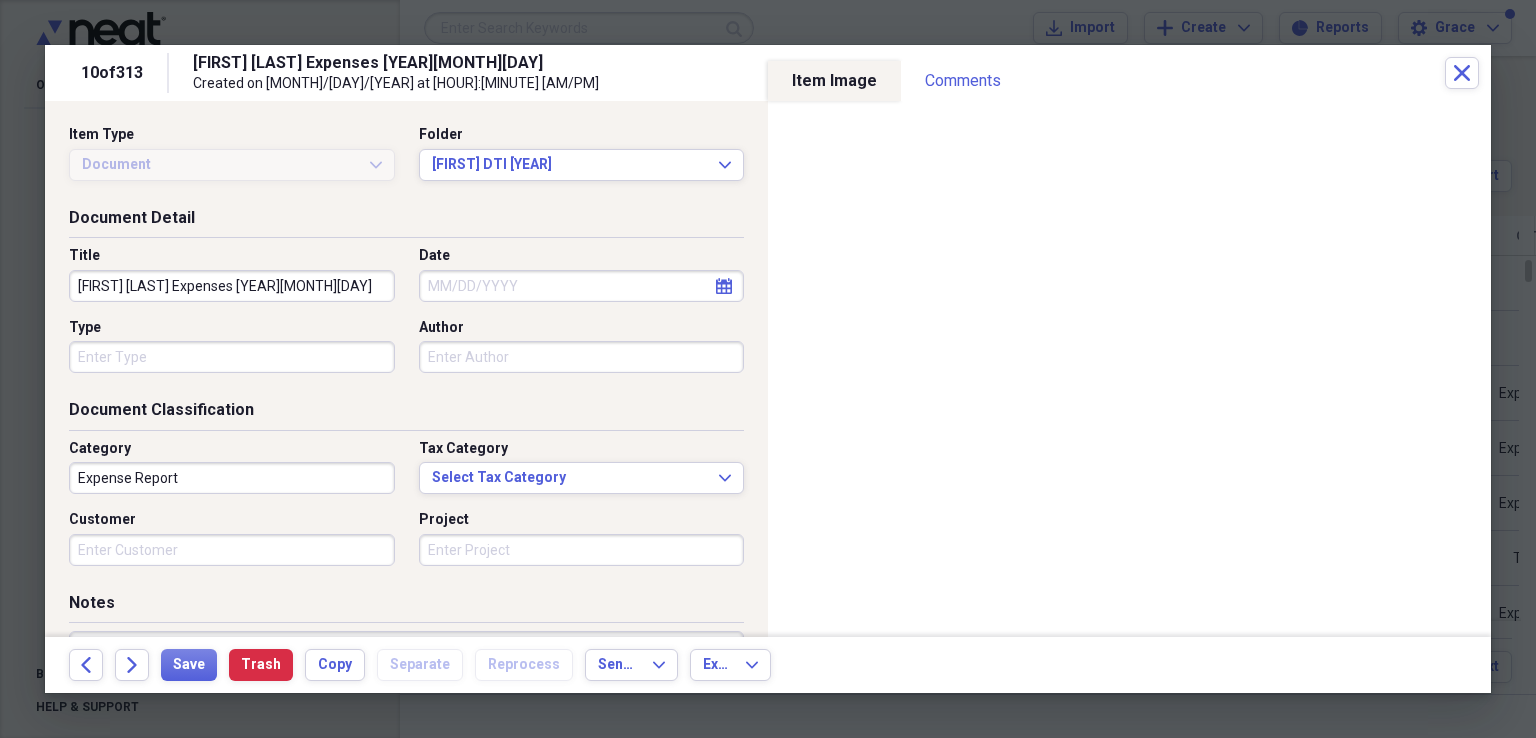 click on "[FIRST] [LAST] Expenses [YEAR][MONTH][DAY] Created on [MONTH]/[DAY]/[YEAR] at [HOUR]:[MINUTE] [AM/PM]" at bounding box center [819, 73] 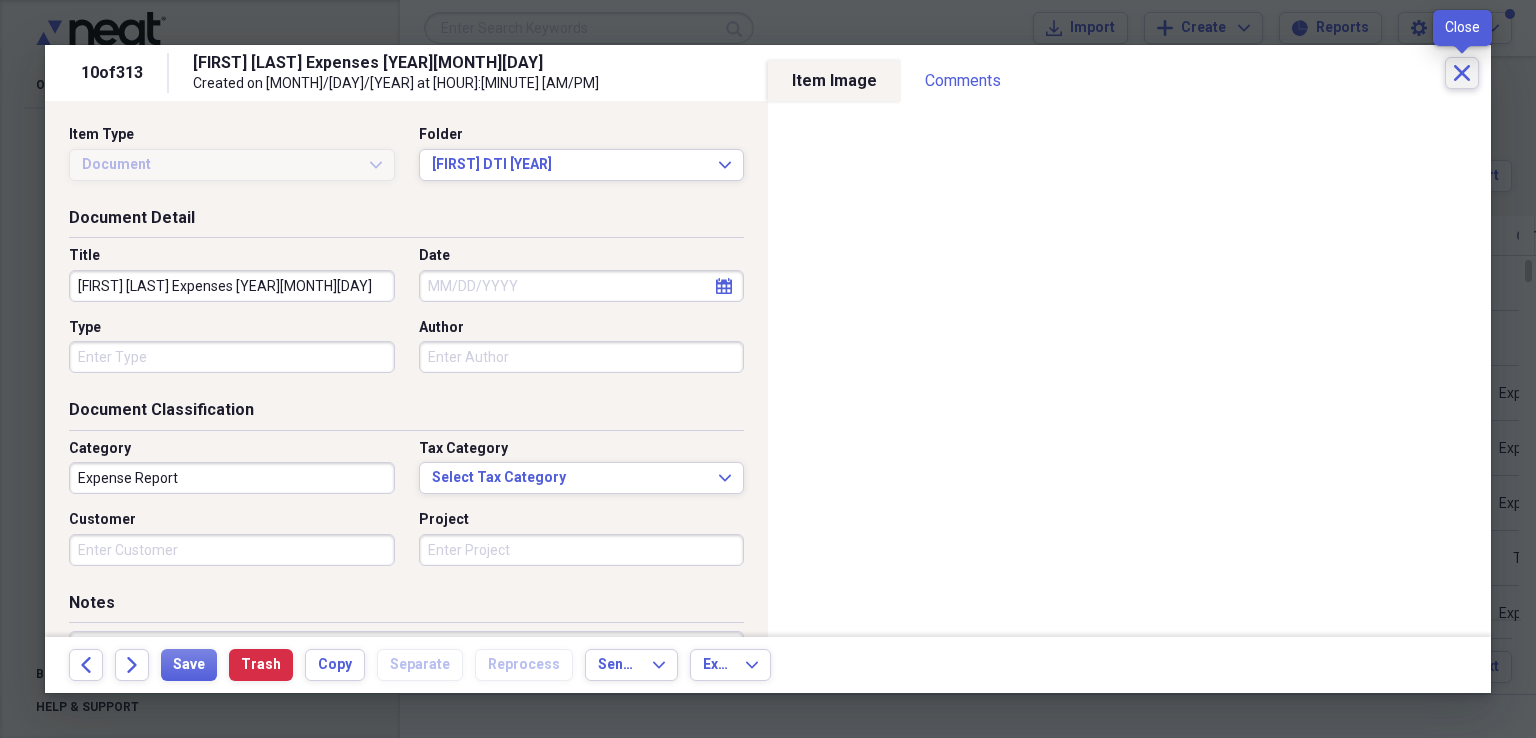 click on "Close" 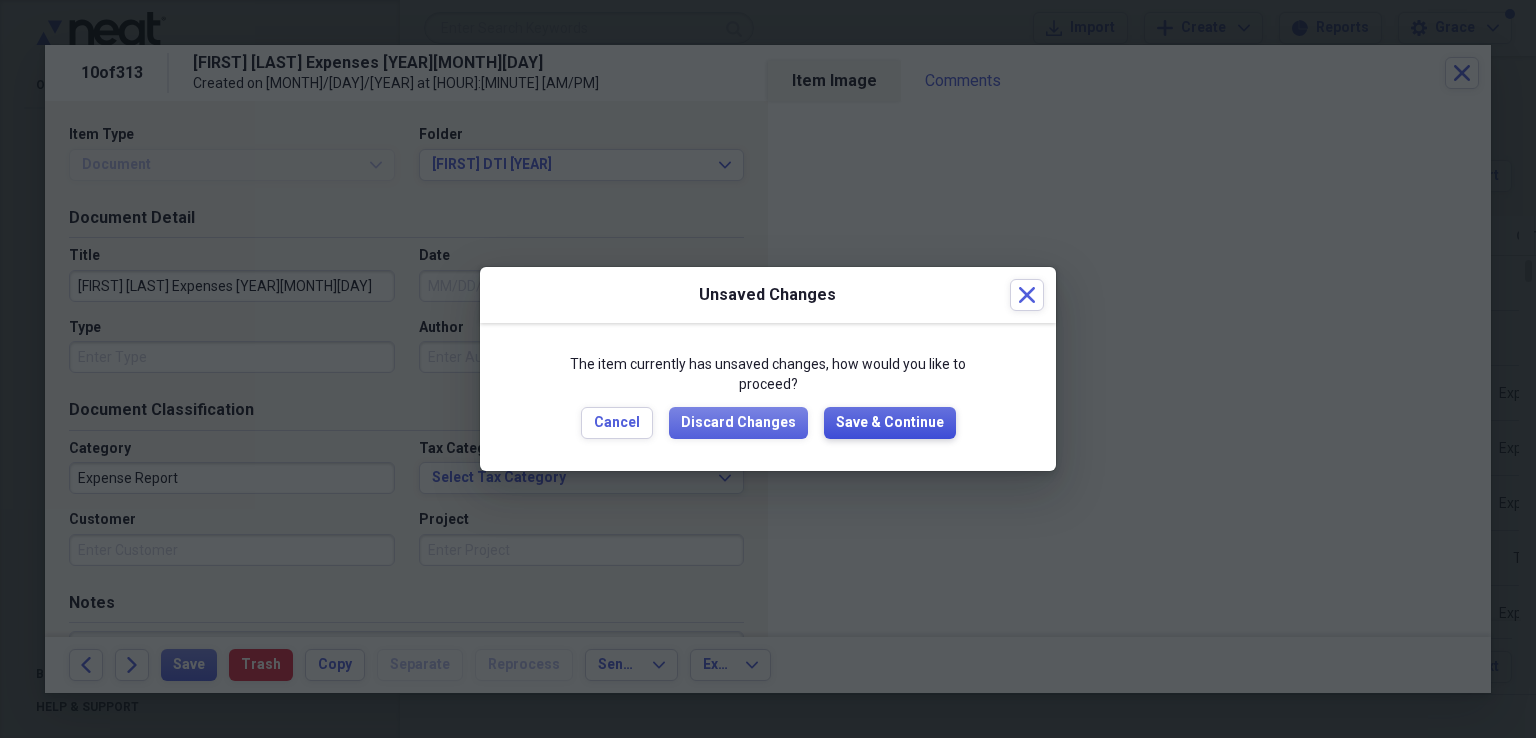 drag, startPoint x: 886, startPoint y: 420, endPoint x: 1079, endPoint y: 444, distance: 194.4865 